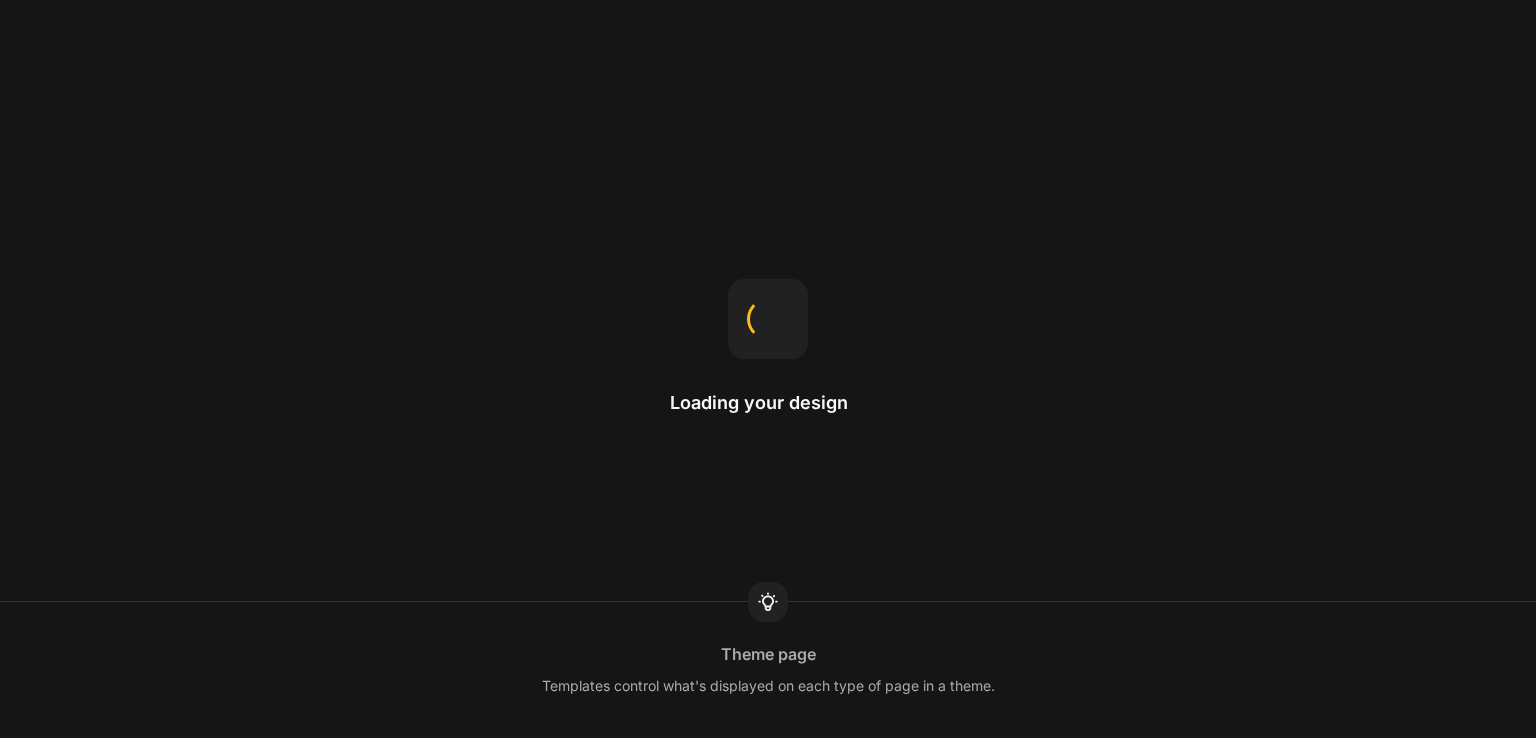 scroll, scrollTop: 0, scrollLeft: 0, axis: both 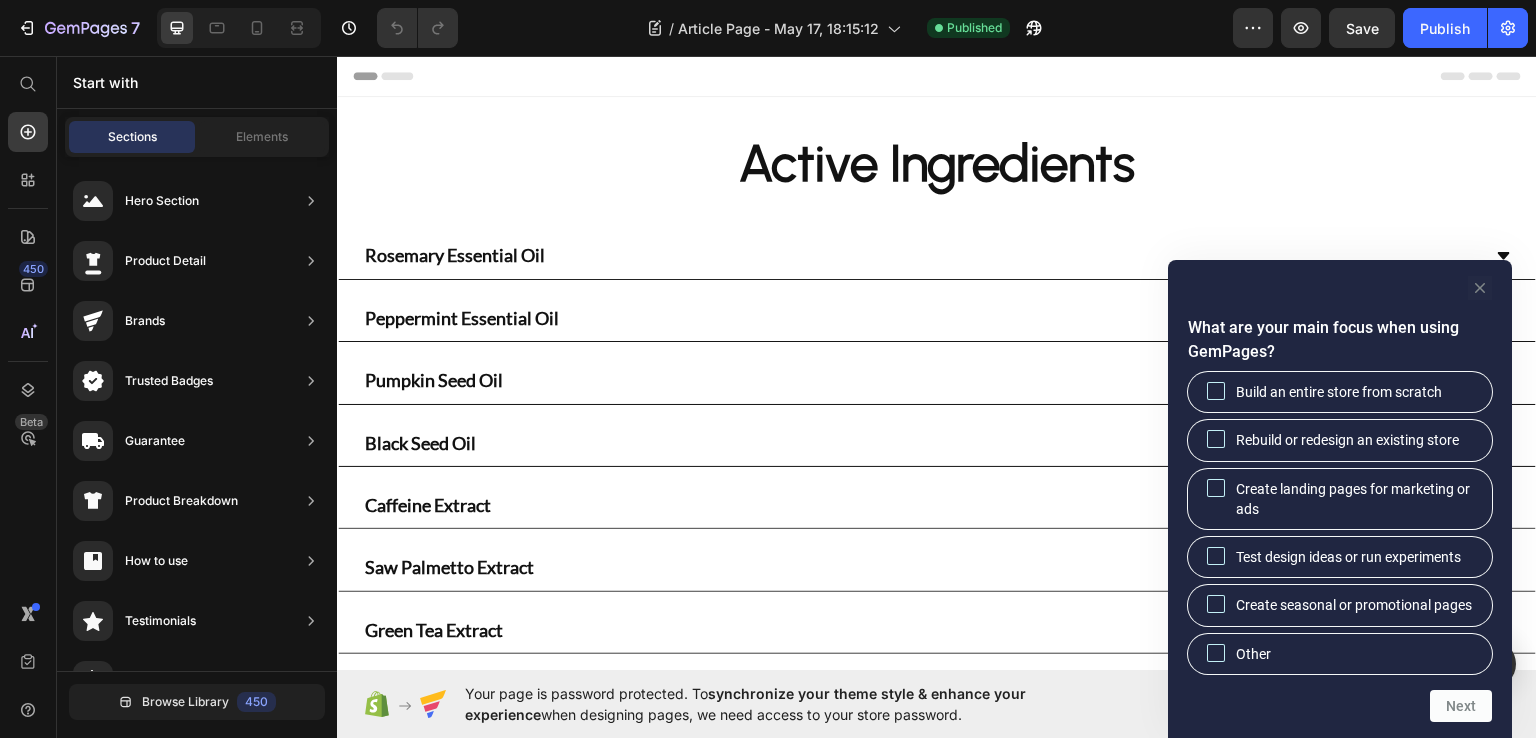 click 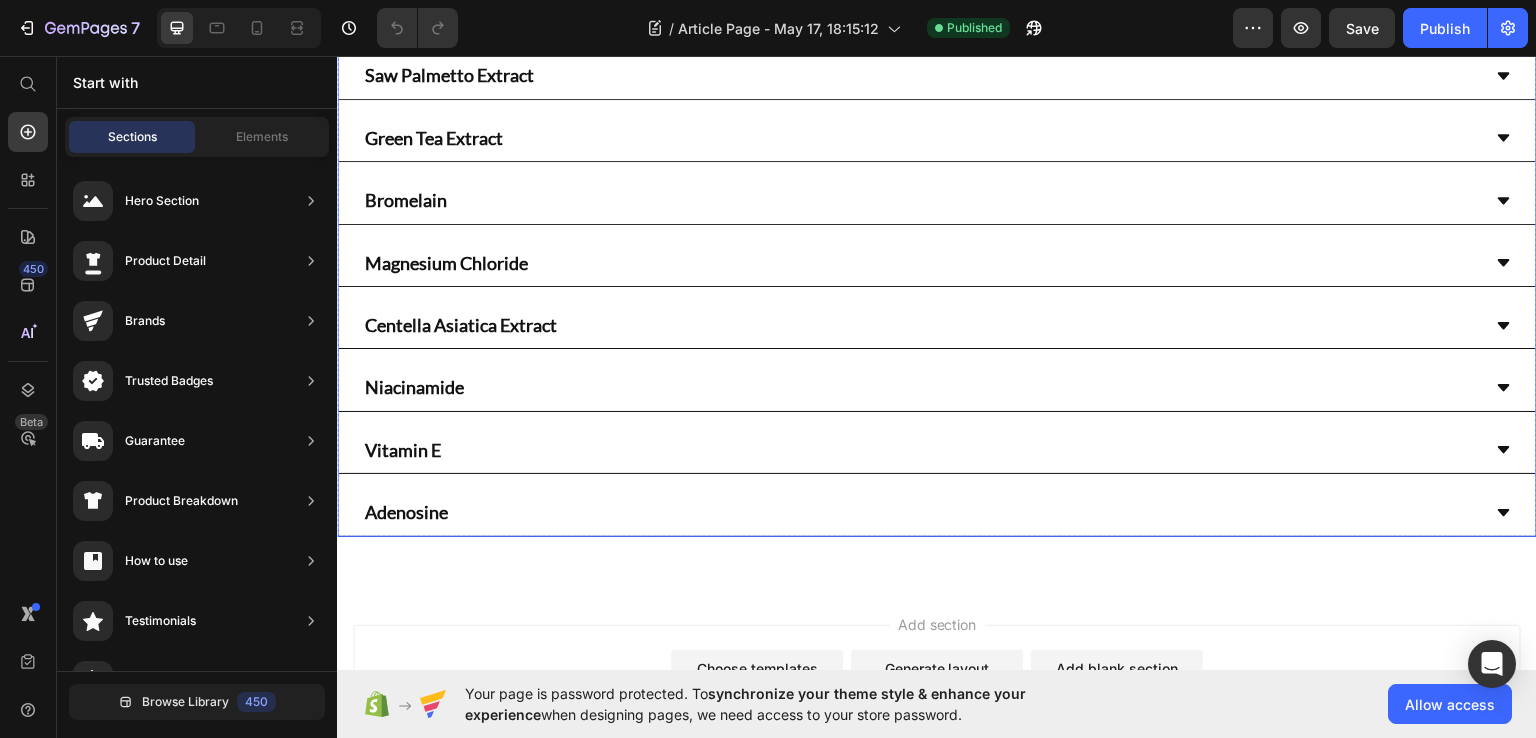 scroll, scrollTop: 500, scrollLeft: 0, axis: vertical 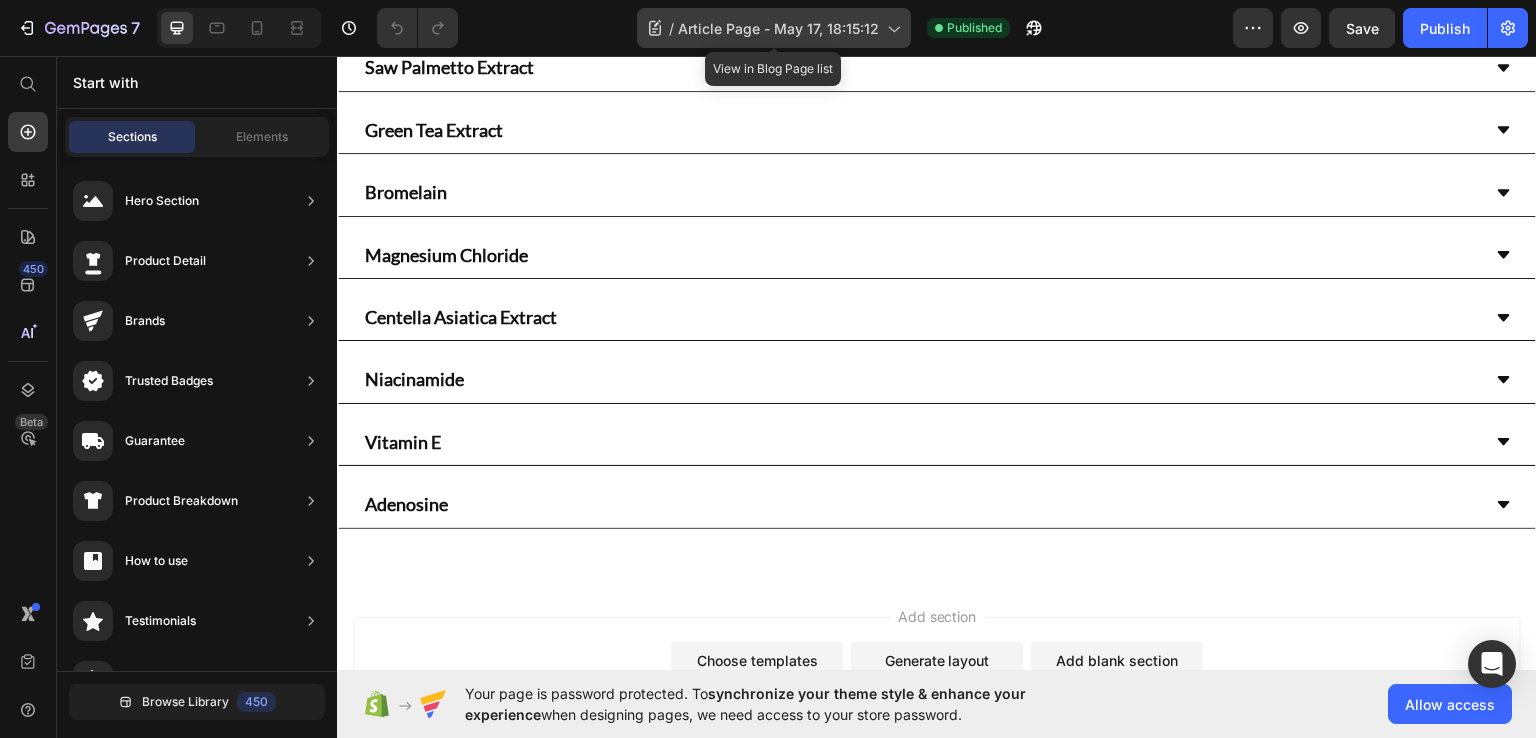 click on "Article Page - [DATE], [TIME]" at bounding box center [778, 28] 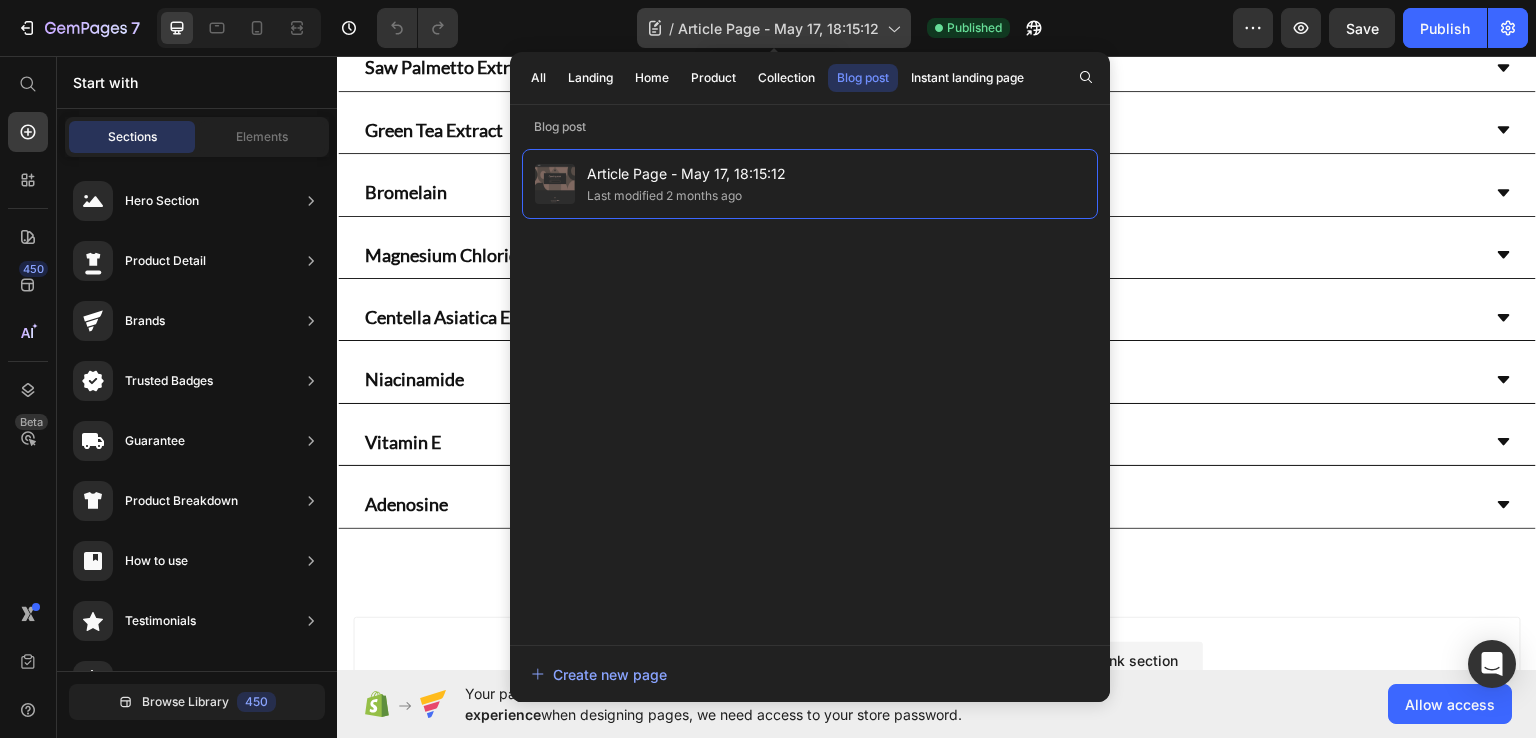 click on "Article Page - [DATE], [TIME]" at bounding box center (778, 28) 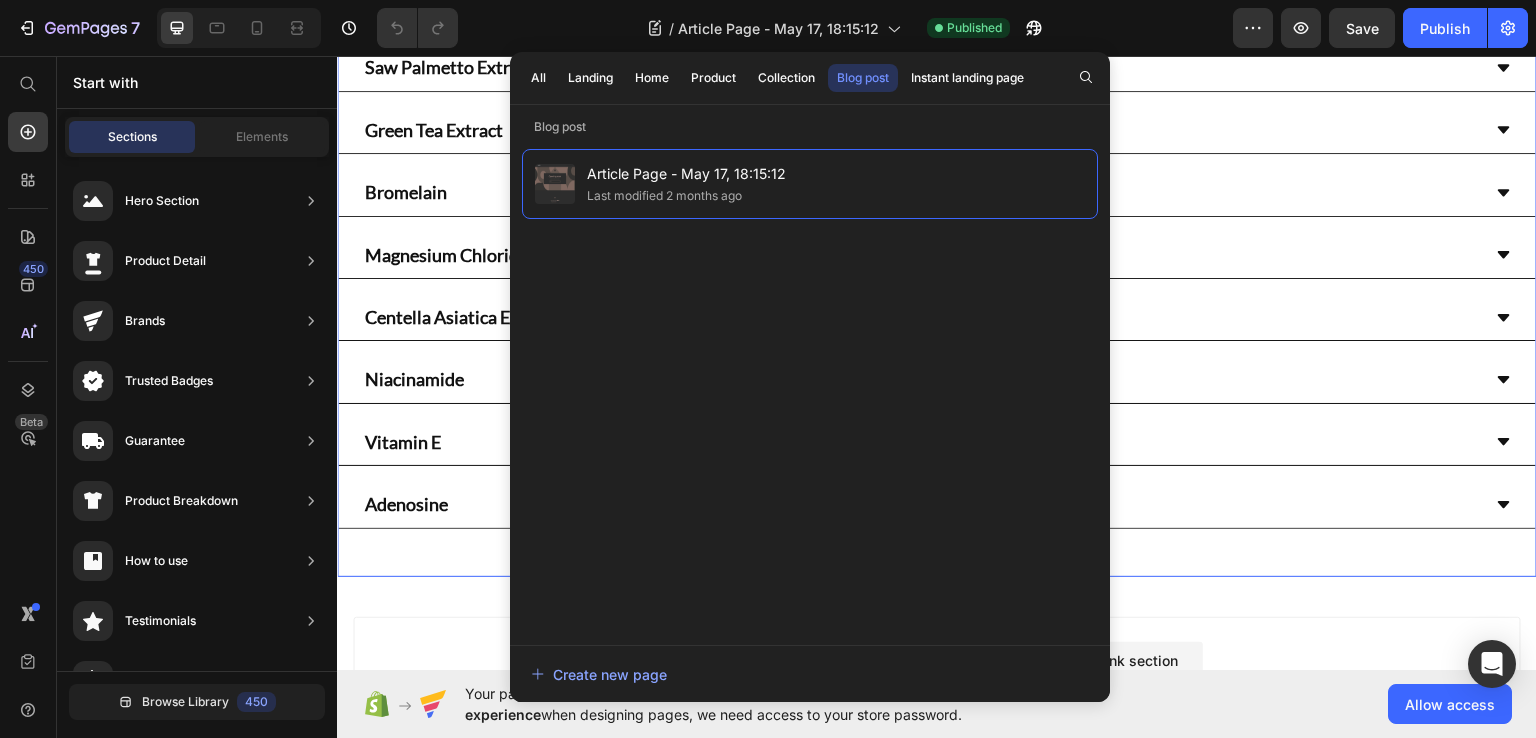 click on "Active Ingredients Heading
Rosemary Essential Oil
Peppermint Essential Oil
Pumpkin Seed Oil
Black Seed Oil
Caffeine Extract
Saw Palmetto Extract
Green Tea Extract
Bromelain
Magnesium Chloride
Centella Asiatica Extract
Niacinamide
Vitamin E
Adenosine Accordion Row Section 1" at bounding box center (937, 86) 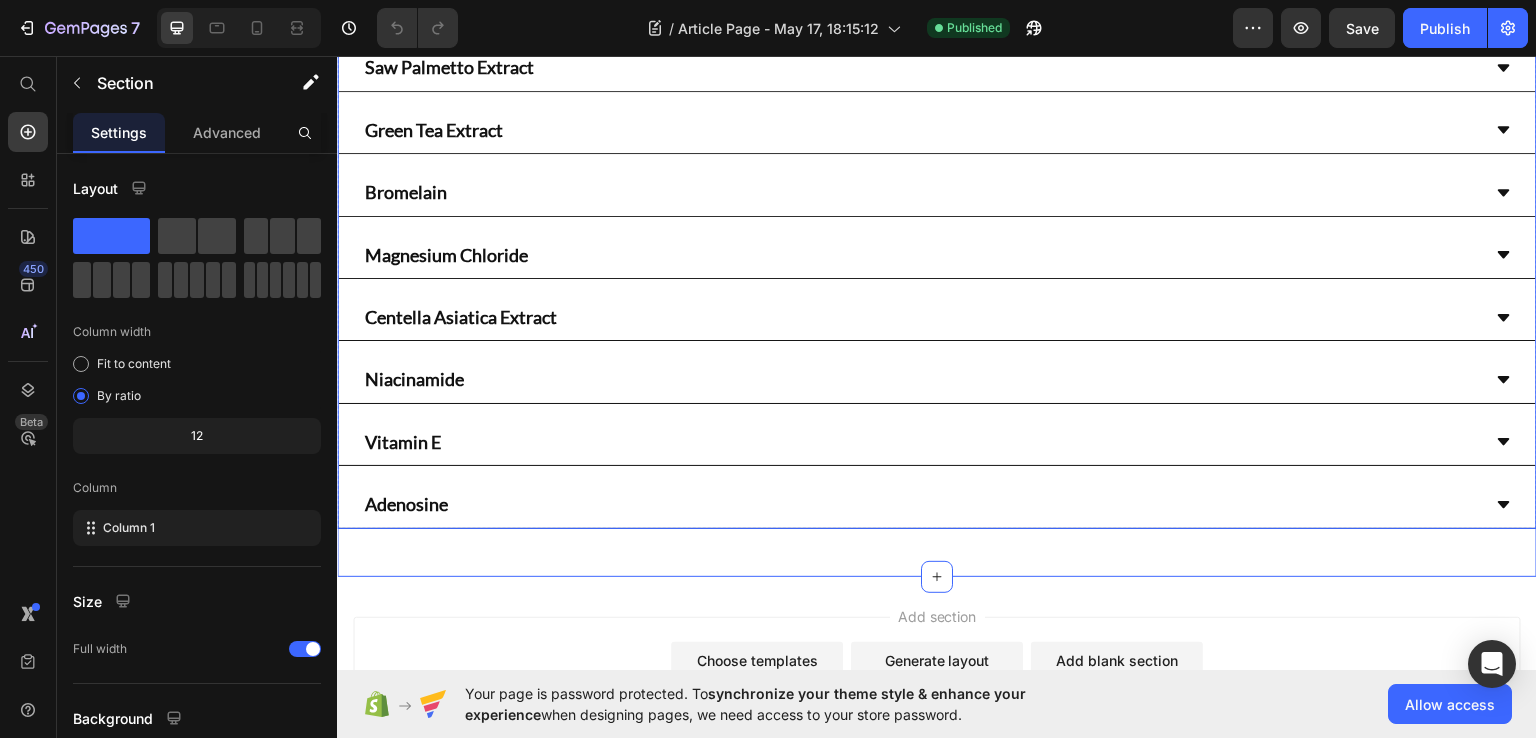 click on "Adenosine" at bounding box center [921, 503] 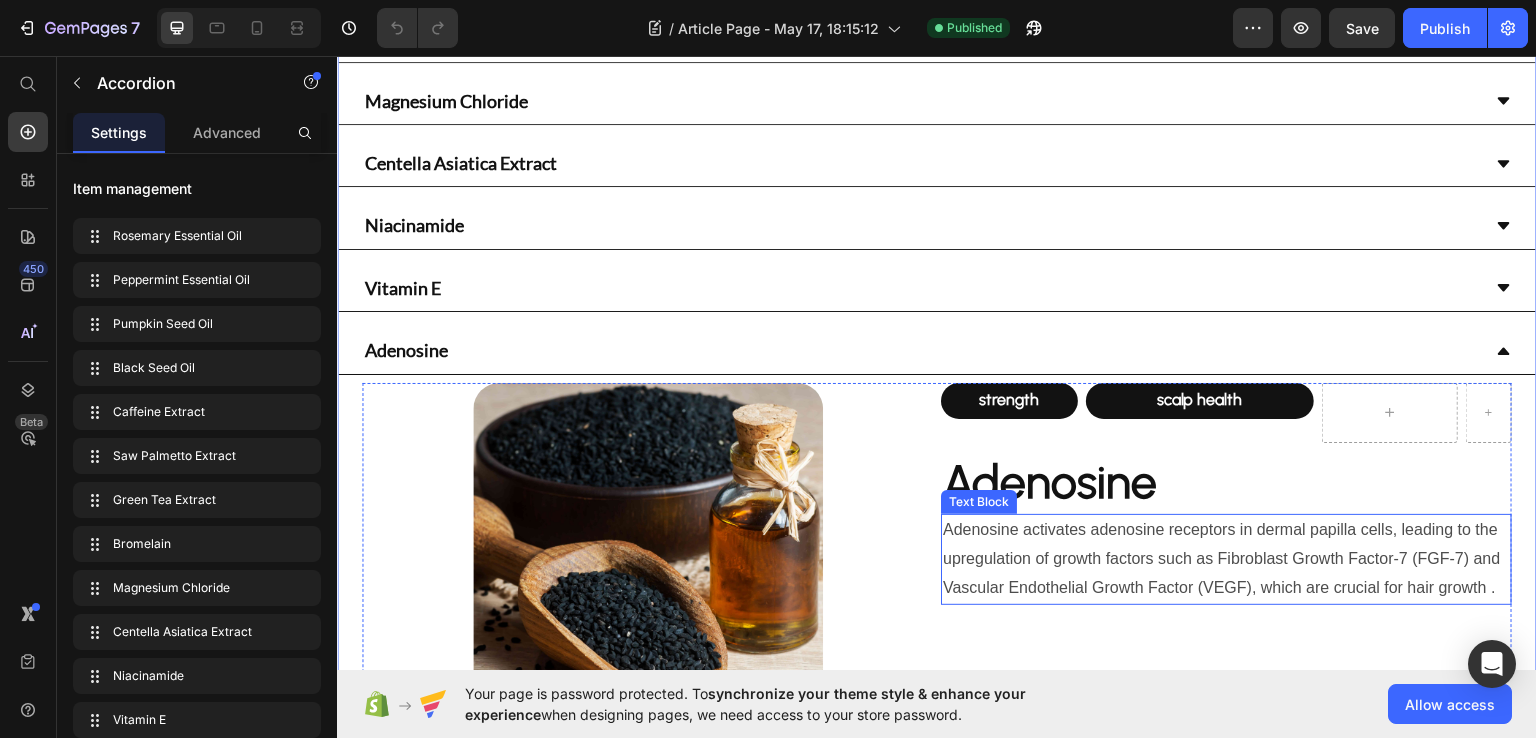 scroll, scrollTop: 700, scrollLeft: 0, axis: vertical 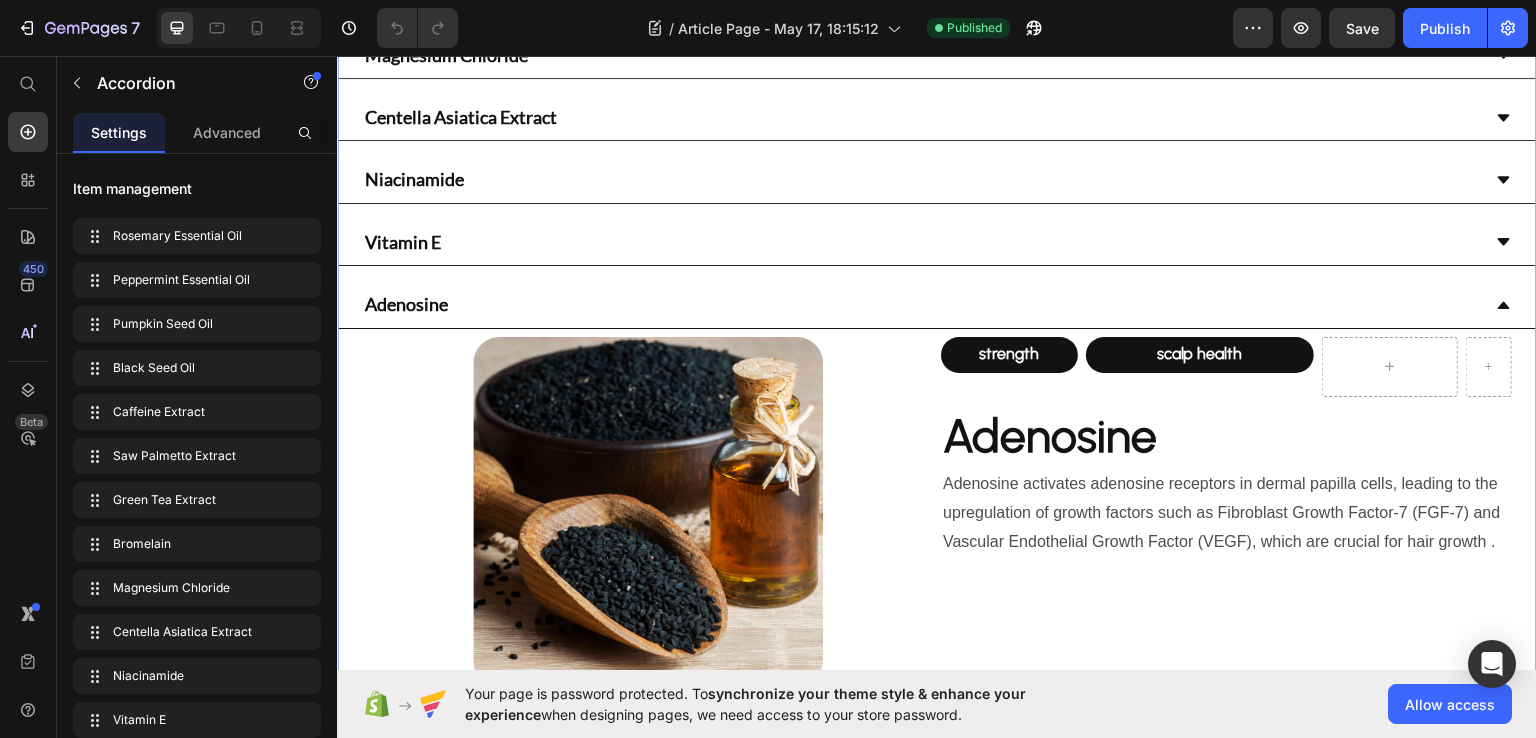 click 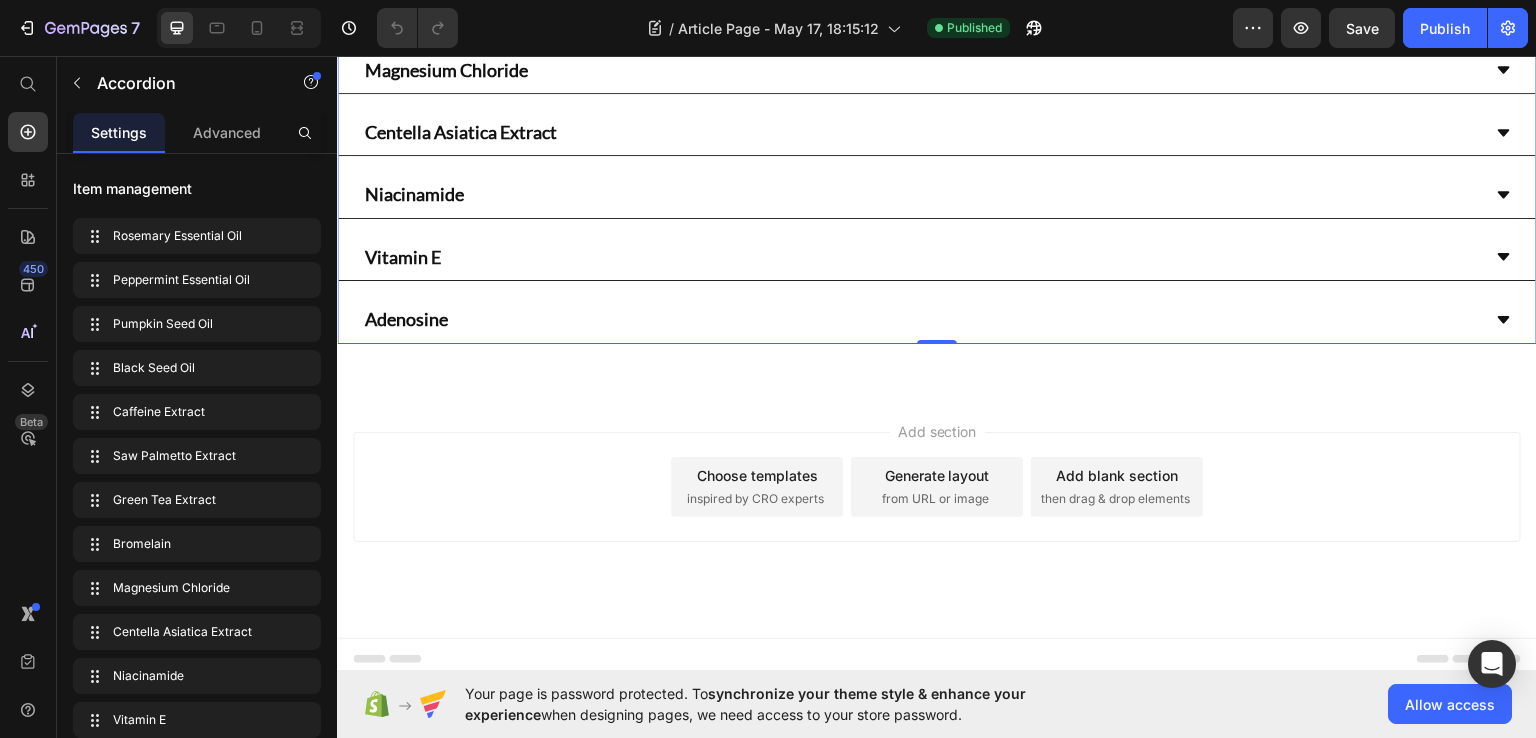 click 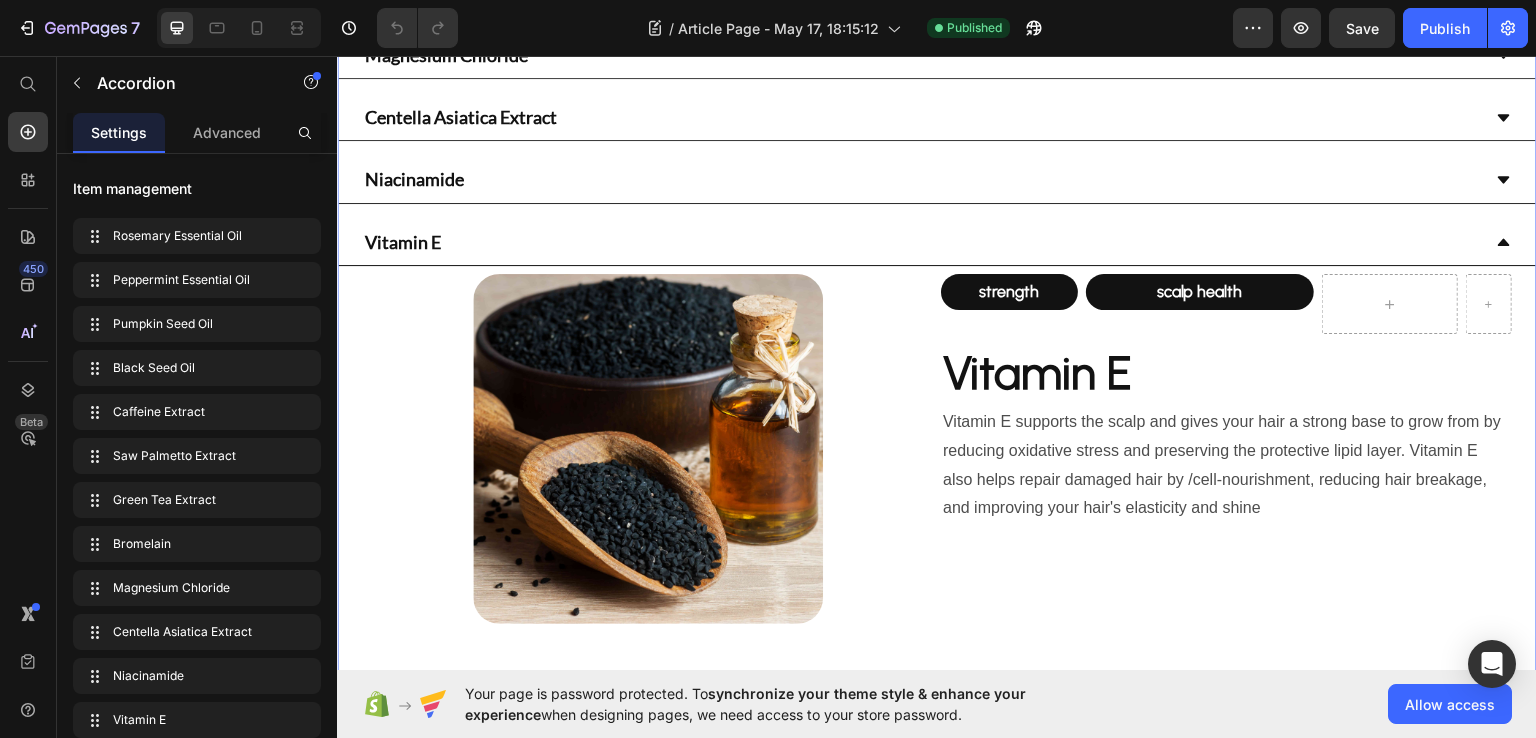 click on "Vitamin E" at bounding box center [937, 242] 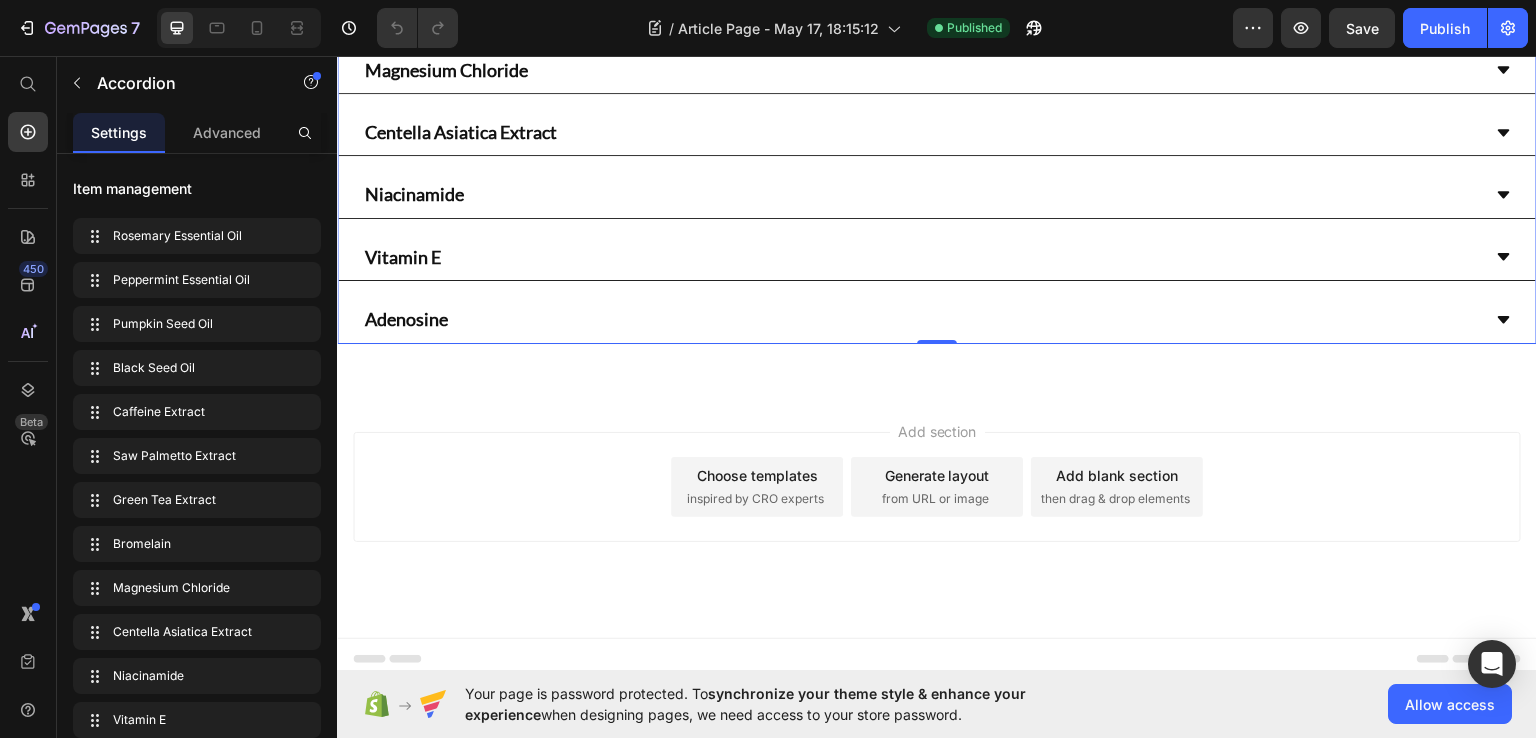 click on "Niacinamide" at bounding box center [921, 193] 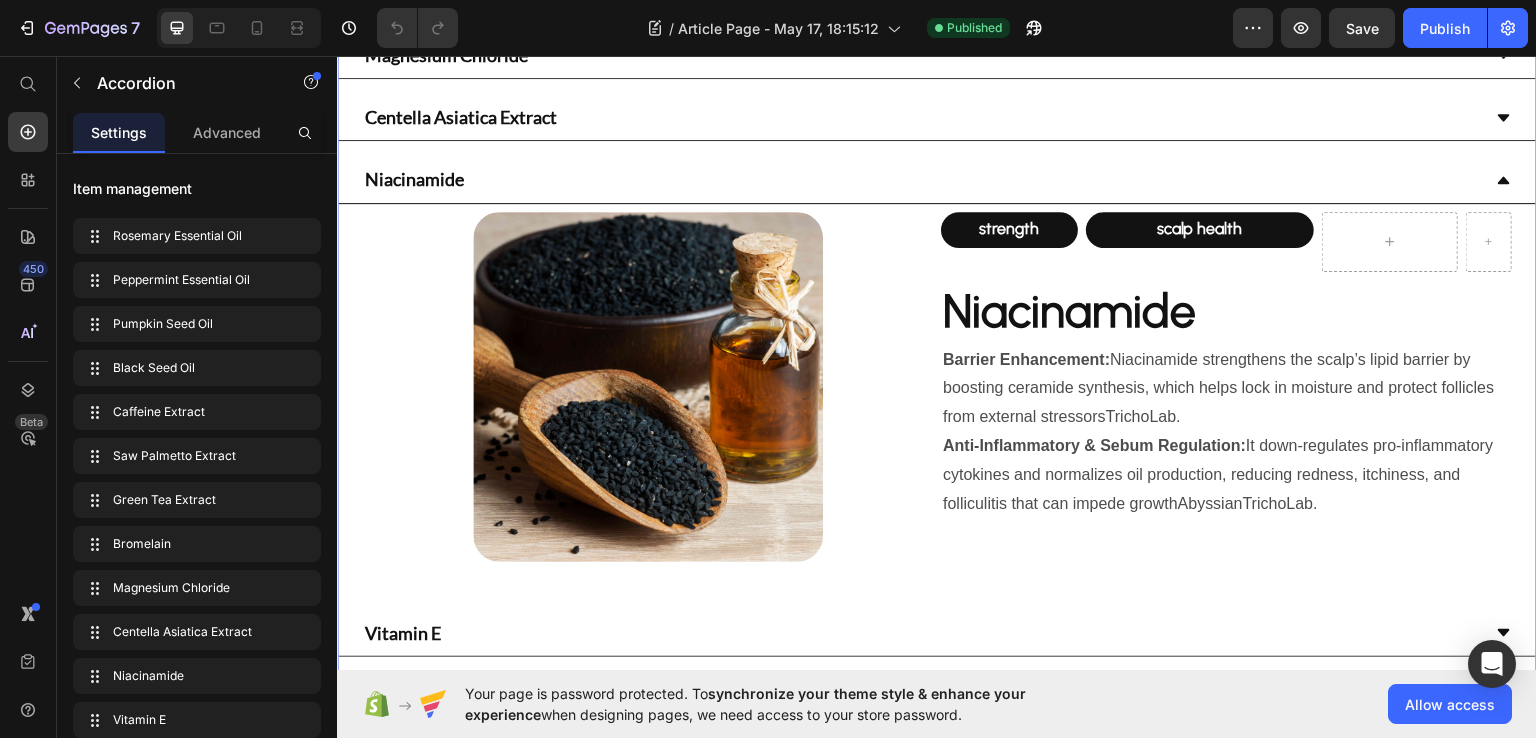 click on "Image strength Button scalp health Button
Row Niacinamide Heading Barrier Enhancement:  Niacinamide strengthens the scalp’s lipid barrier by boosting ceramide synthesis, which helps lock in moisture and protect follicles from external stressors  TrichoLab . Anti-Inflammatory & Sebum Regulation:  It down-regulates pro-inflammatory cytokines and normalizes oil production, reducing redness, itchiness, and folliculitis that can impede growth  Abyssian TrichoLab . Text Block Row" at bounding box center (937, 398) 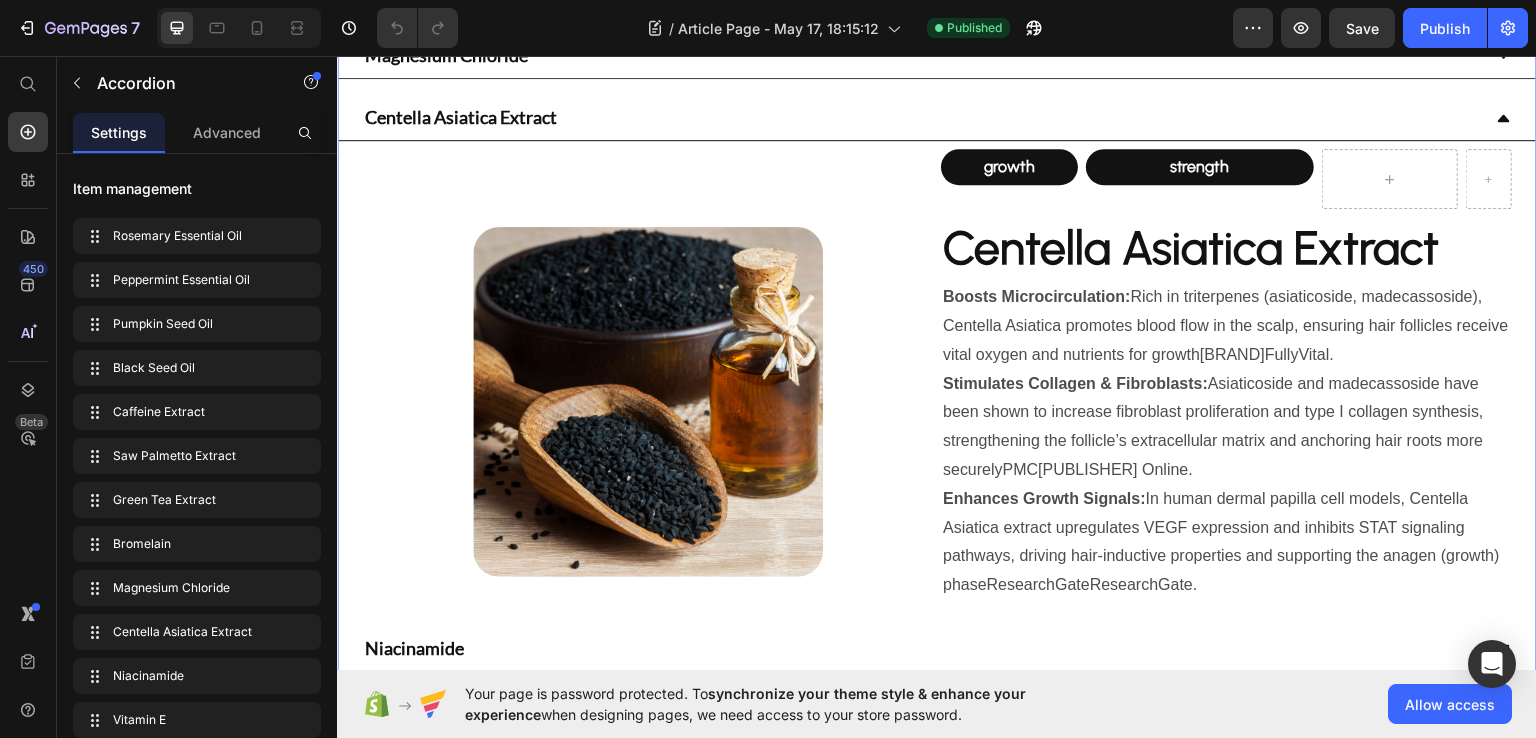 click on "Centella Asiatica Extract" at bounding box center [921, 116] 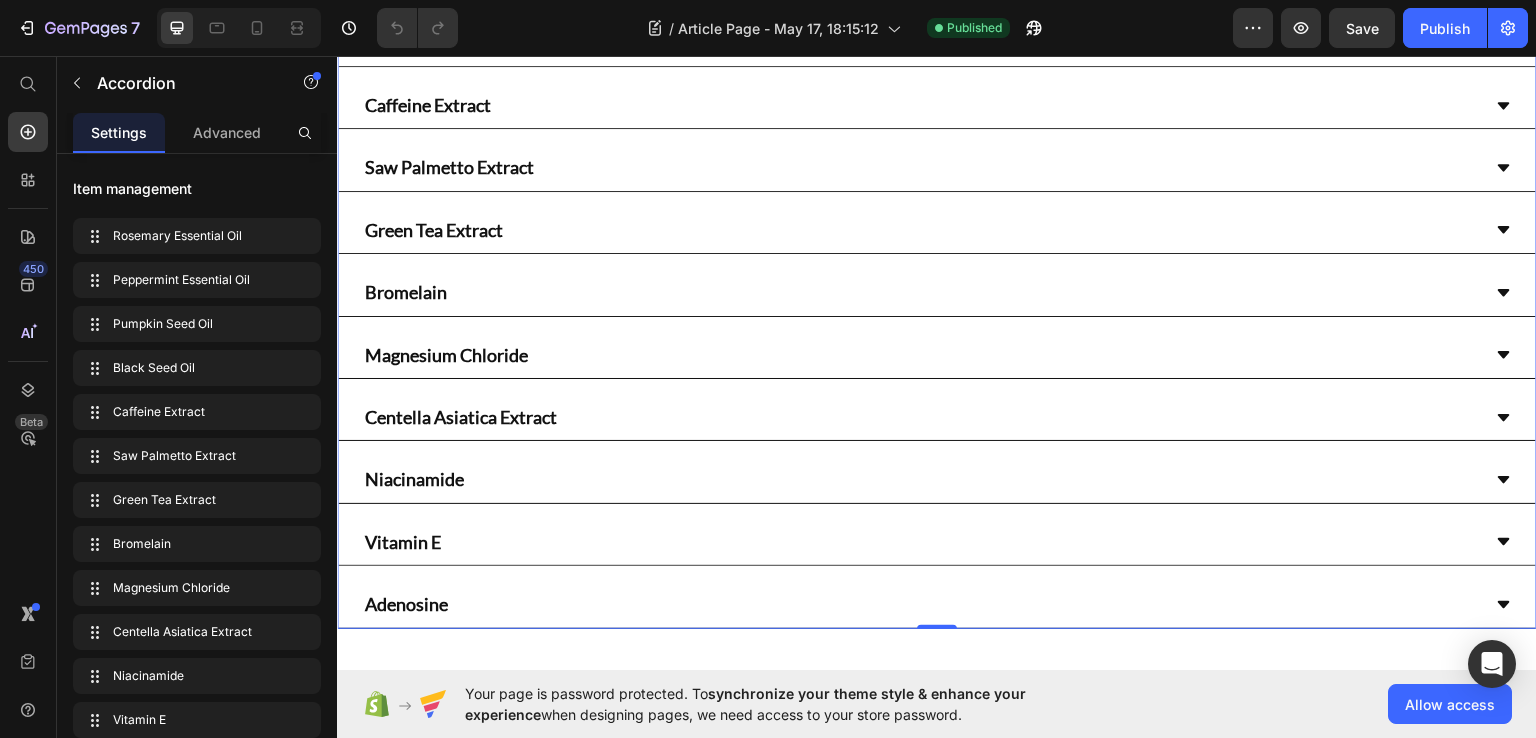 scroll, scrollTop: 400, scrollLeft: 0, axis: vertical 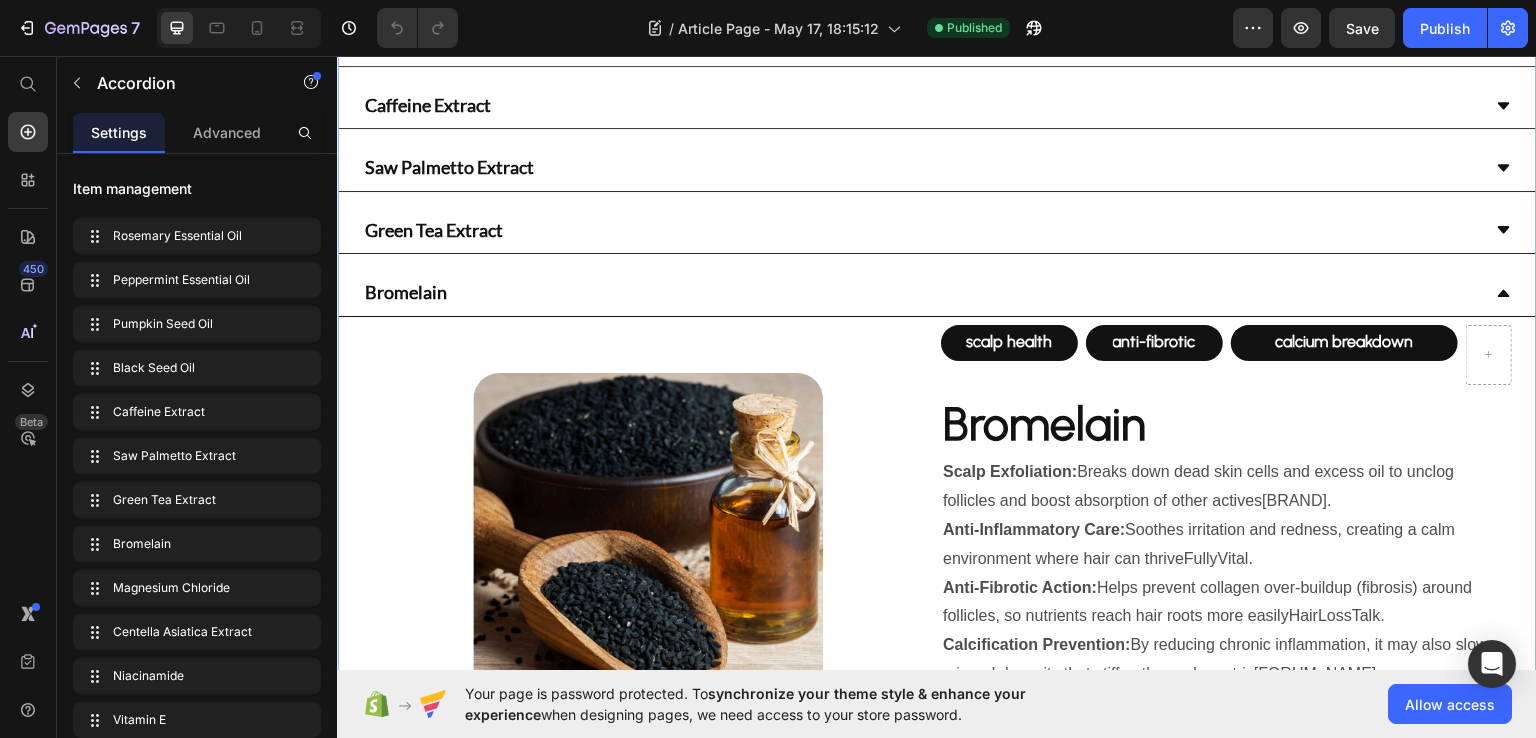 click on "Bromelain" at bounding box center (937, 292) 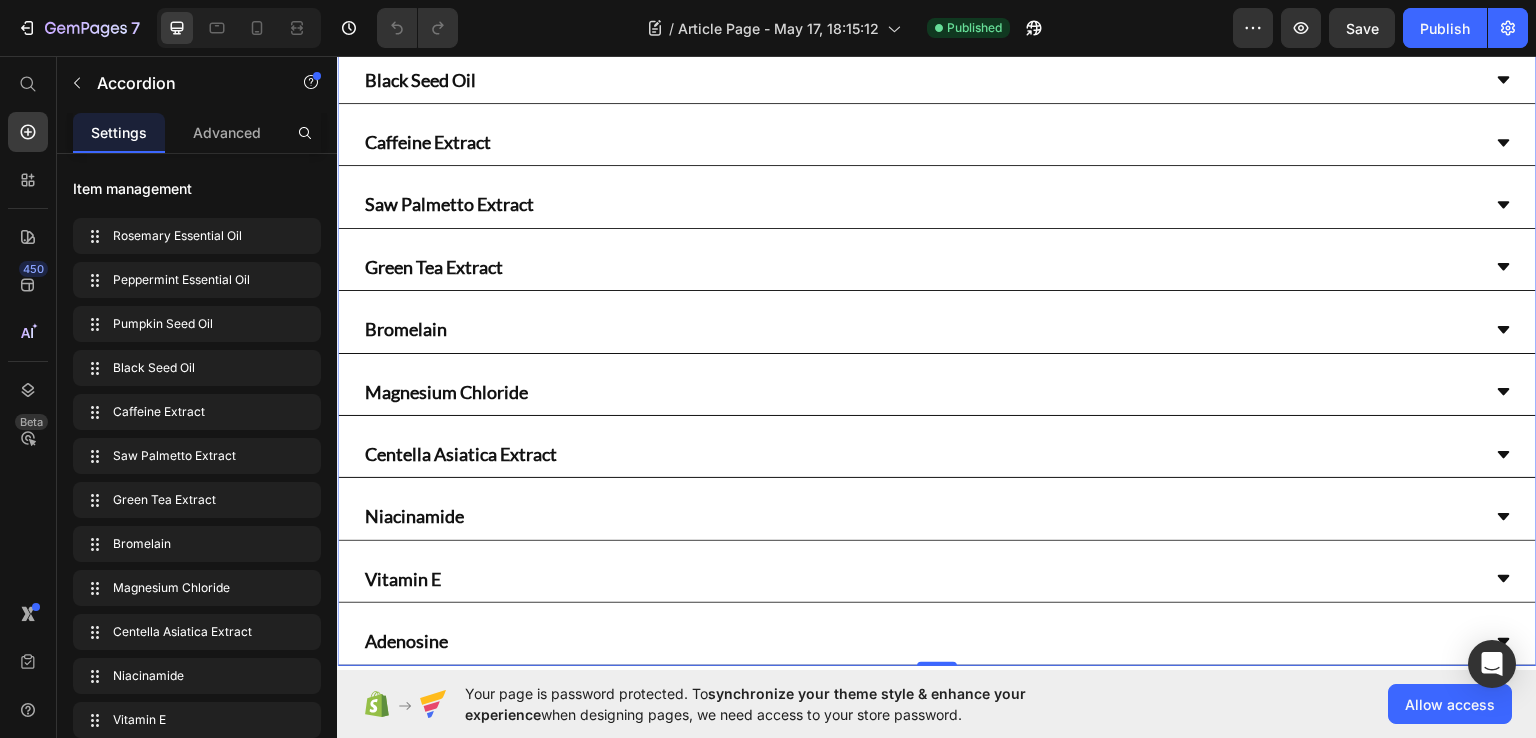 scroll, scrollTop: 300, scrollLeft: 0, axis: vertical 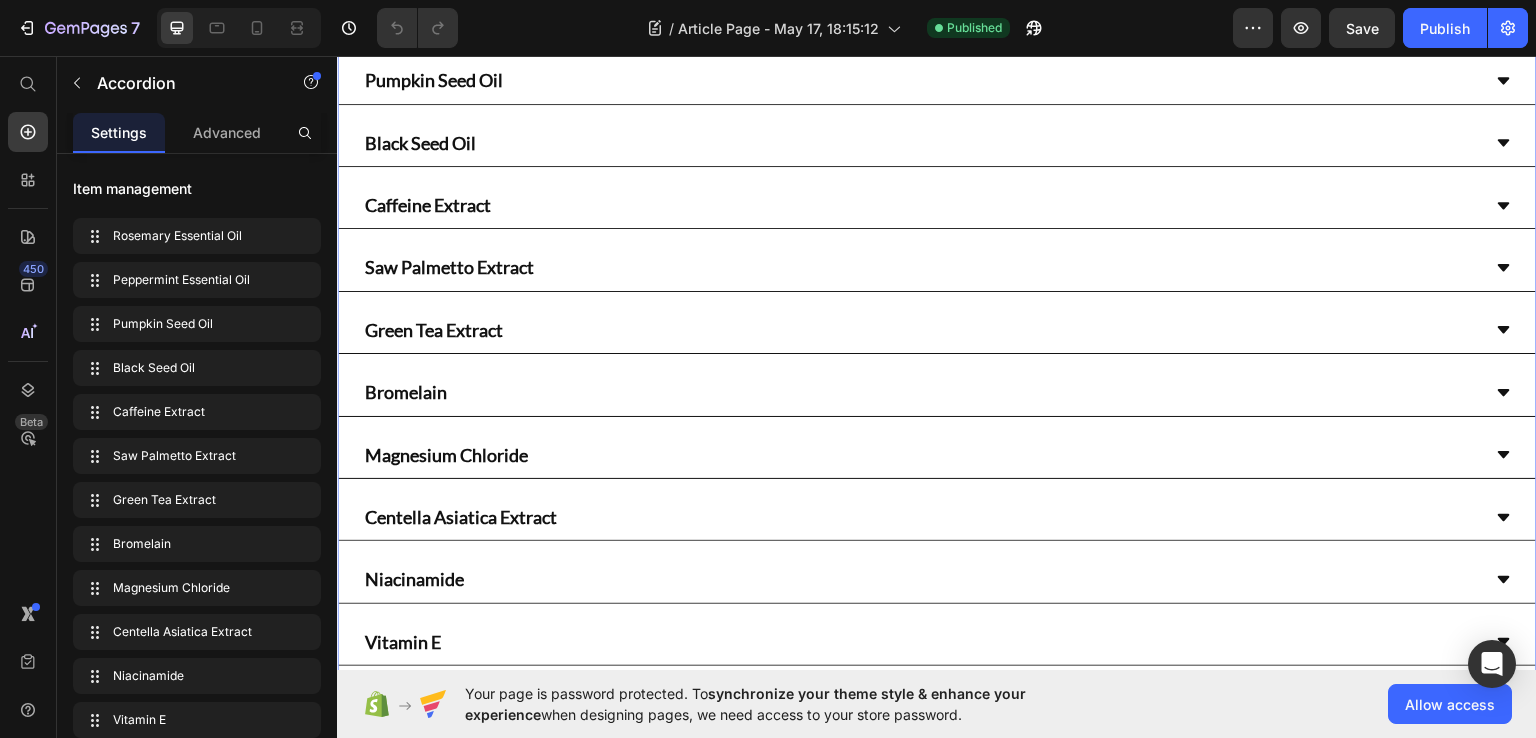 click on "Saw Palmetto Extract" at bounding box center [937, 267] 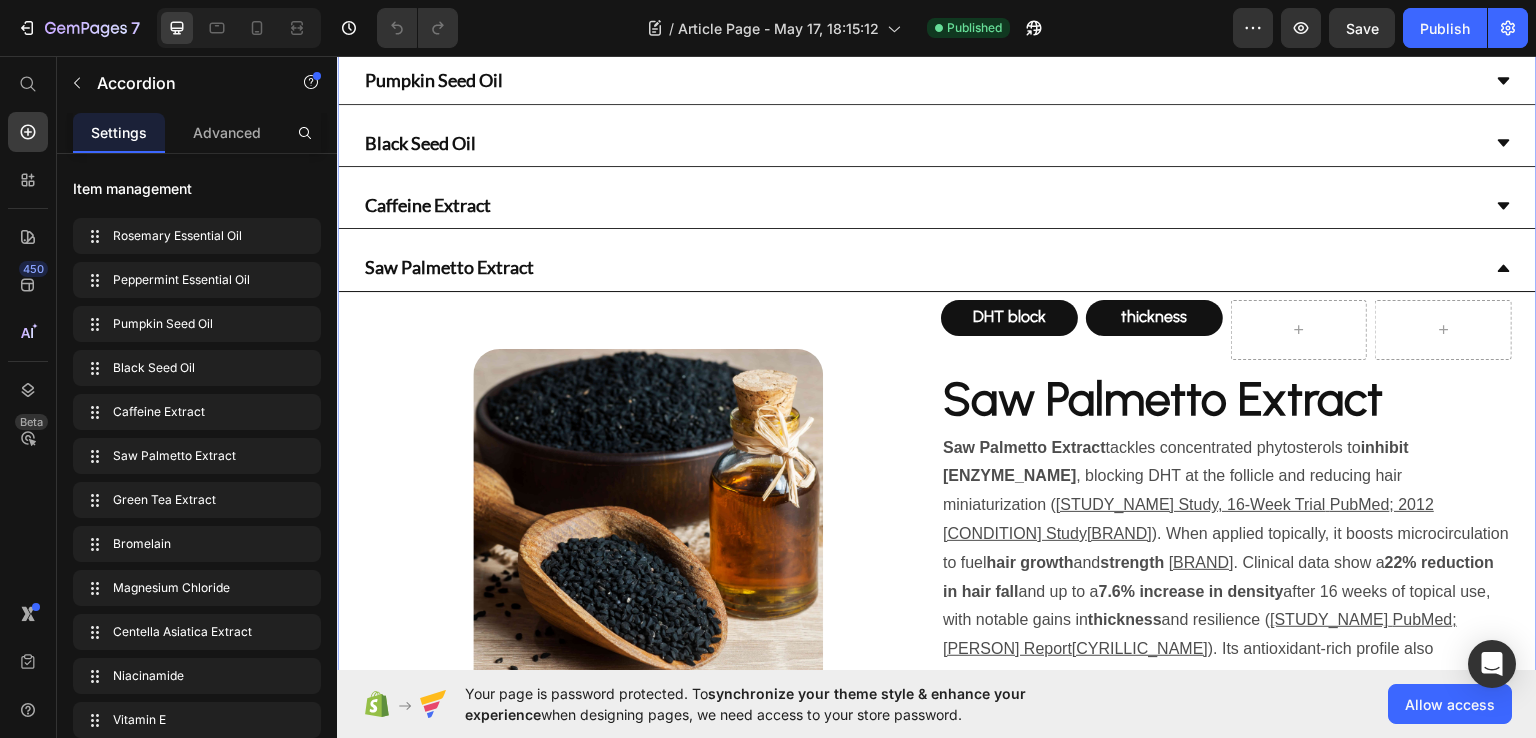 click on "Saw Palmetto Extract" at bounding box center (937, 267) 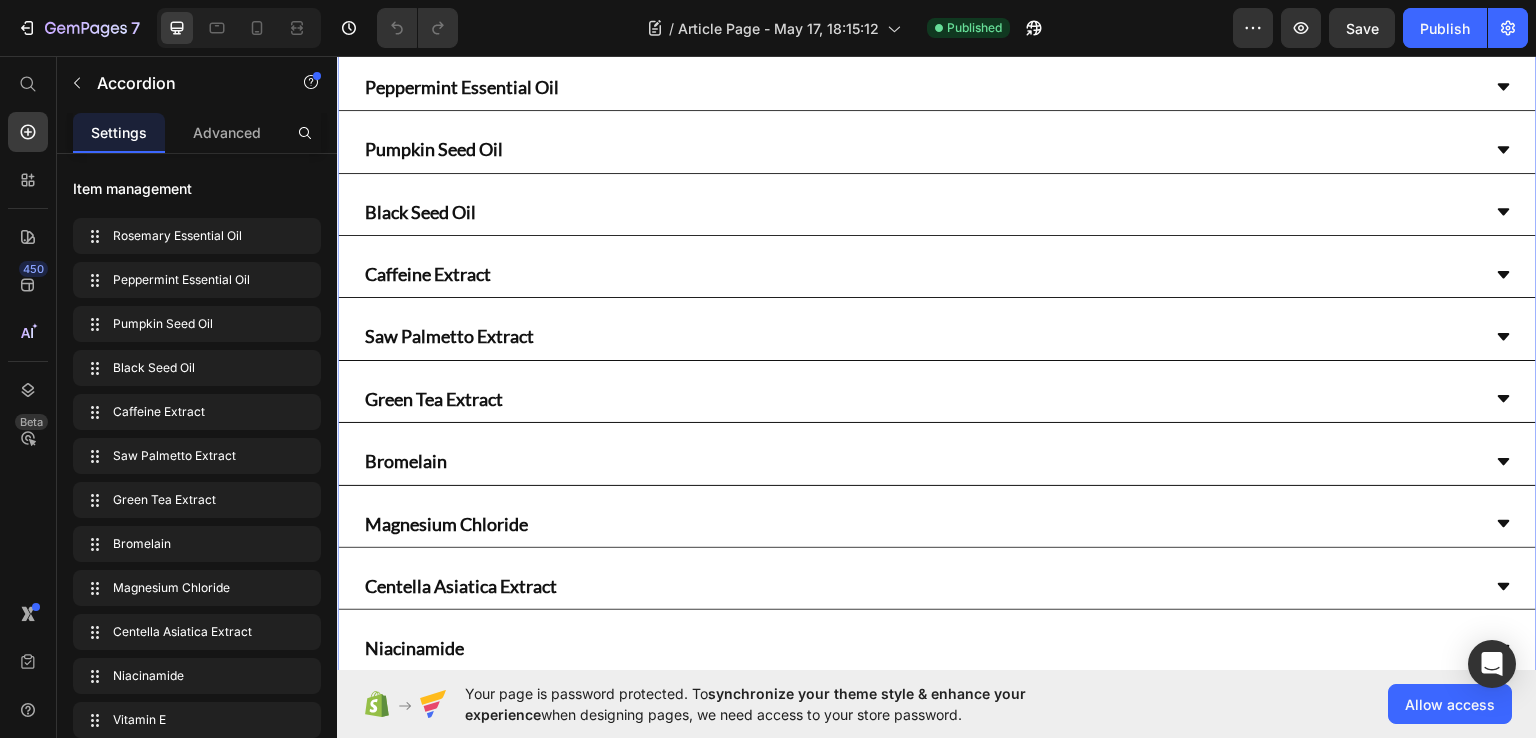 scroll, scrollTop: 100, scrollLeft: 0, axis: vertical 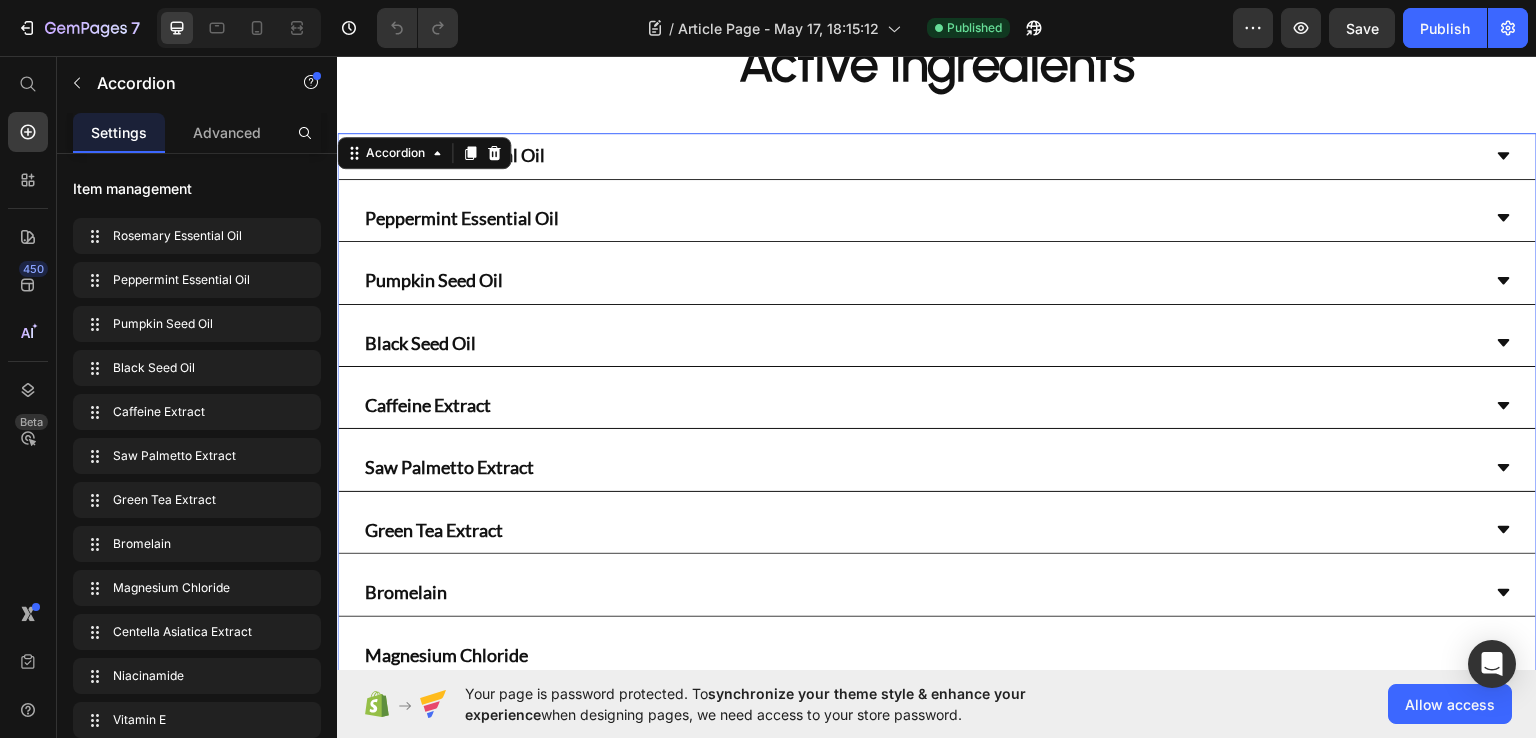 click on "Rosemary Essential Oil
Peppermint Essential Oil
Pumpkin Seed Oil
Black Seed Oil
Caffeine Extract
Saw Palmetto Extract
Green Tea Extract
Bromelain
Magnesium Chloride
Centella Asiatica Extract
Niacinamide
Vitamin E
Adenosine" at bounding box center [937, 529] 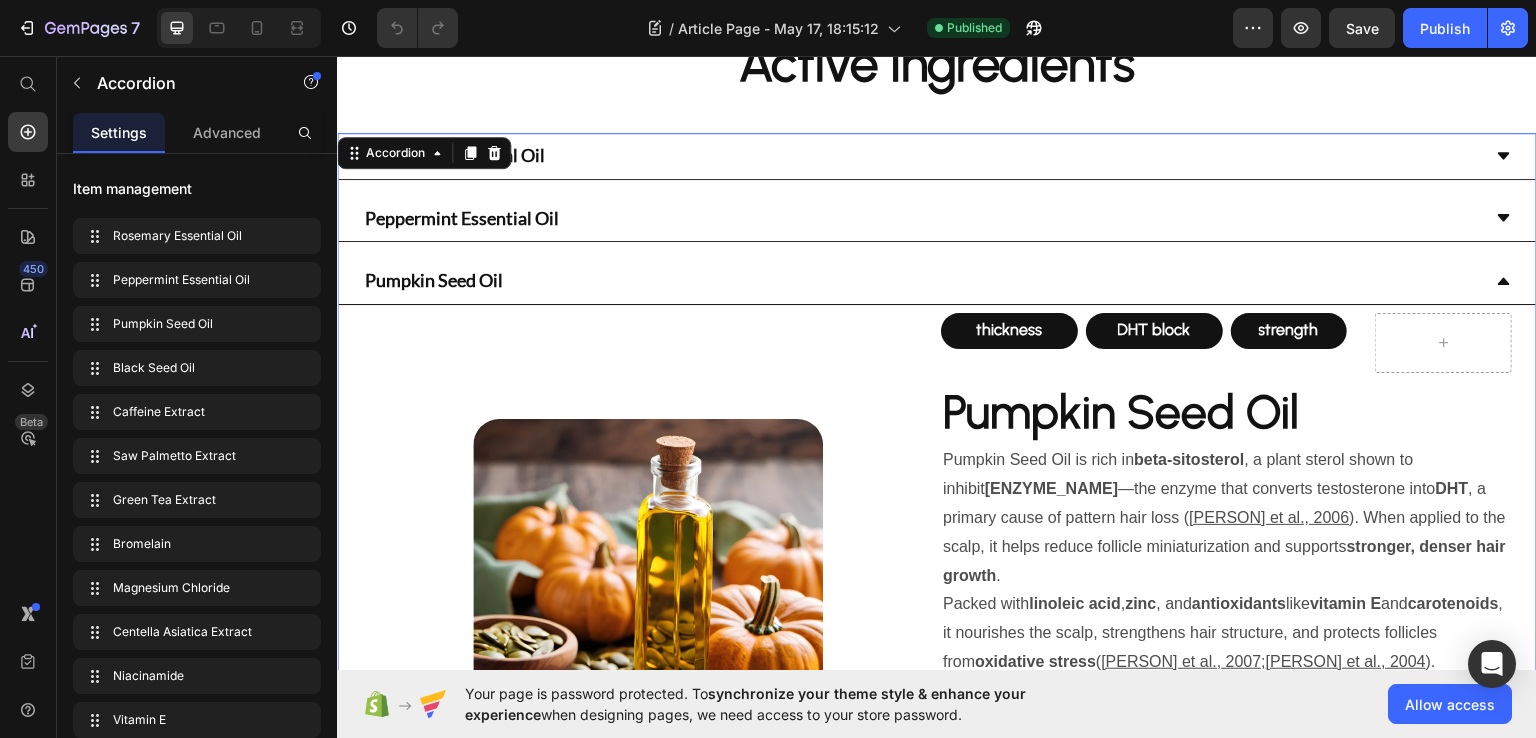 click on "Pumpkin Seed Oil" at bounding box center [921, 279] 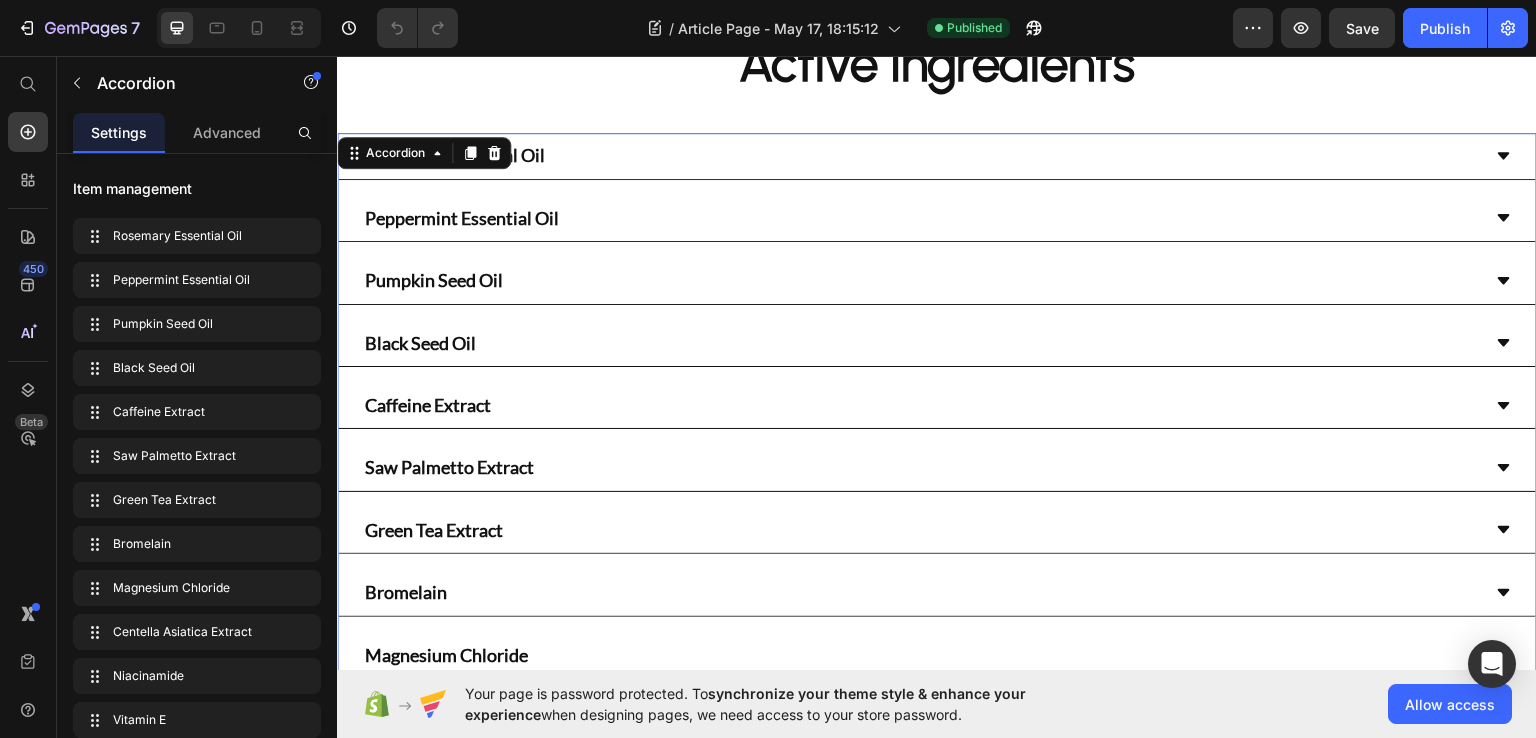 click on "Black Seed Oil" at bounding box center [921, 342] 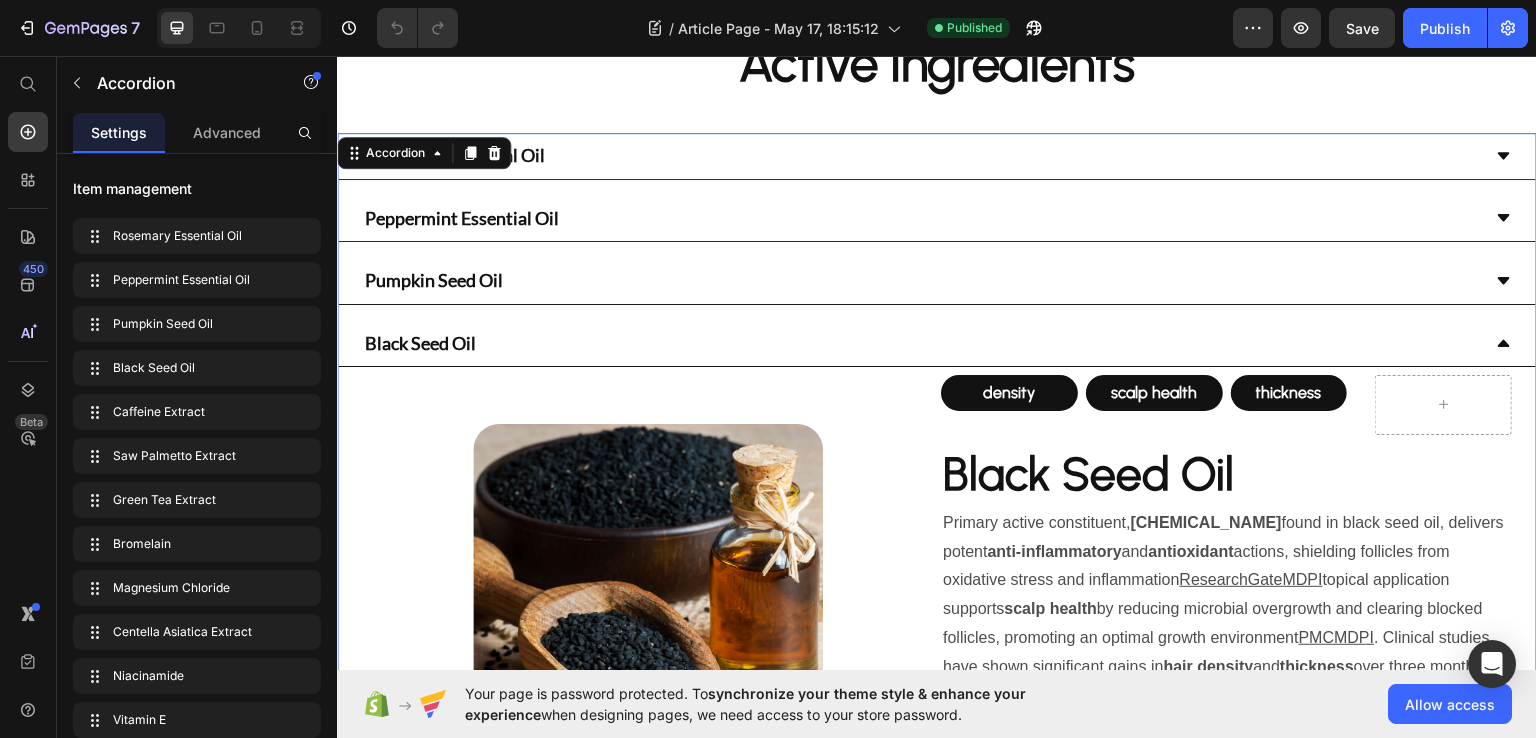 click on "Black Seed Oil" at bounding box center [921, 342] 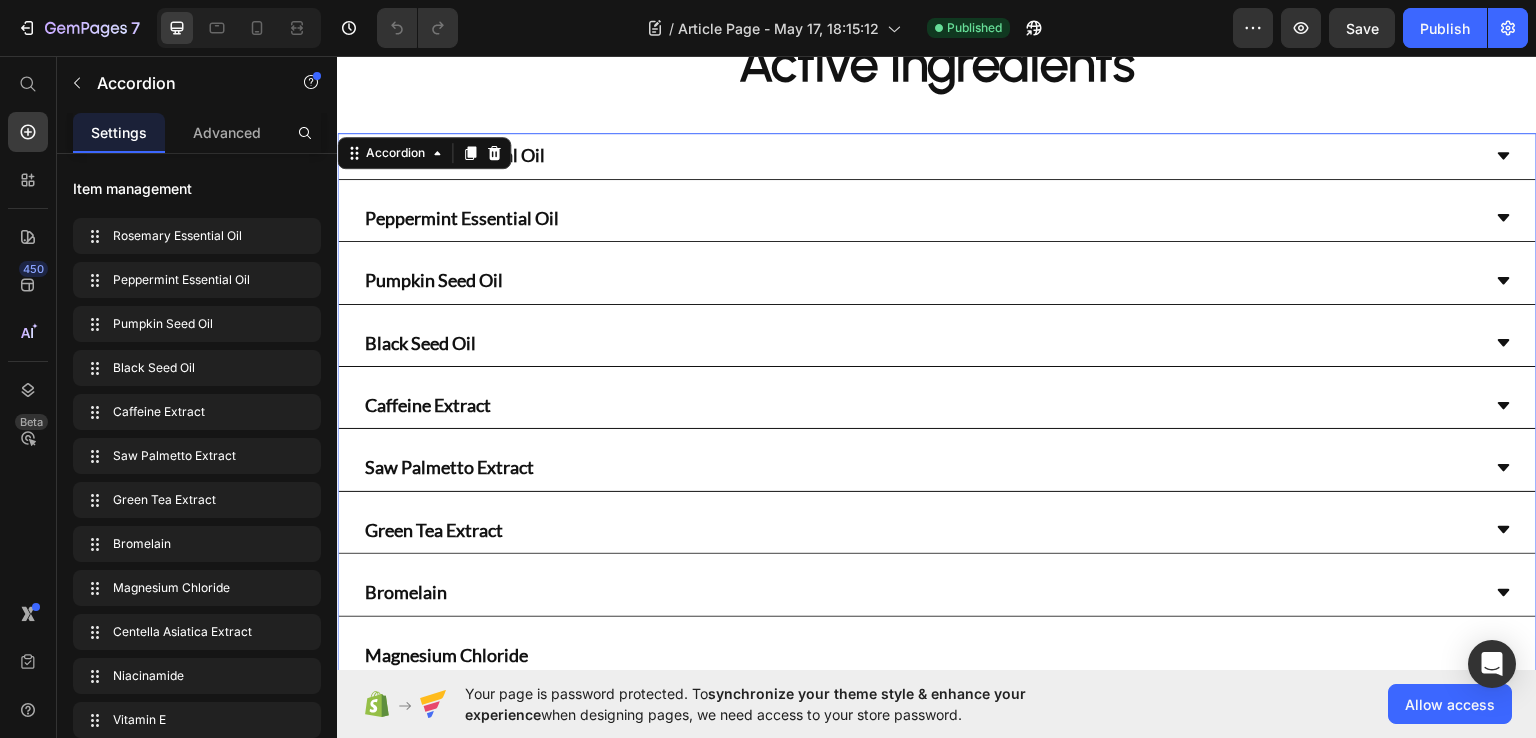 click on "Caffeine Extract" at bounding box center [937, 405] 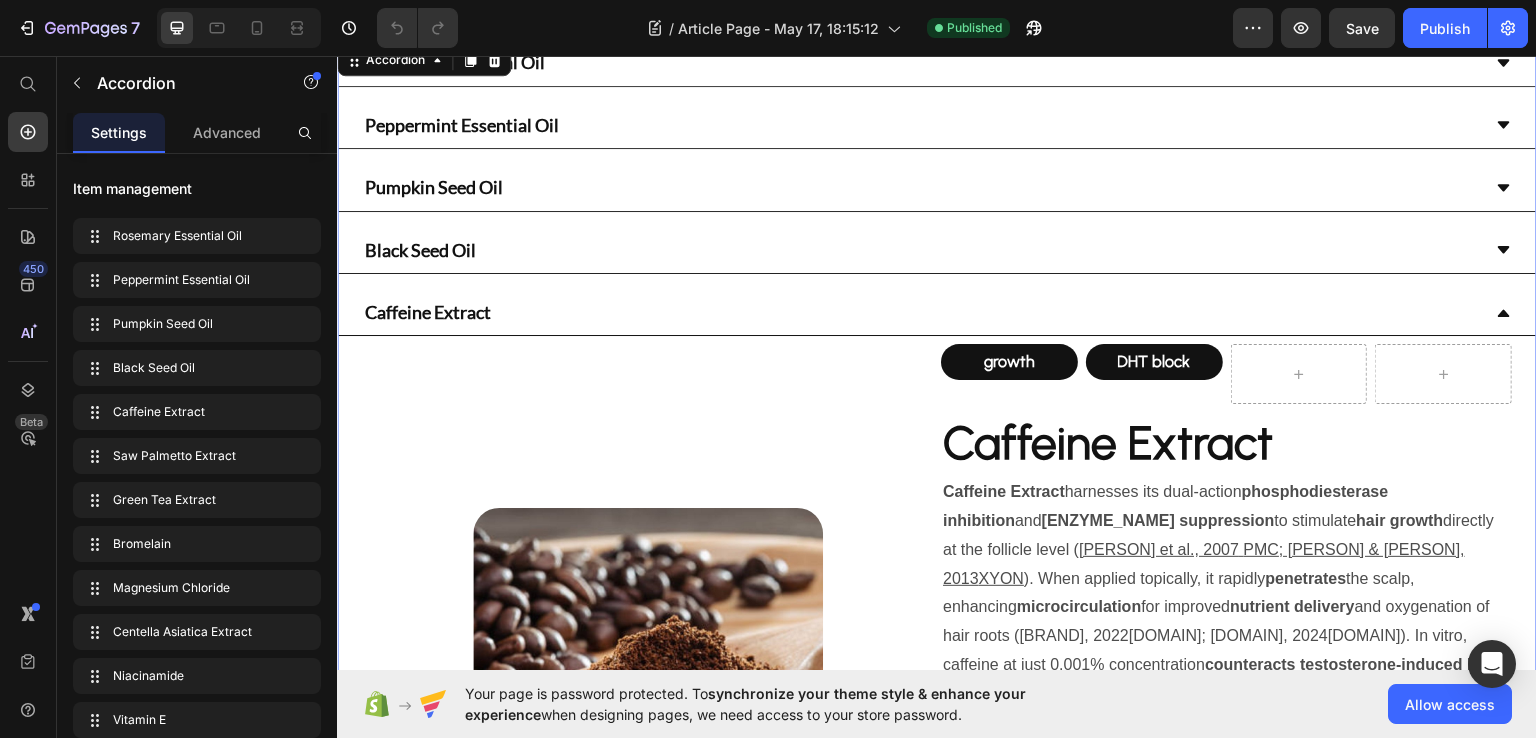 scroll, scrollTop: 200, scrollLeft: 0, axis: vertical 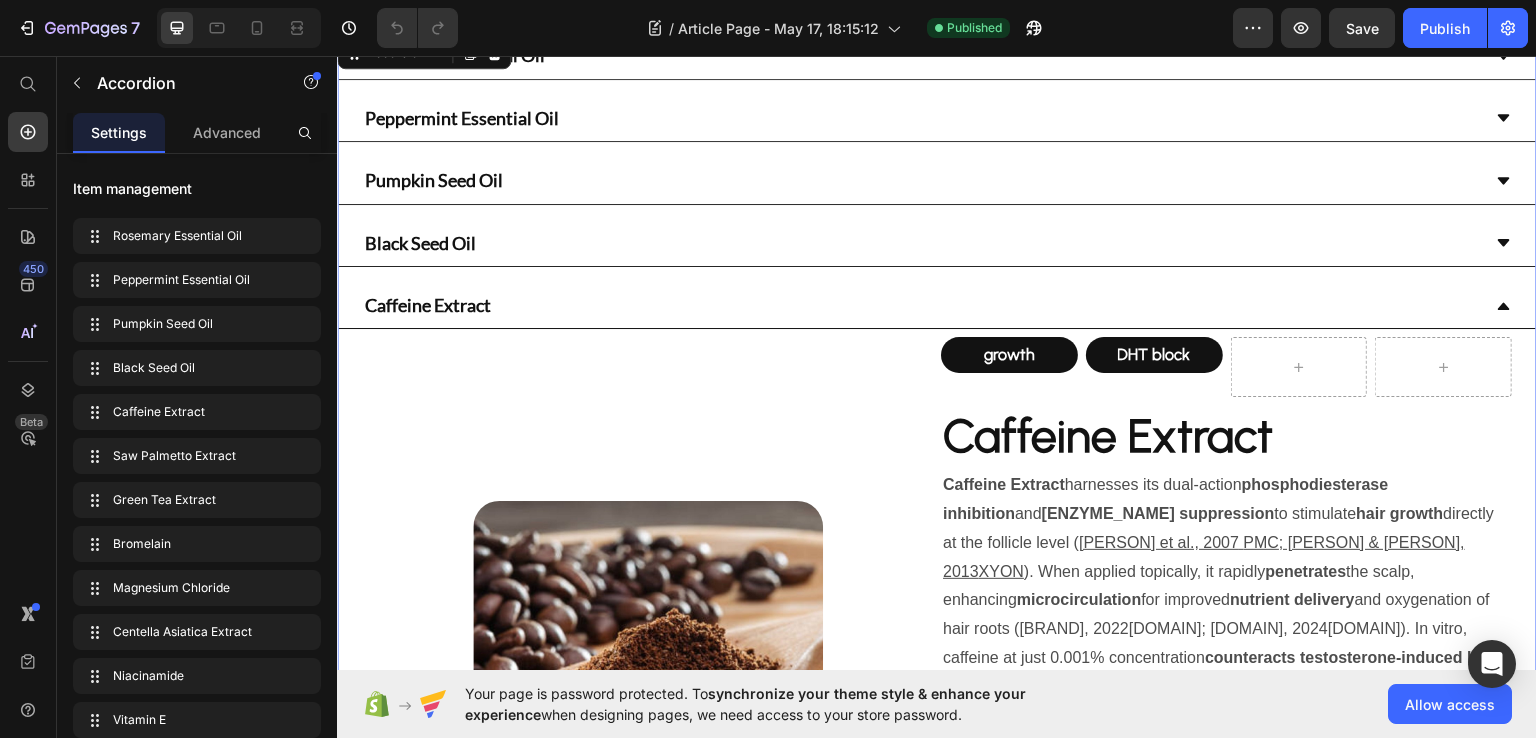 click on "Caffeine Extract" at bounding box center (921, 304) 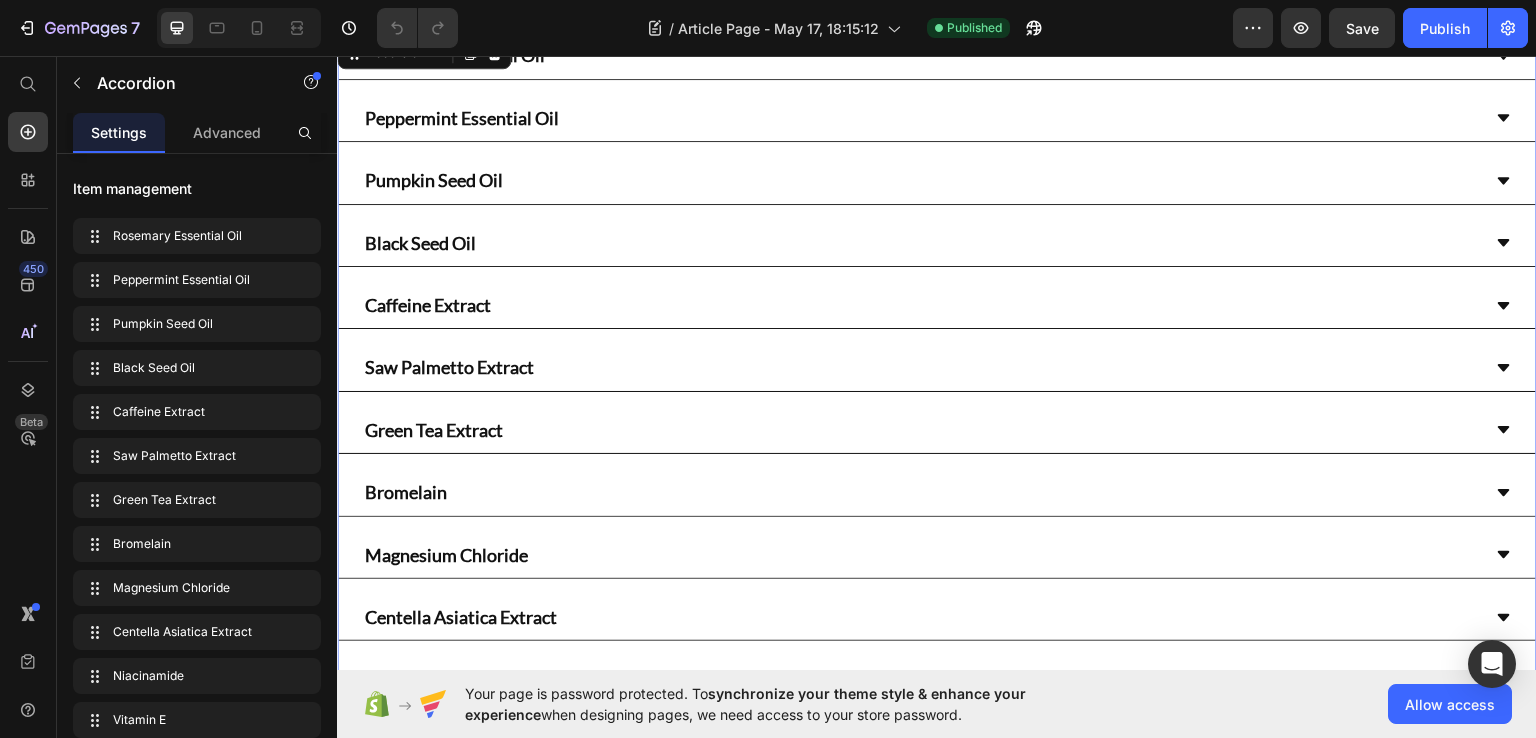 click on "Saw Palmetto Extract" at bounding box center (921, 366) 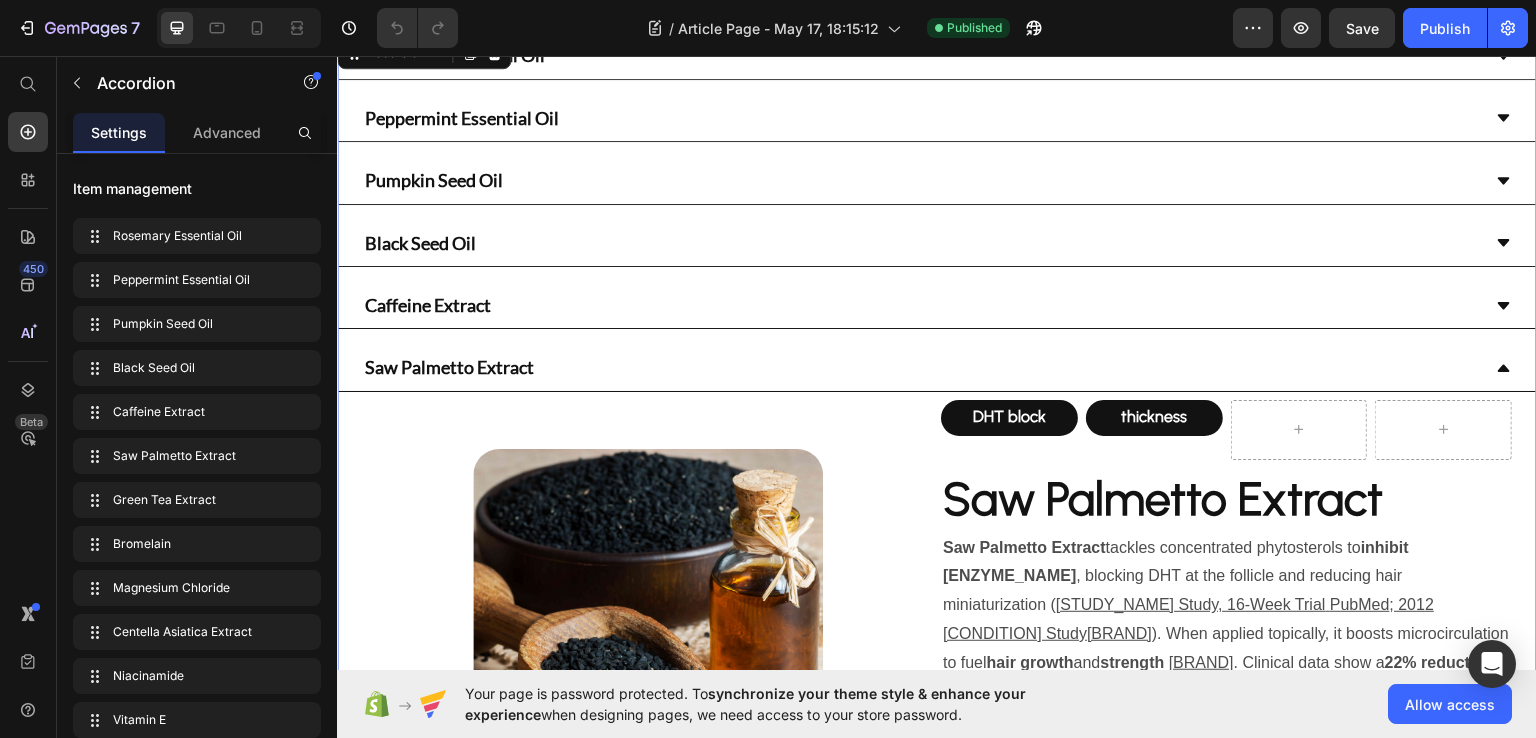 click on "Saw Palmetto Extract" at bounding box center (921, 366) 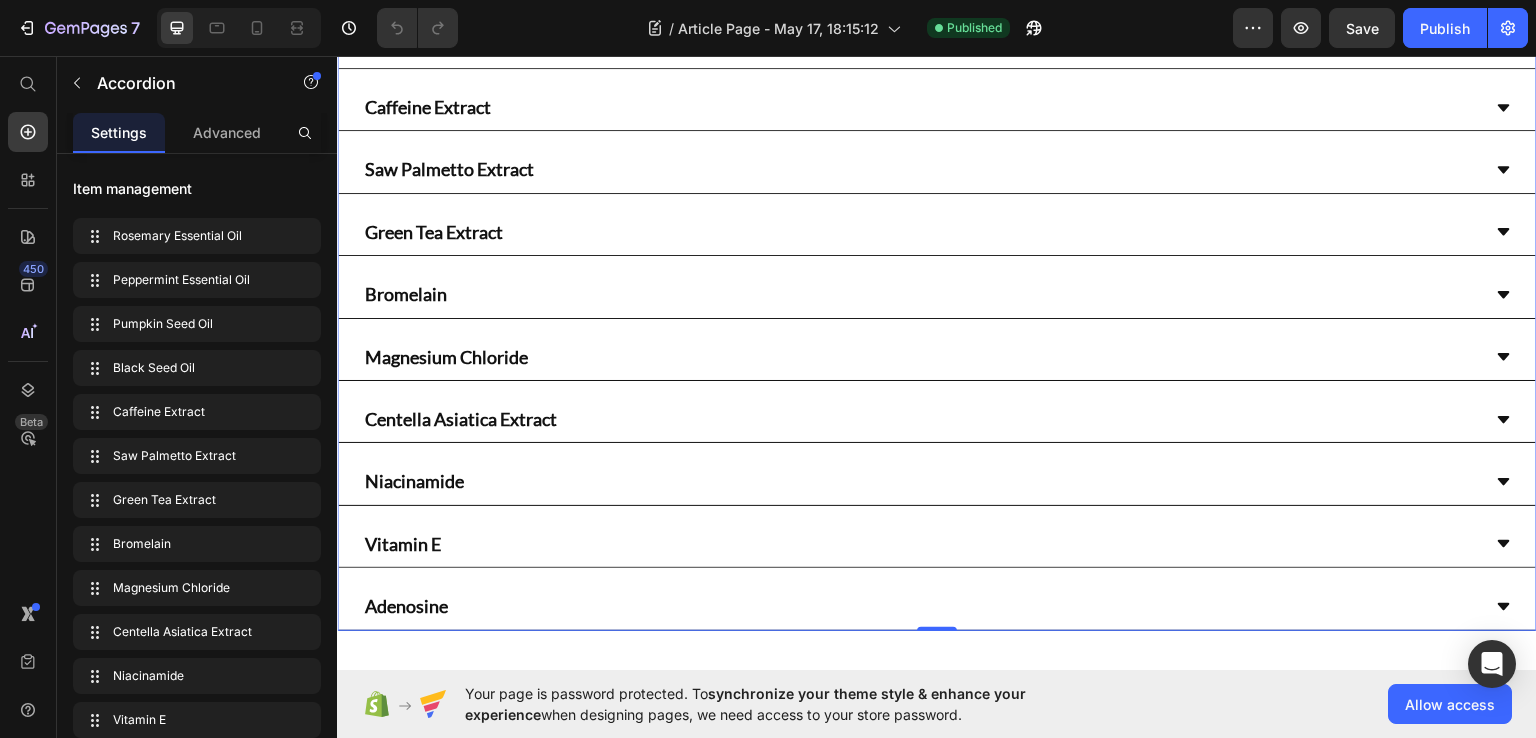 scroll, scrollTop: 400, scrollLeft: 0, axis: vertical 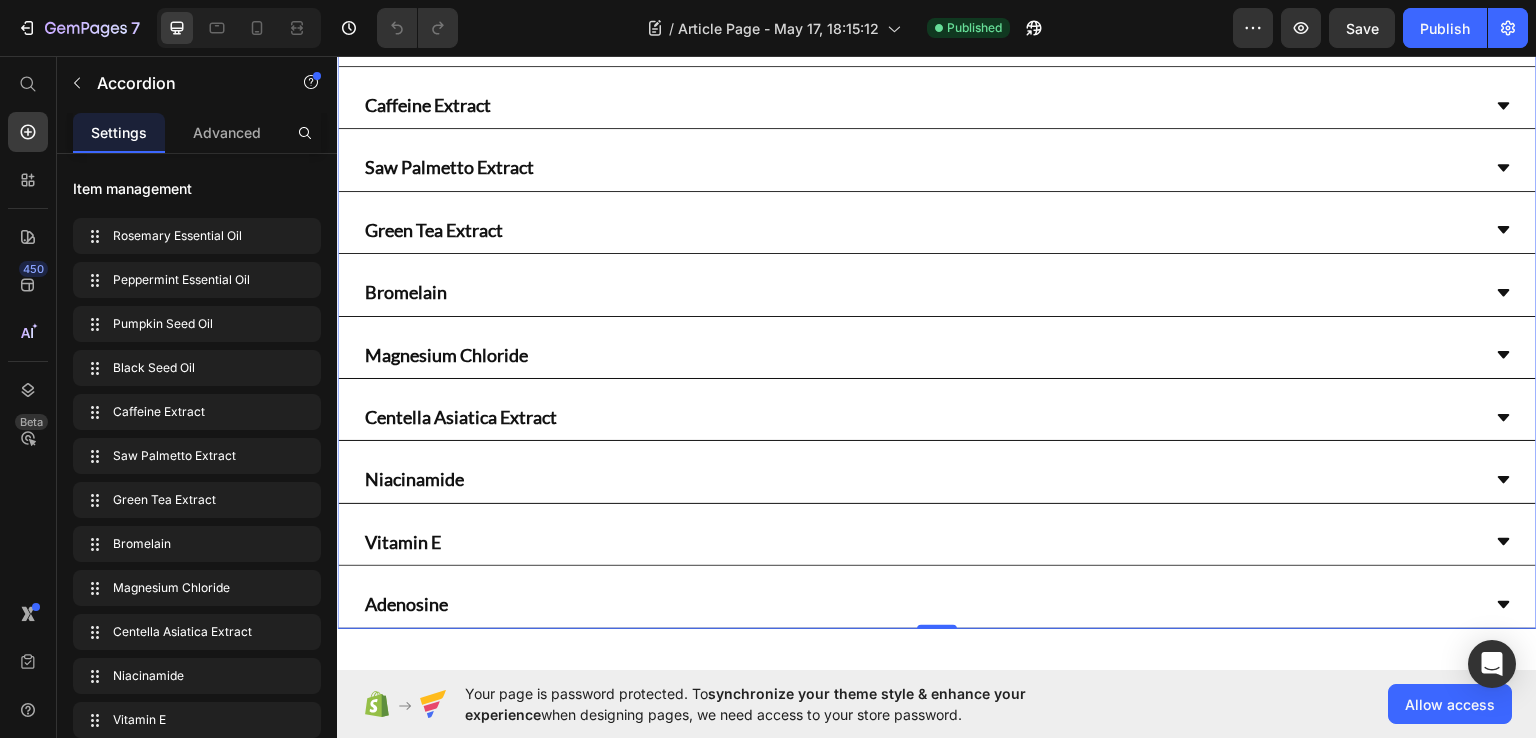 click on "Bromelain" at bounding box center (937, 292) 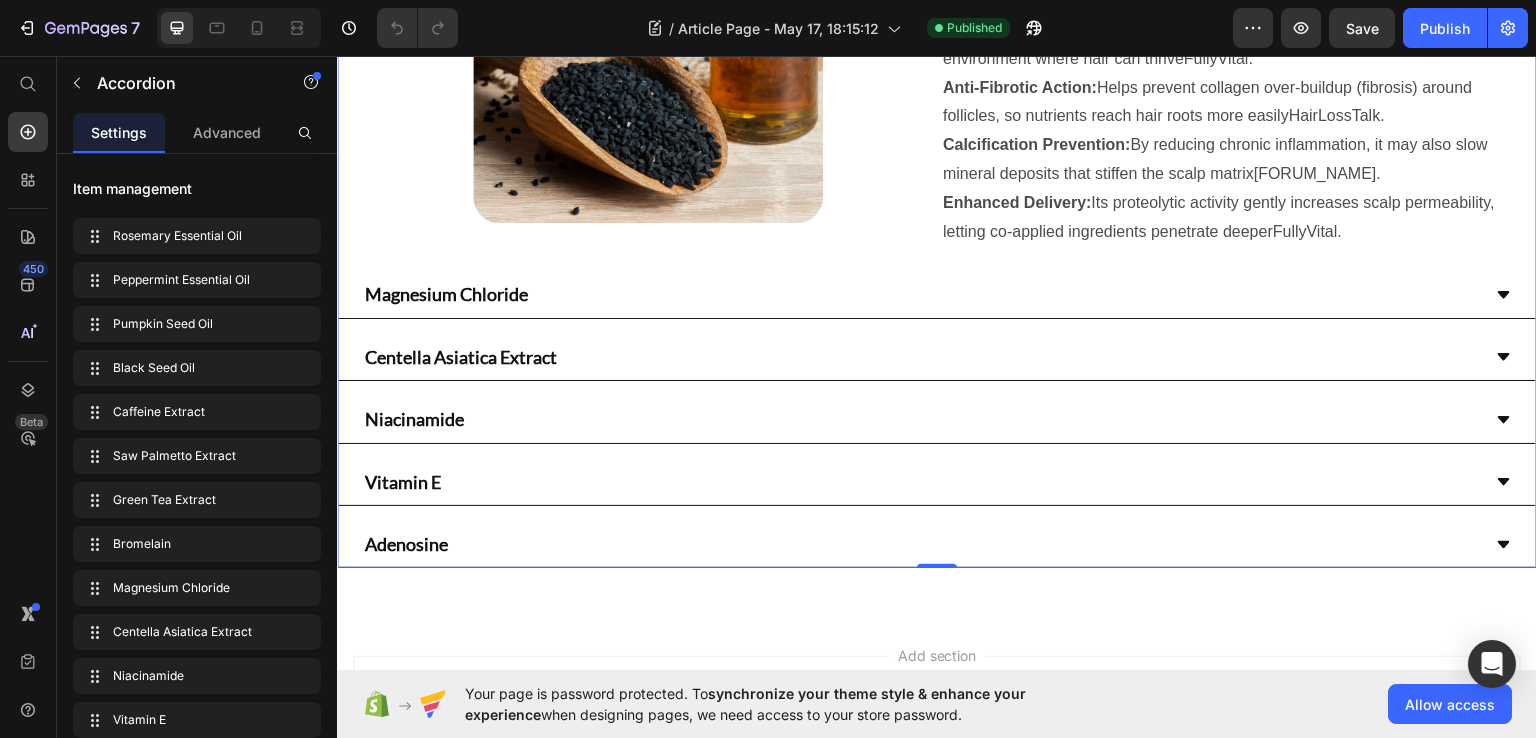 click on "Rosemary Essential Oil
Peppermint Essential Oil
Pumpkin Seed Oil
Black Seed Oil
Caffeine Extract
Saw Palmetto Extract
Green Tea Extract
Bromelain Image scalp health Button anti-fibrotic Button calcium breakdown Button
Row Bromelain Heading Scalp Exfoliation:  Breaks down dead skin cells and excess oil to unclog follicles and boost absorption of other actives  Soteri Skin . Anti-Inflammatory Care:  Soothes irritation and redness, creating a calm environment where hair can thrive  FullyVital . Anti-Fibrotic Action:  Helps prevent collagen over-buildup (fibrosis) around follicles, so nutrients reach hair roots more easily  HairLossTalk . Calcification Prevention: Low Toxin Forum . FullyVital" at bounding box center [937, -51] 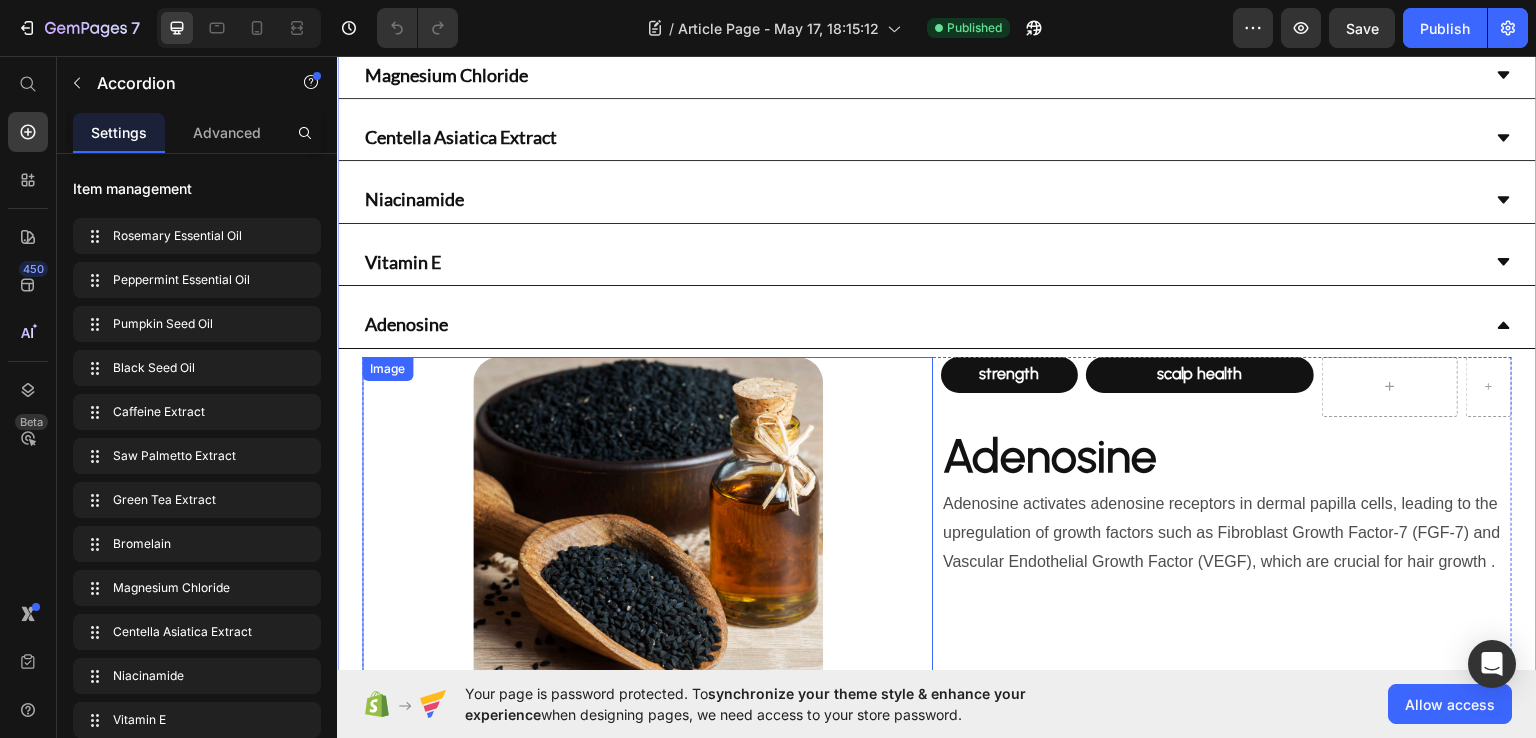 scroll, scrollTop: 677, scrollLeft: 0, axis: vertical 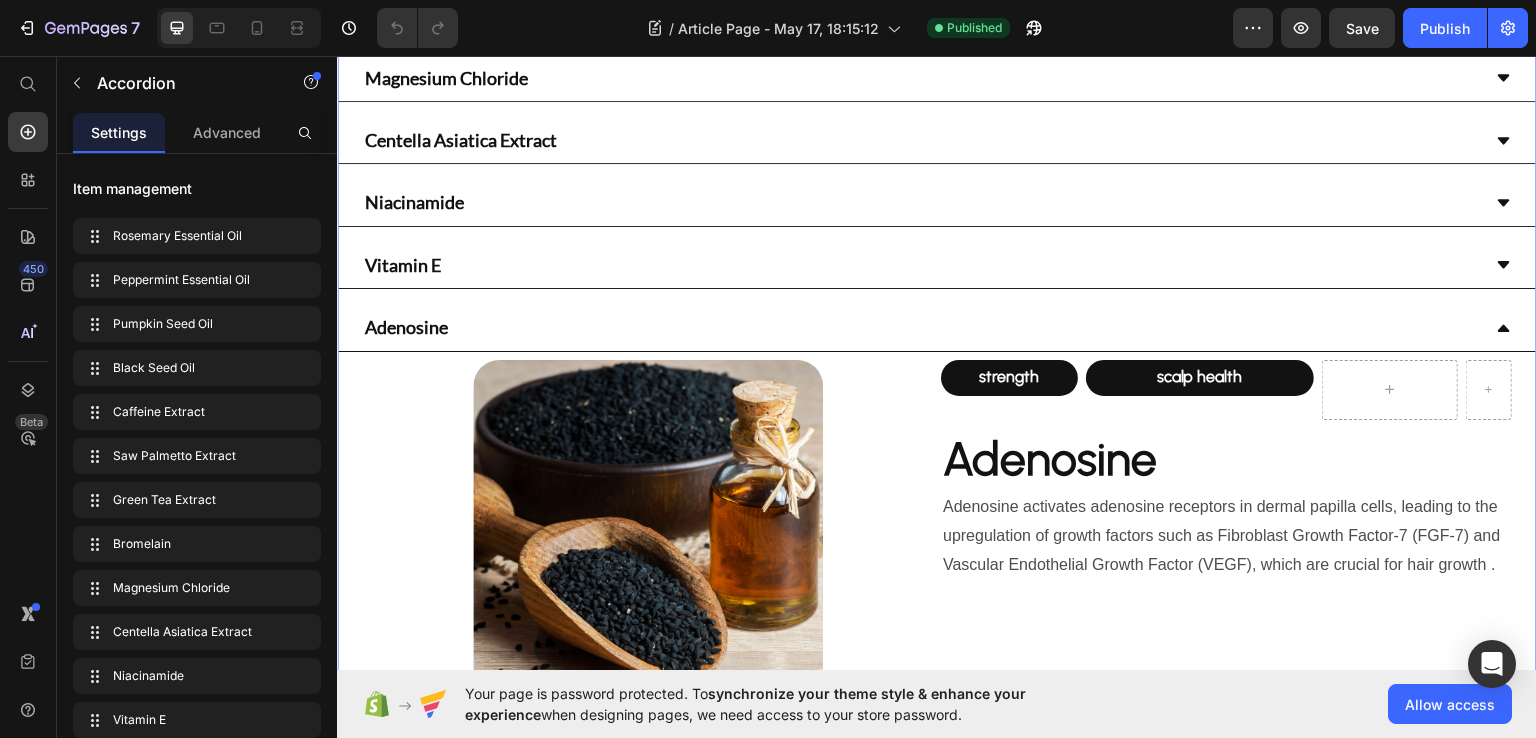 click on "Vitamin E" at bounding box center (921, 264) 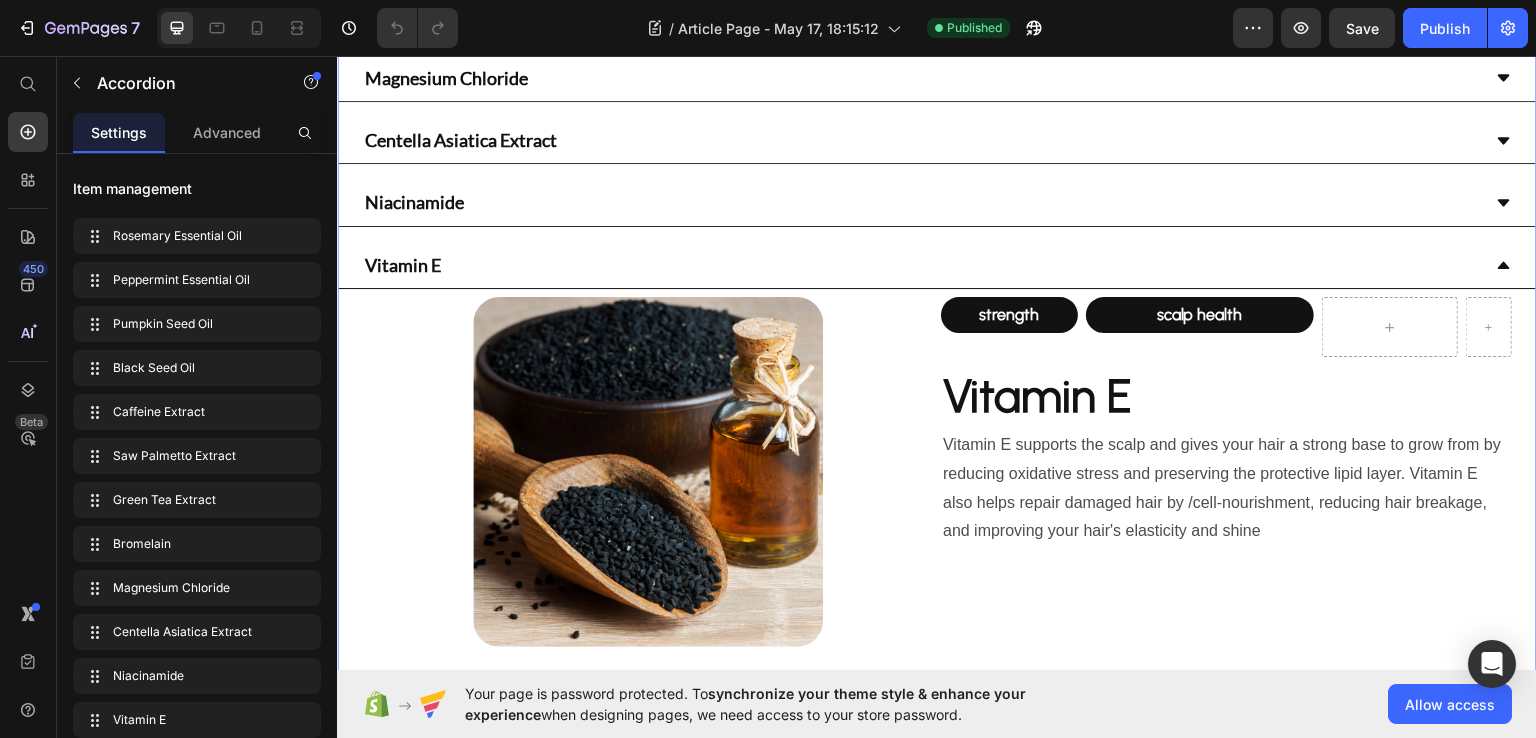 click on "Niacinamide" at bounding box center (937, 202) 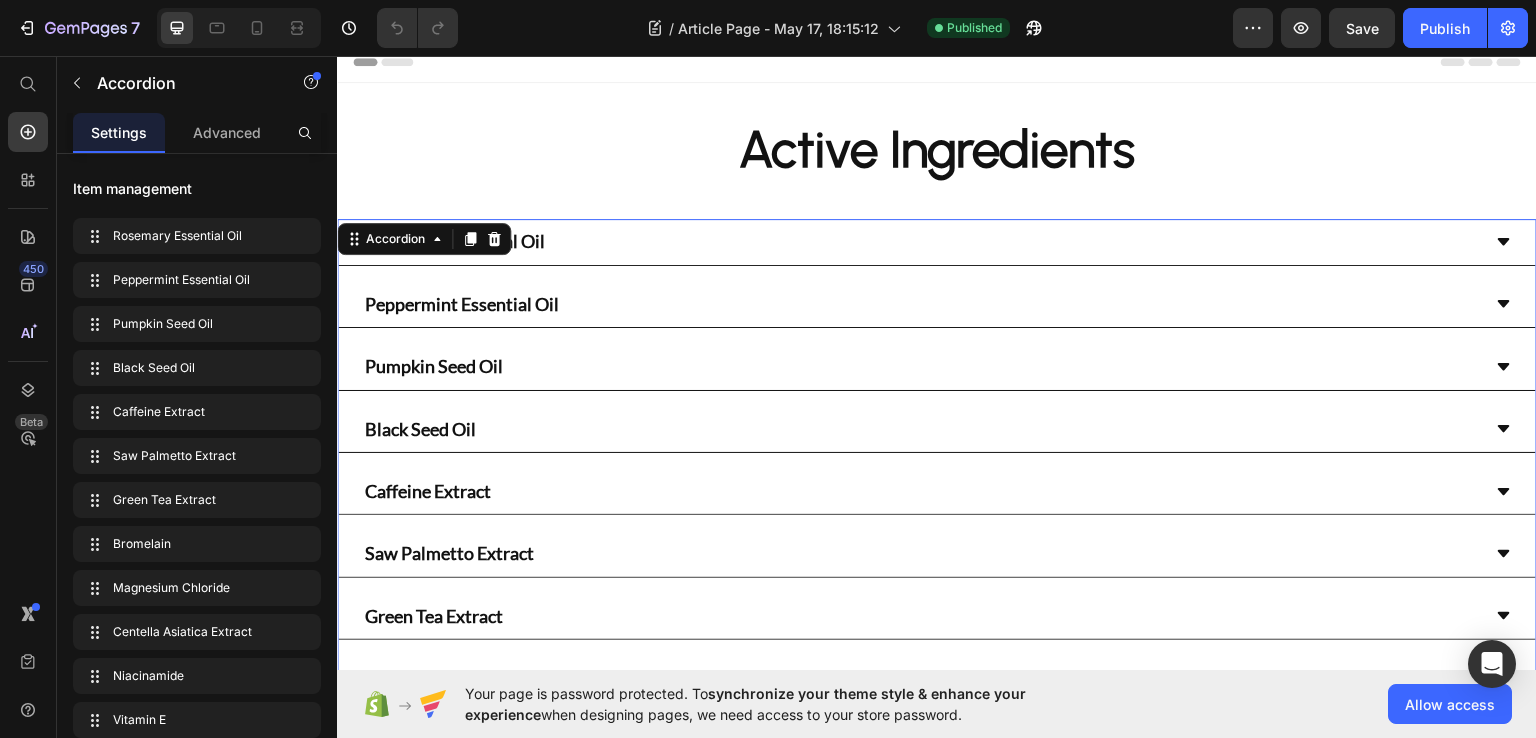 scroll, scrollTop: 0, scrollLeft: 0, axis: both 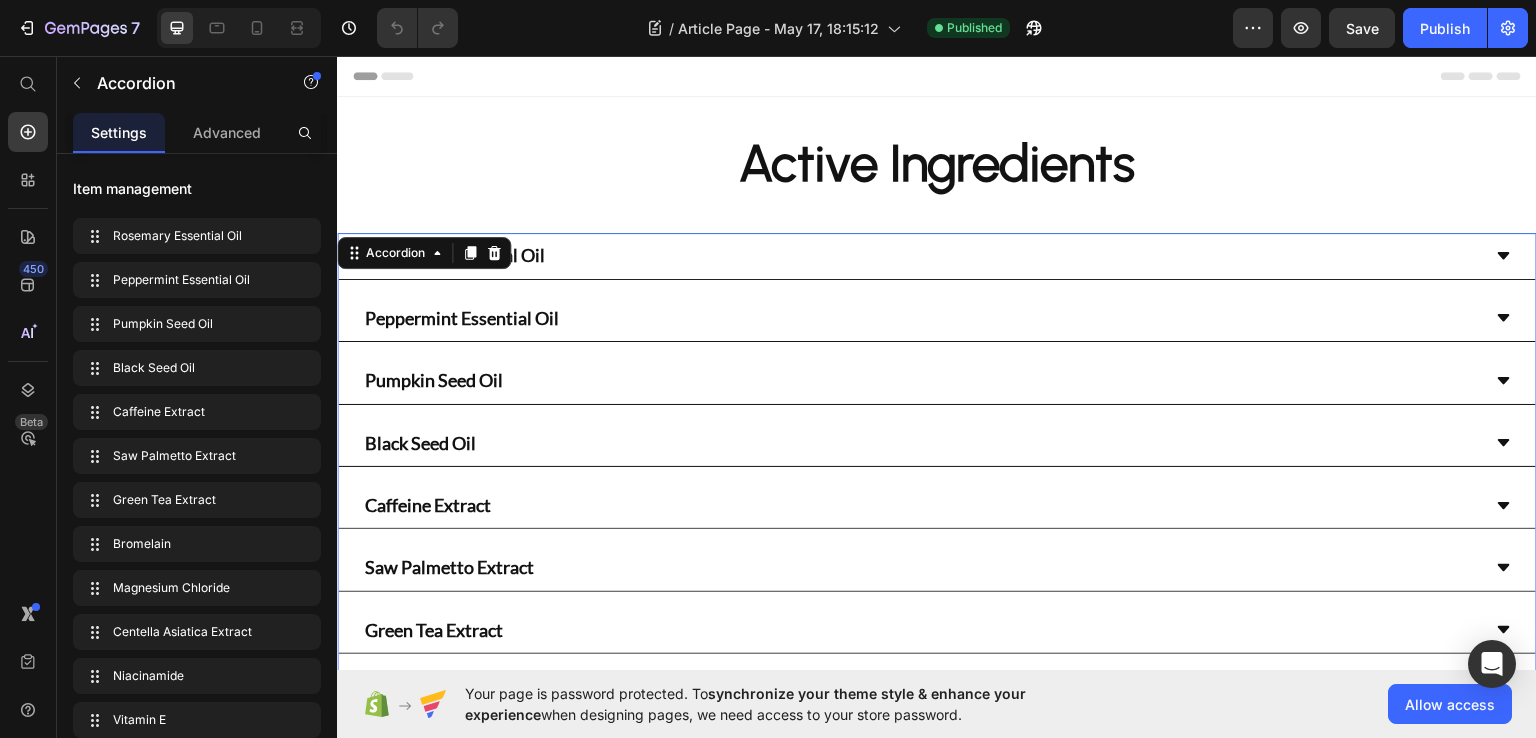 click on "Black Seed Oil" at bounding box center (921, 442) 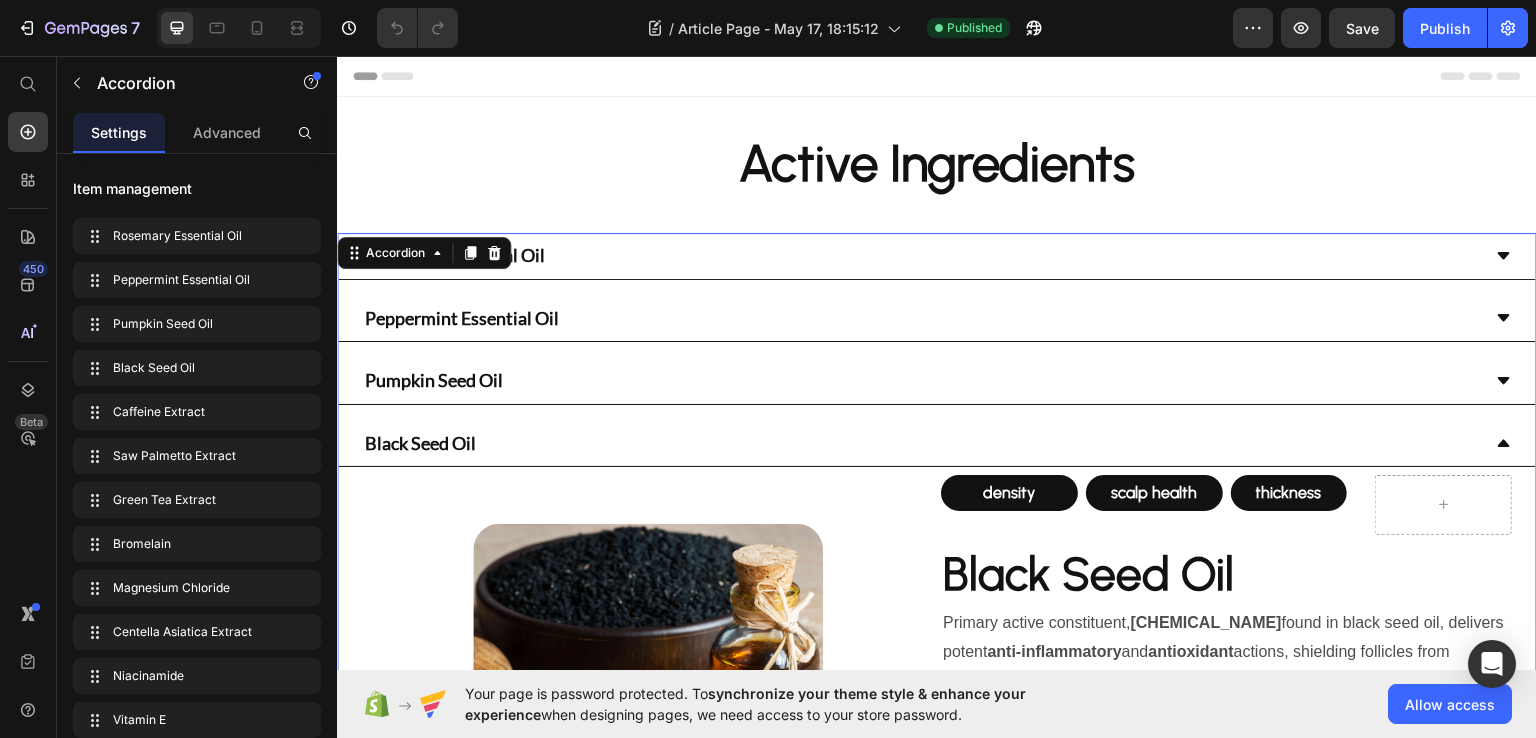 click on "Black Seed Oil" at bounding box center [921, 442] 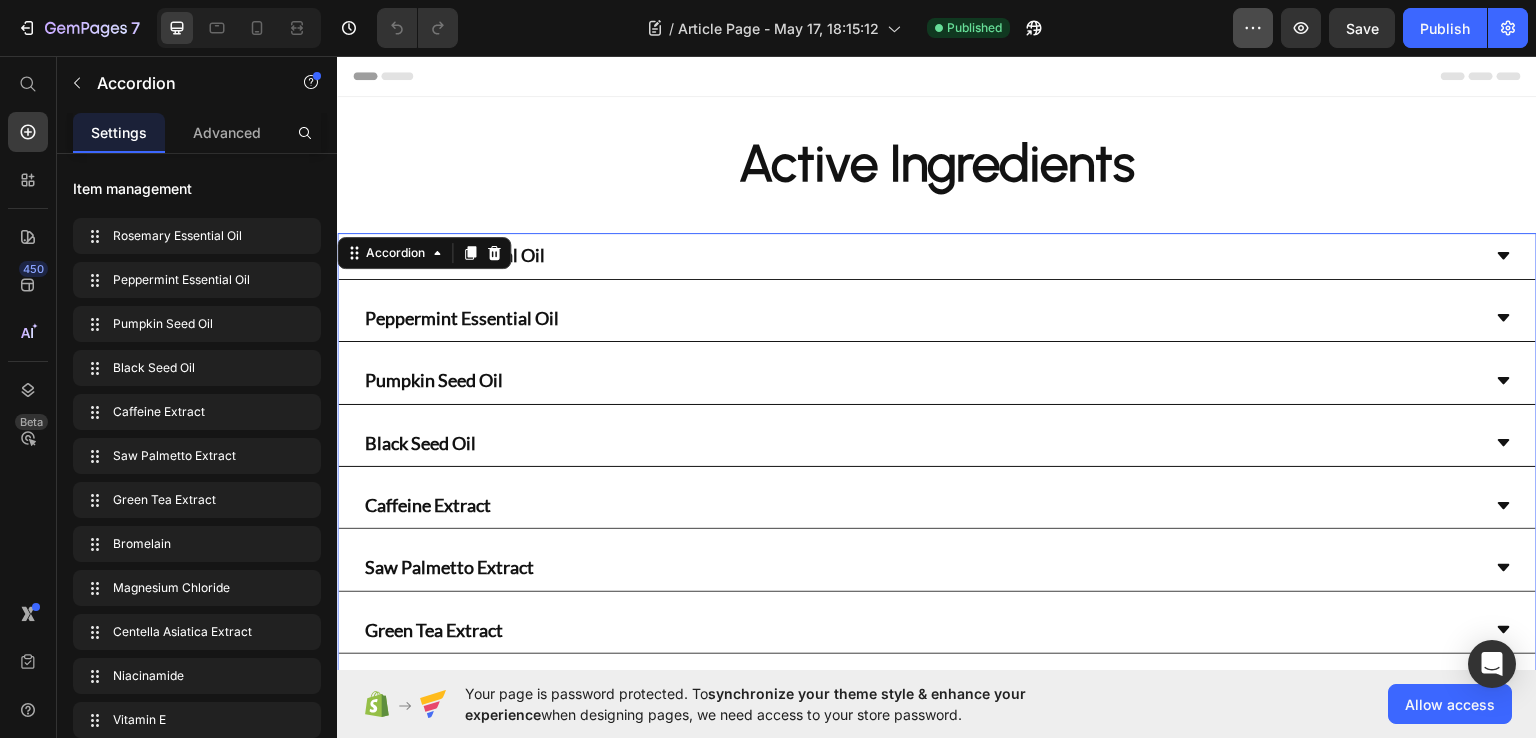 click 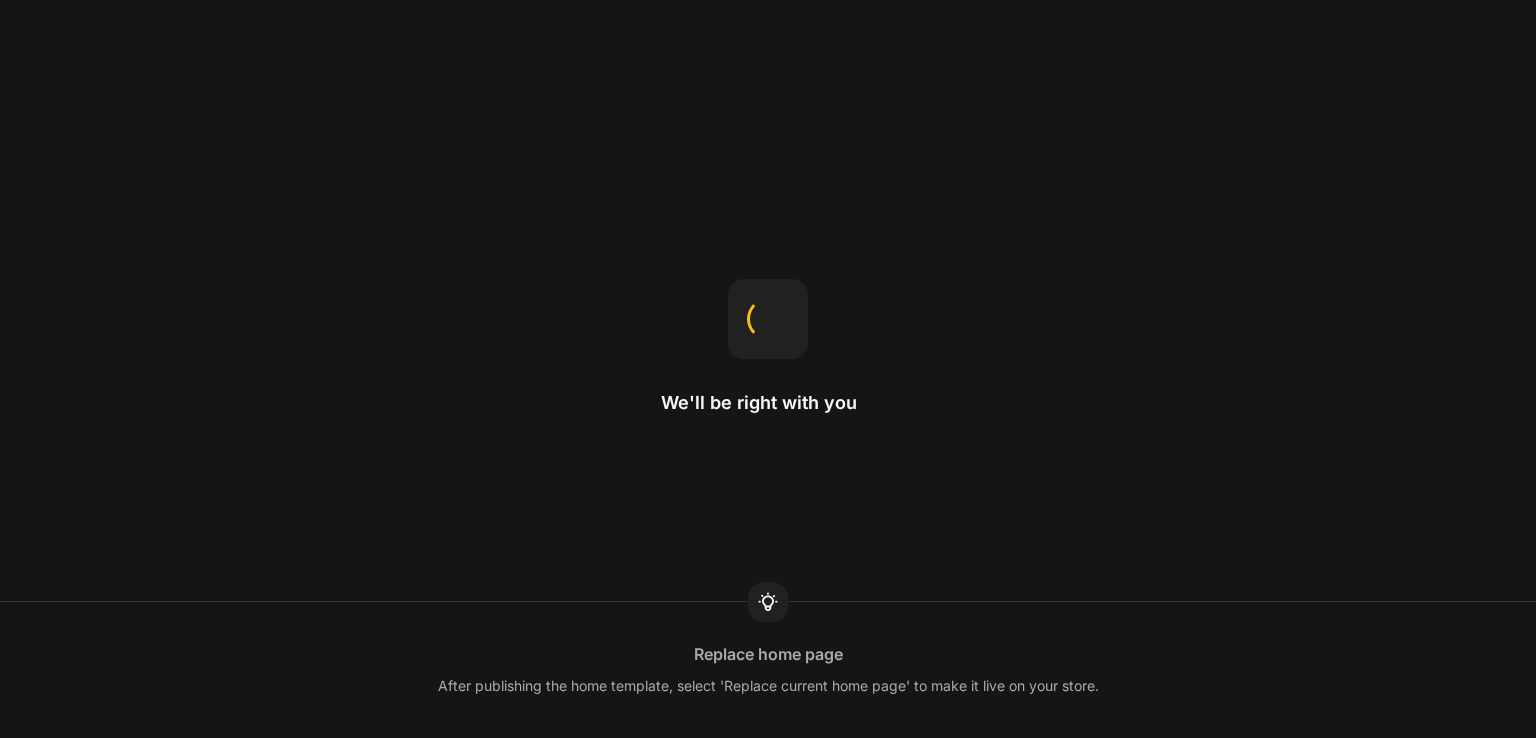 scroll, scrollTop: 0, scrollLeft: 0, axis: both 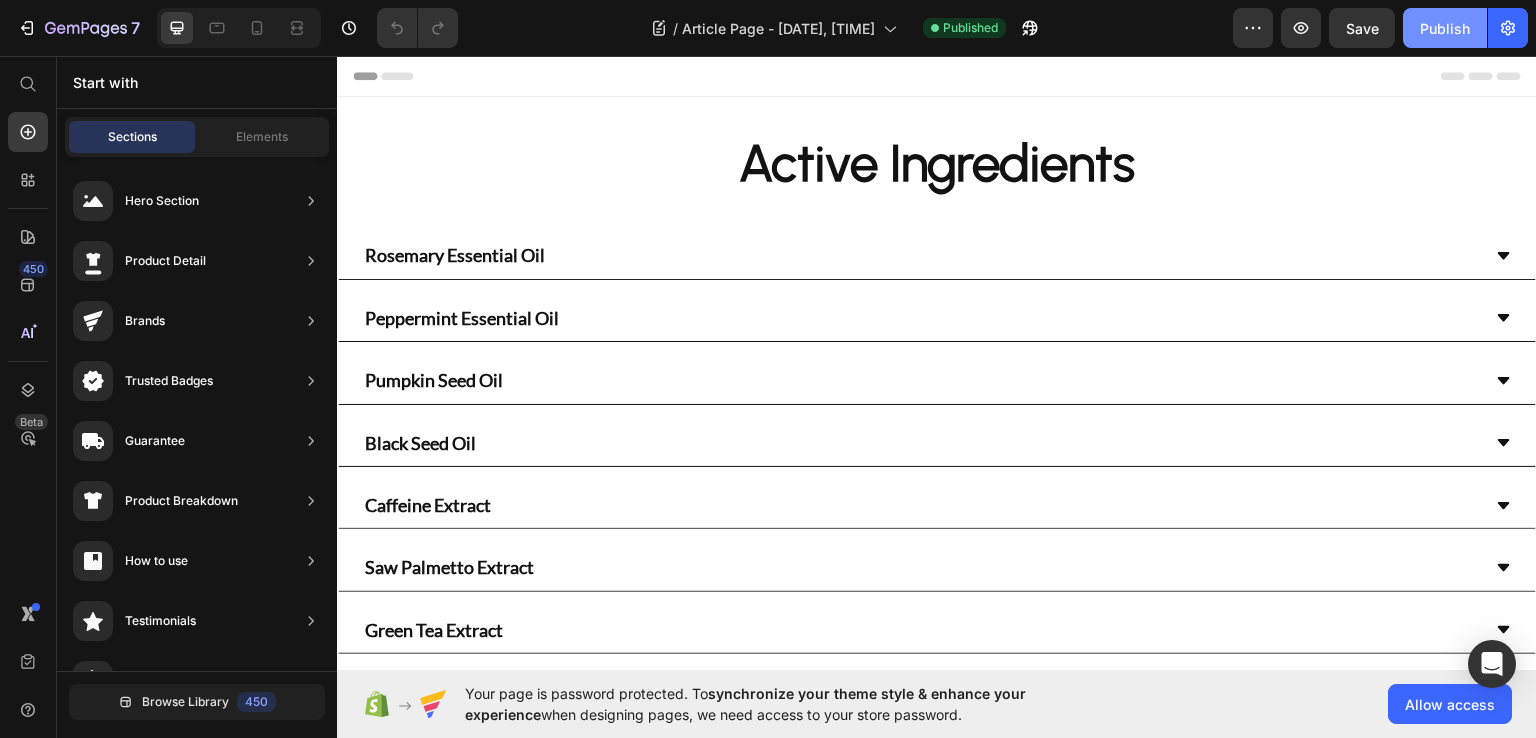 click on "Publish" 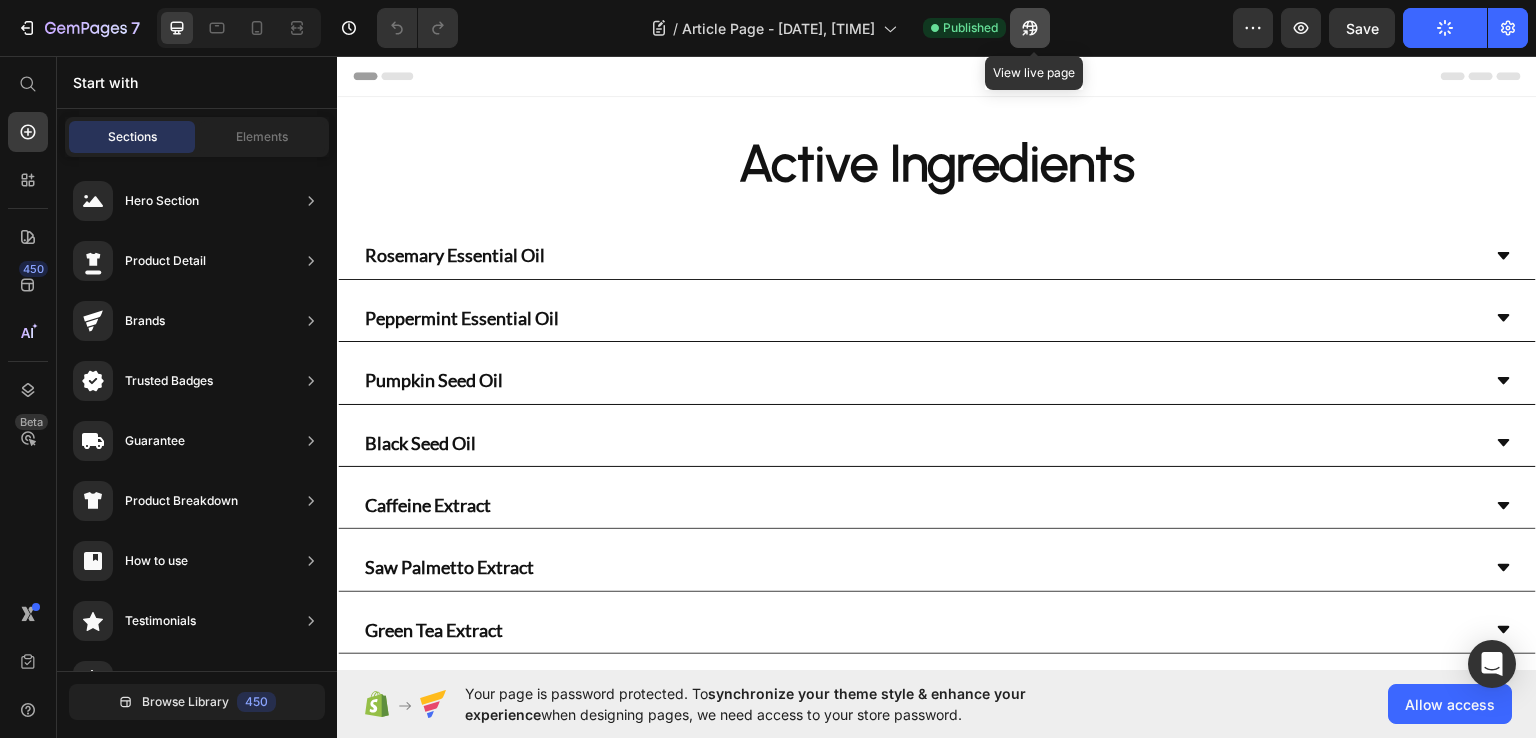 click 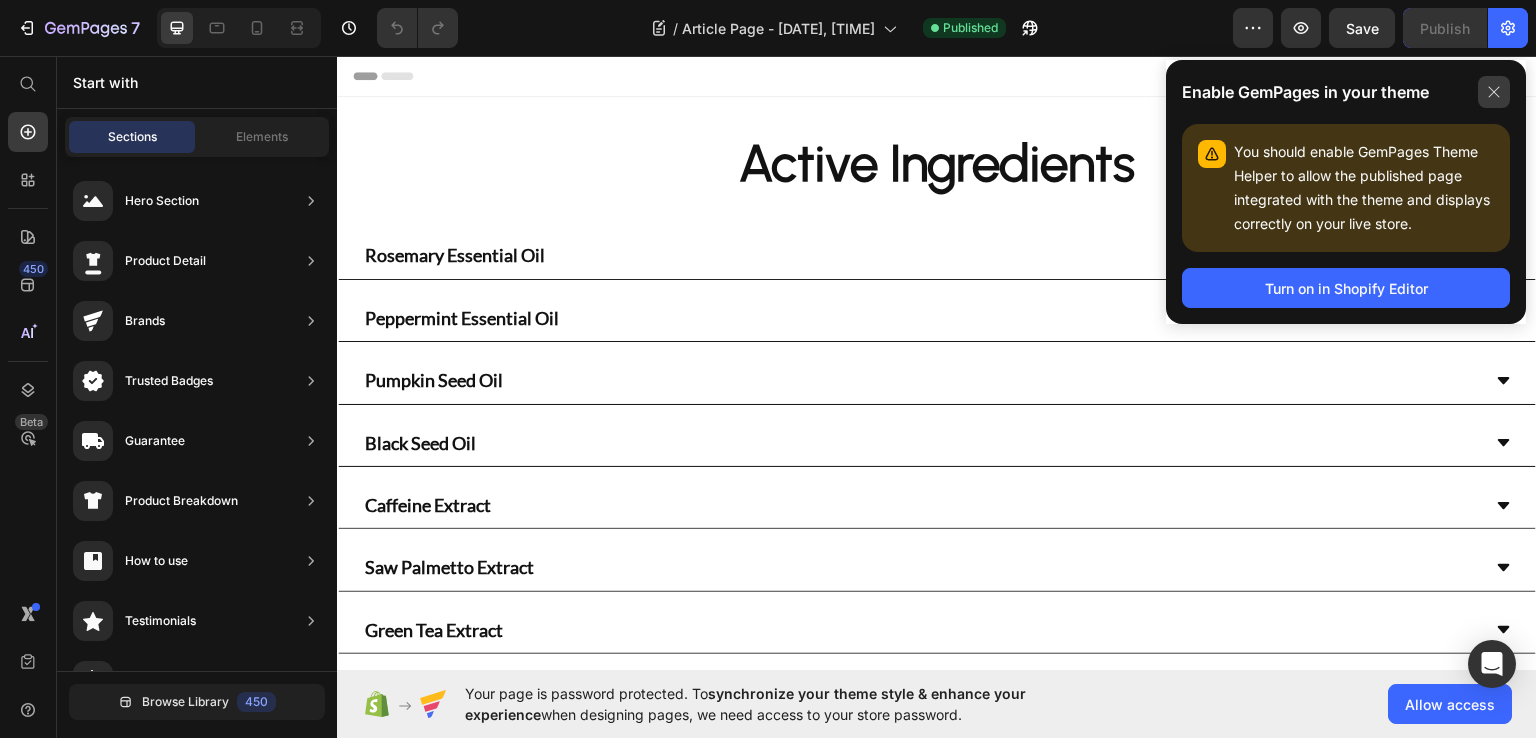 click 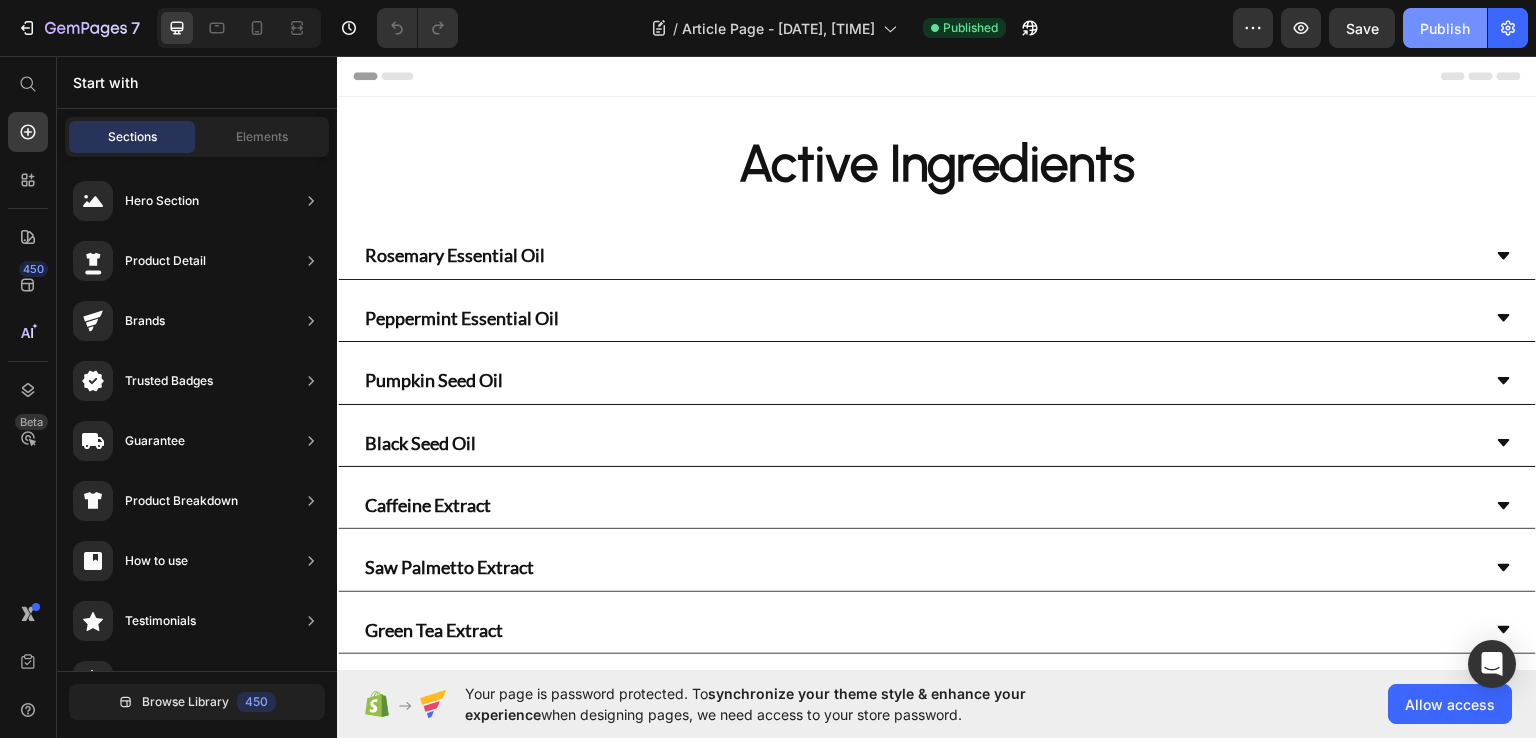 click on "Publish" at bounding box center (1445, 28) 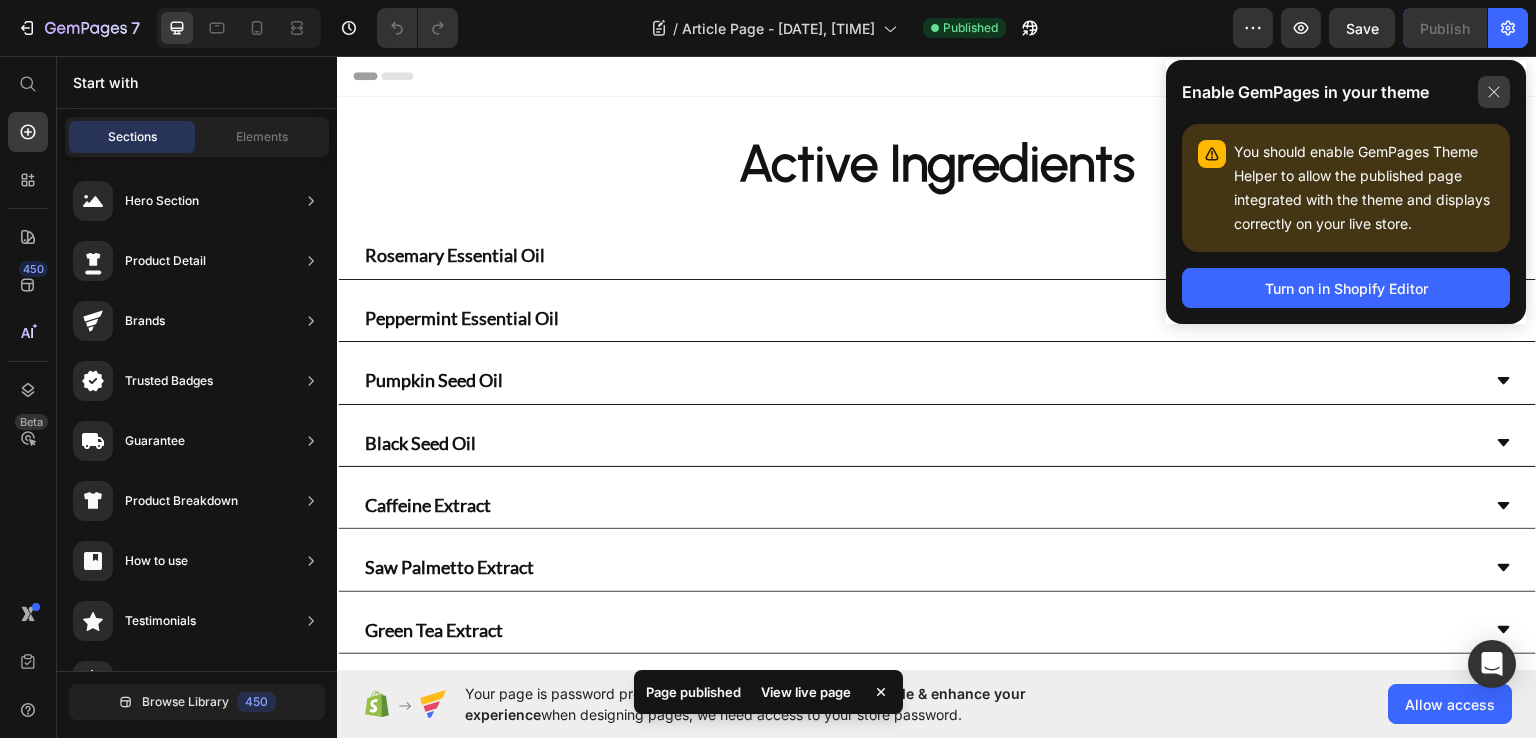 click 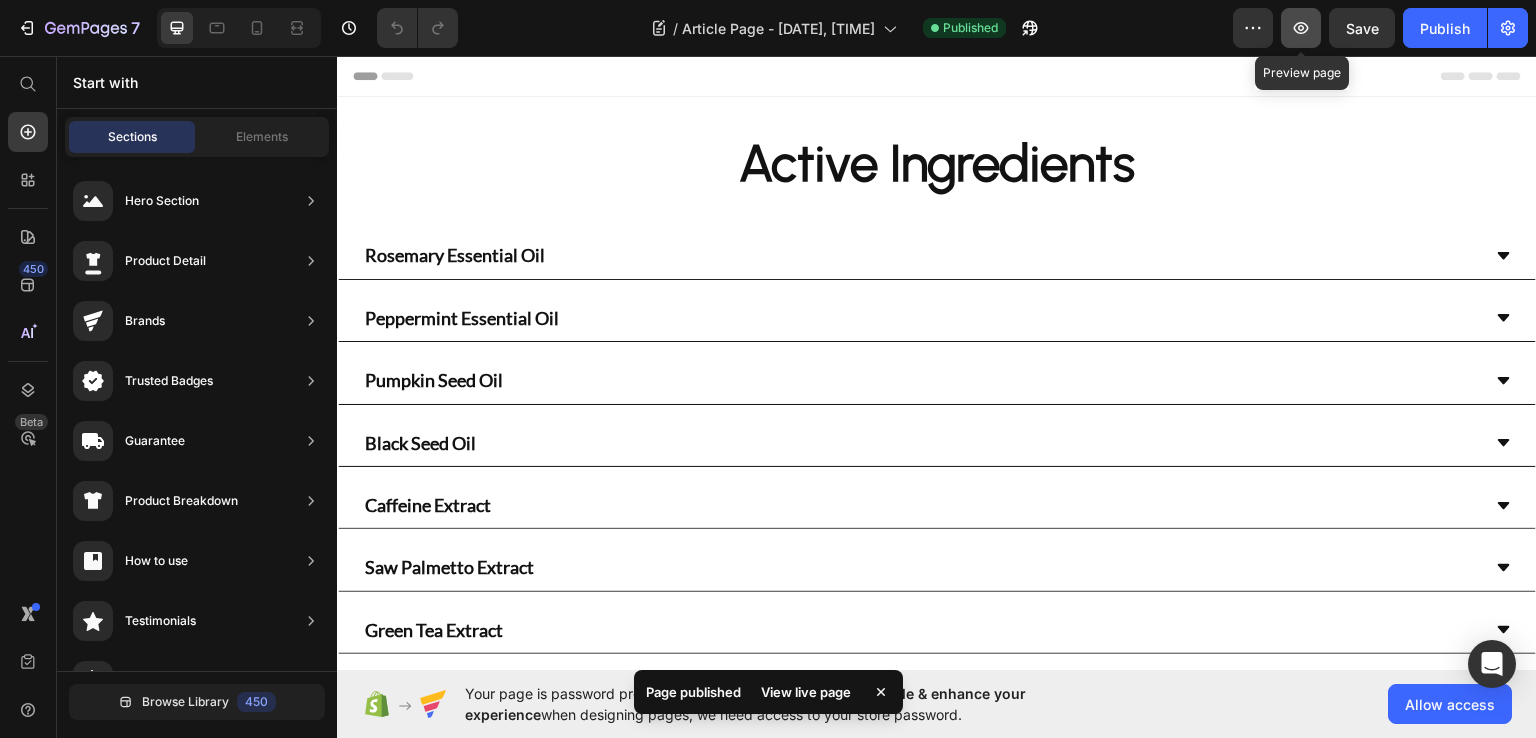 click 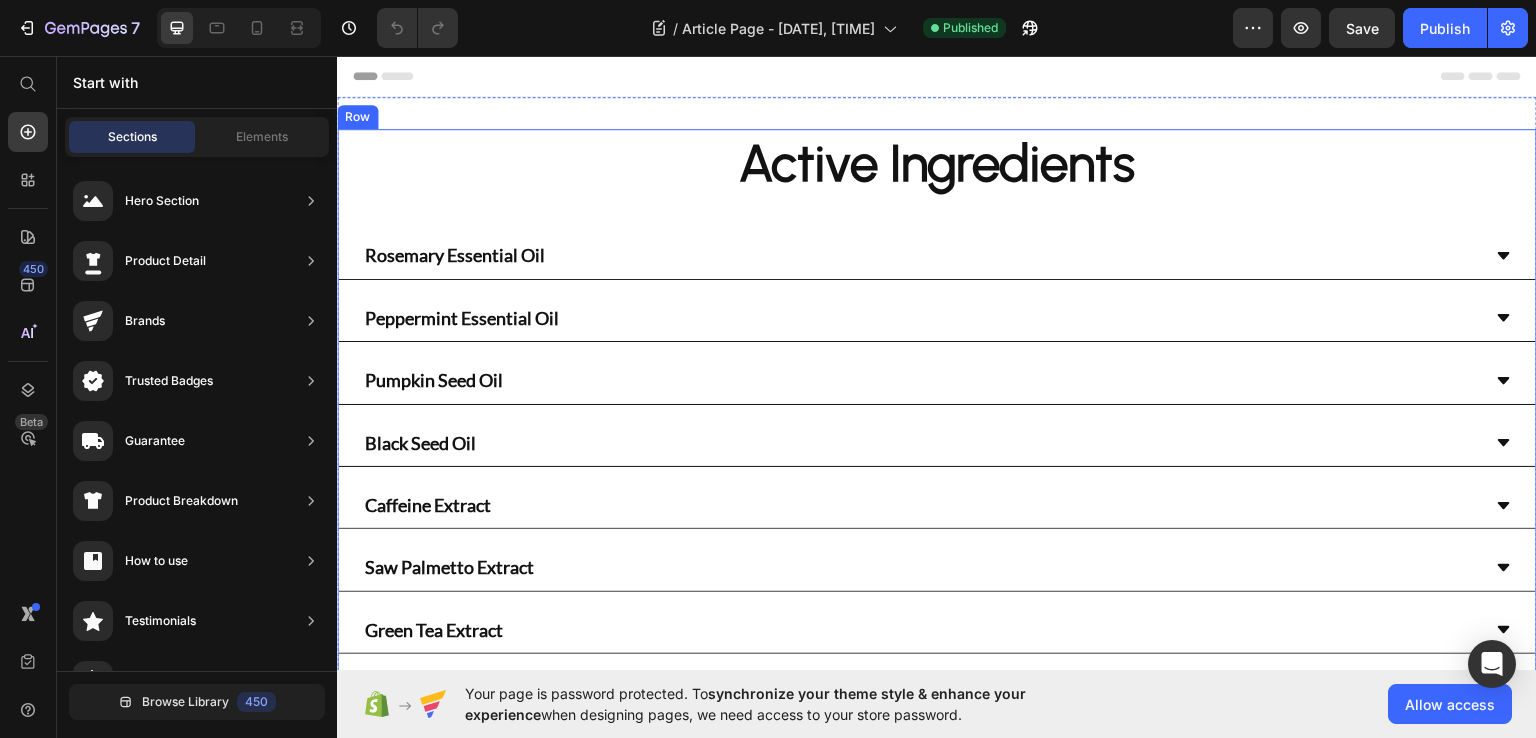 click on "Rosemary Essential Oil" at bounding box center (455, 254) 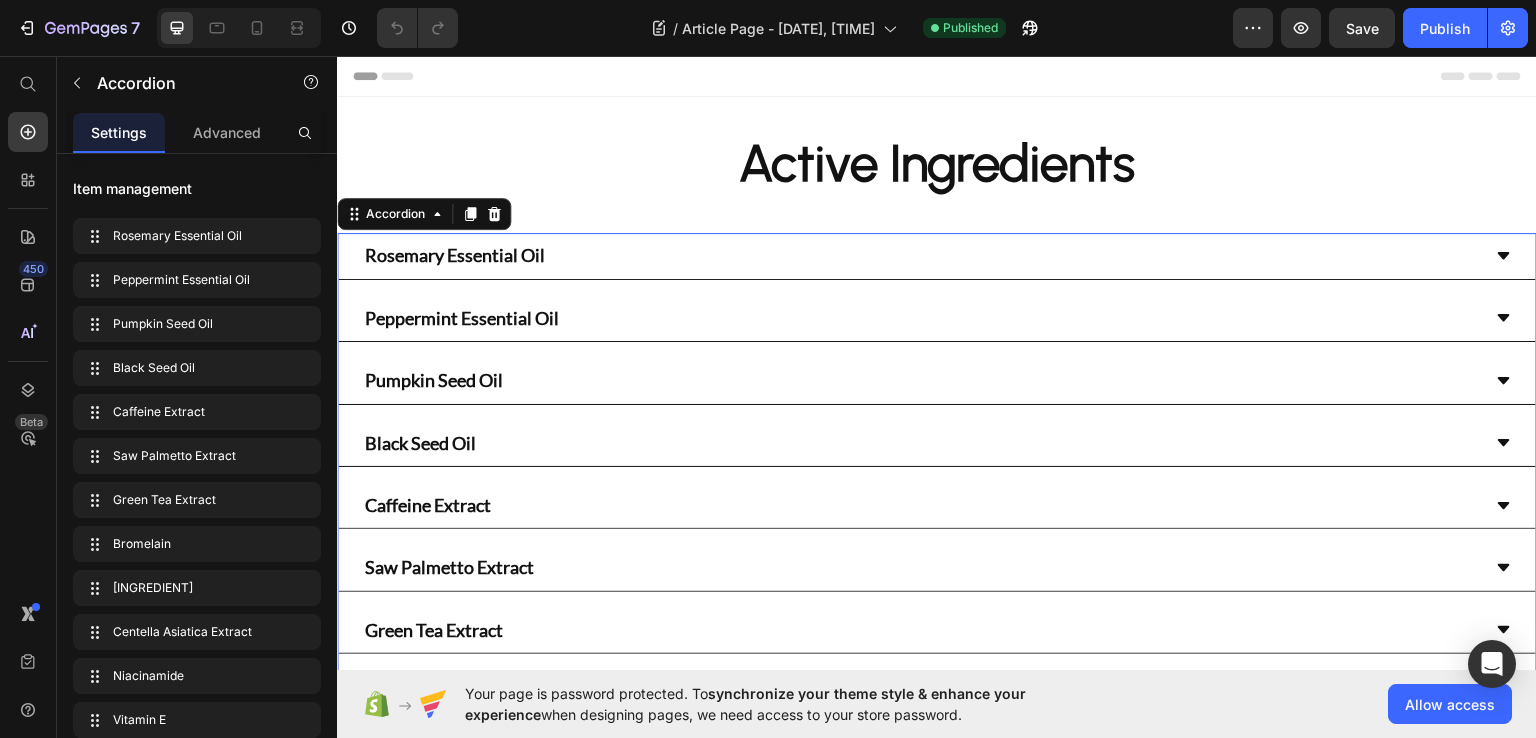 click on "Rosemary Essential Oil" at bounding box center [921, 254] 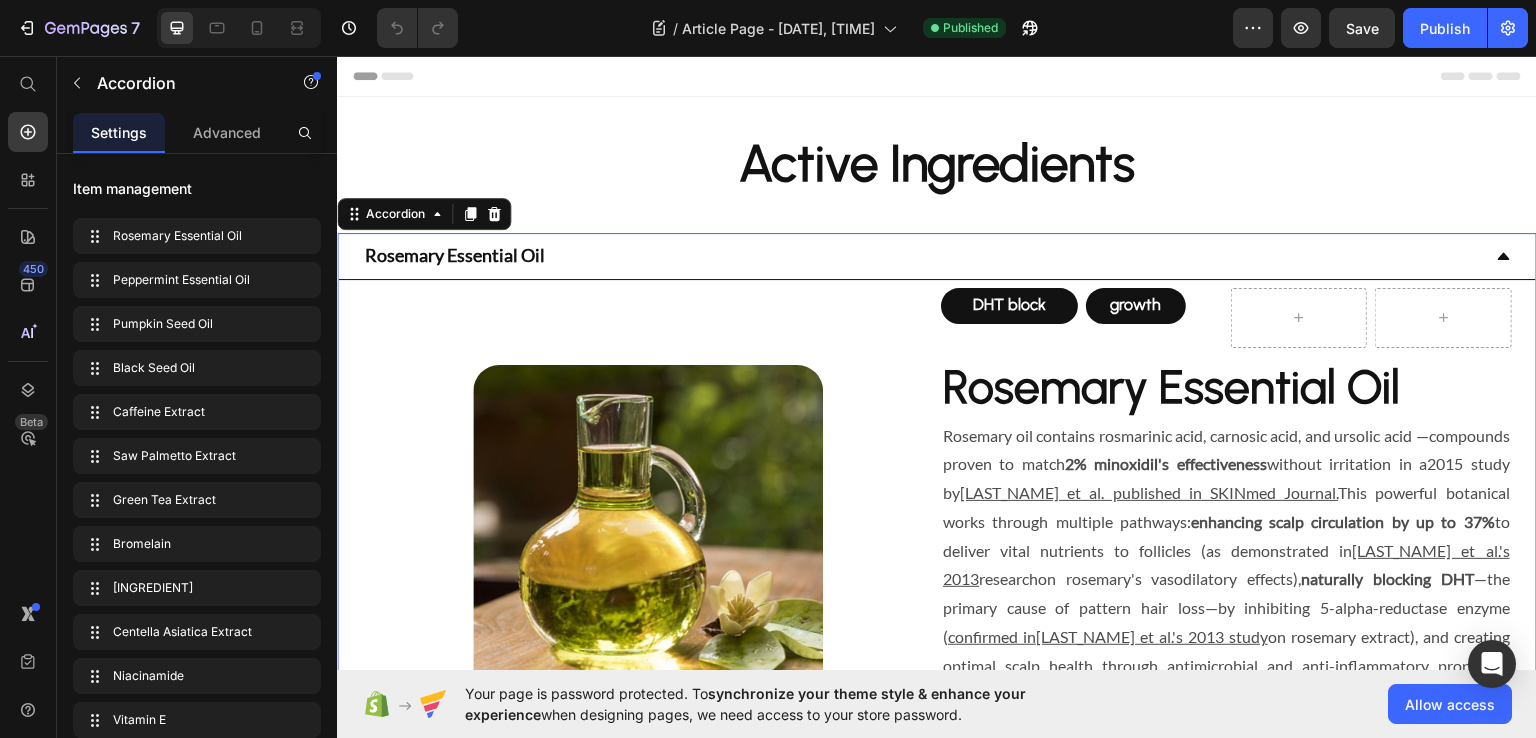 click on "Rosemary Essential Oil" at bounding box center [921, 254] 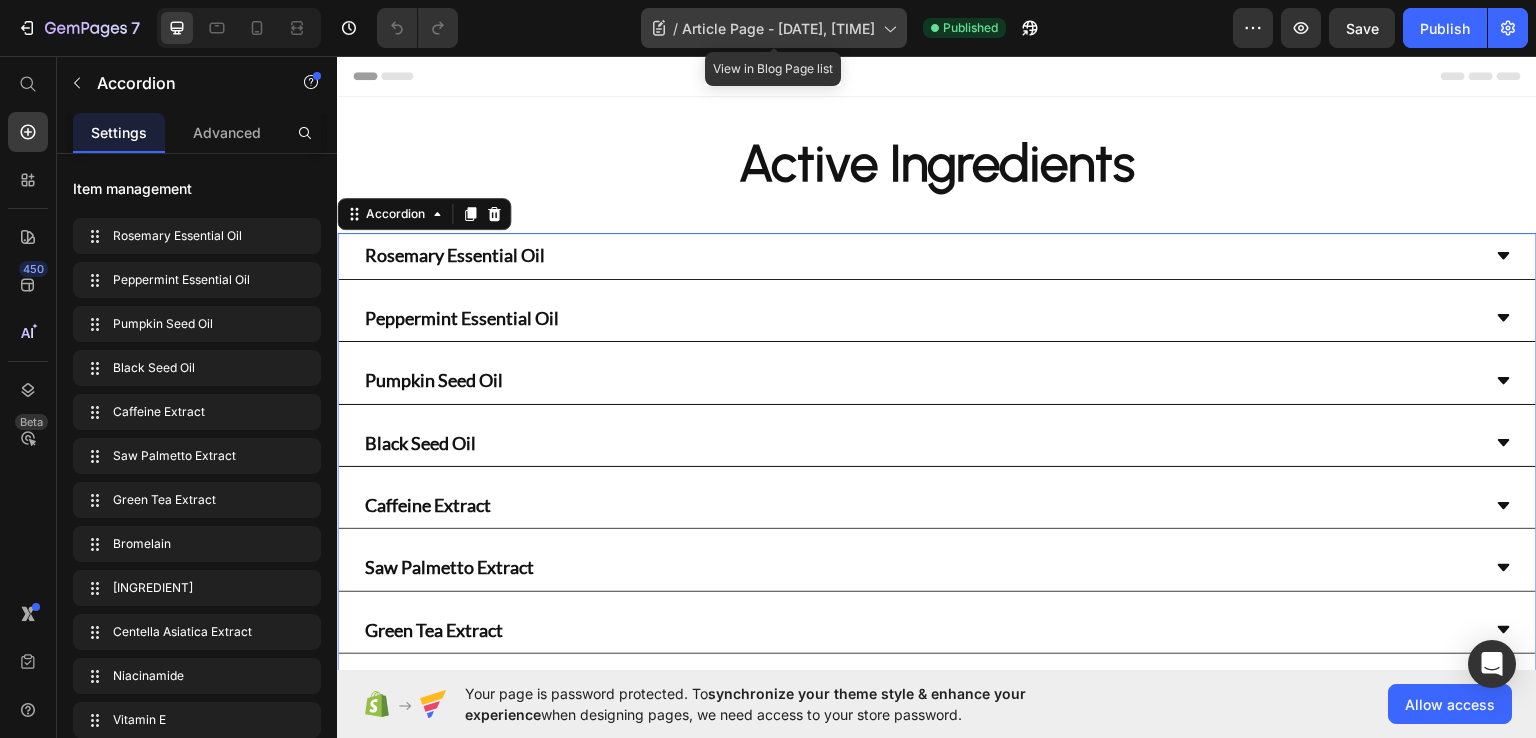 click on "/  Article Page - [DATE], [TIME]" 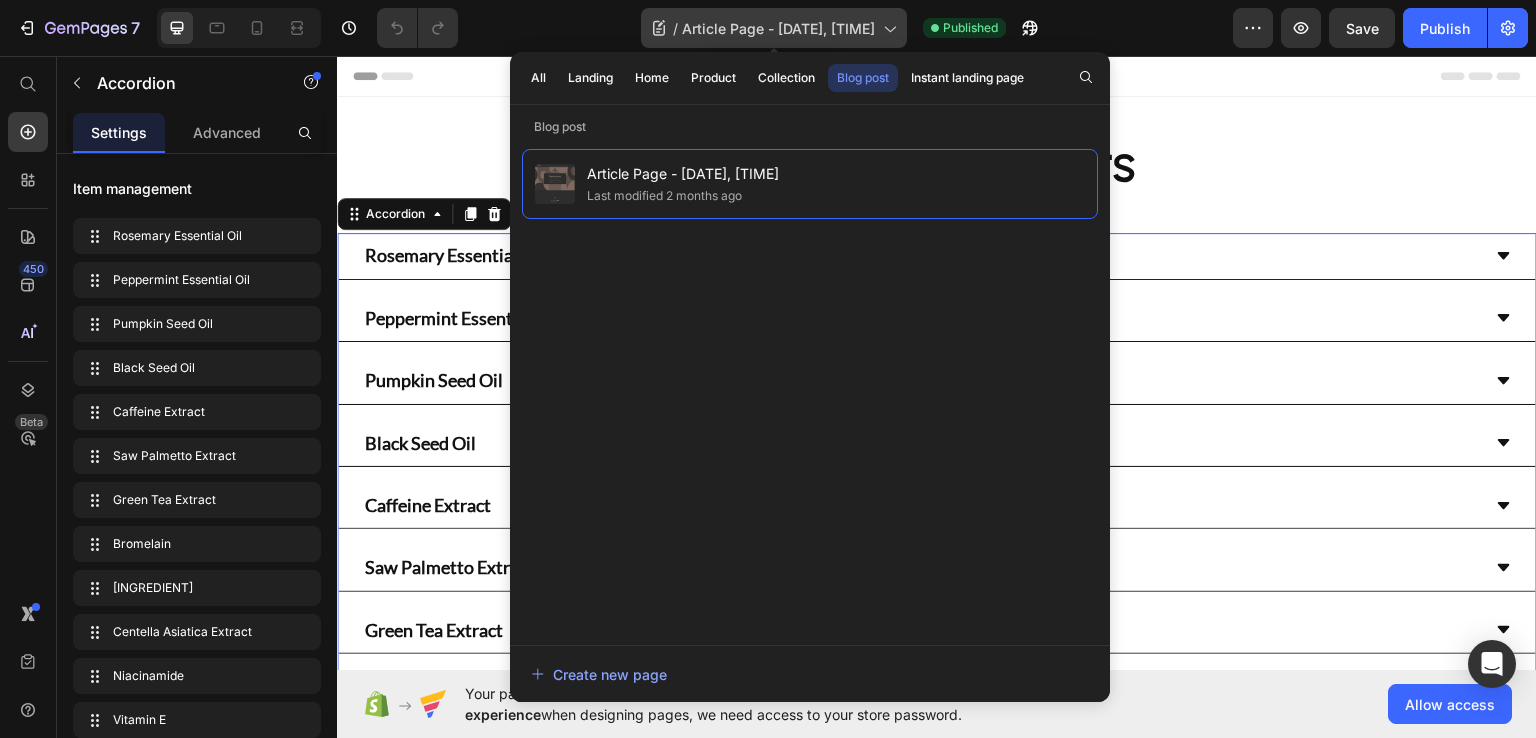 click on "/  Article Page - [DATE], [TIME]" 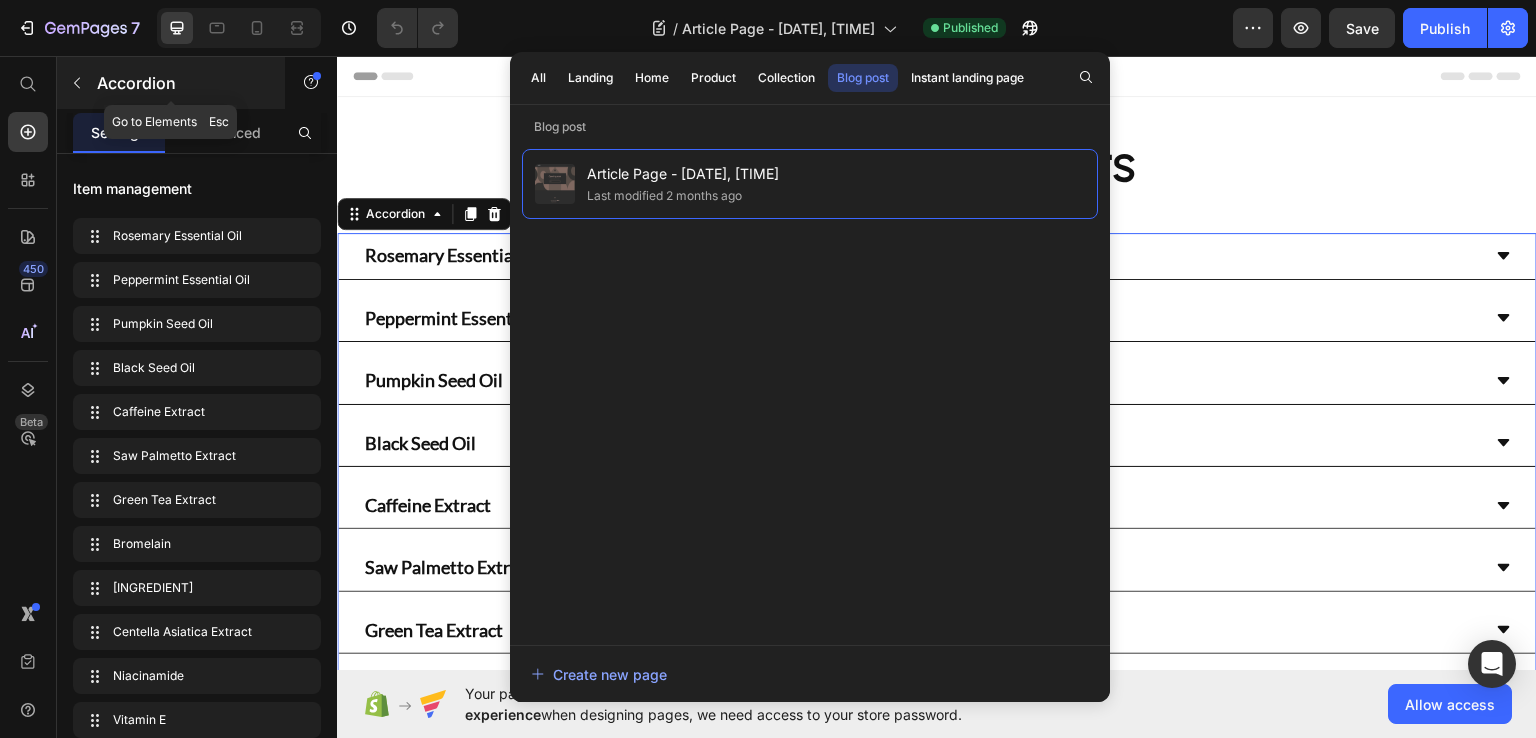 click at bounding box center (77, 83) 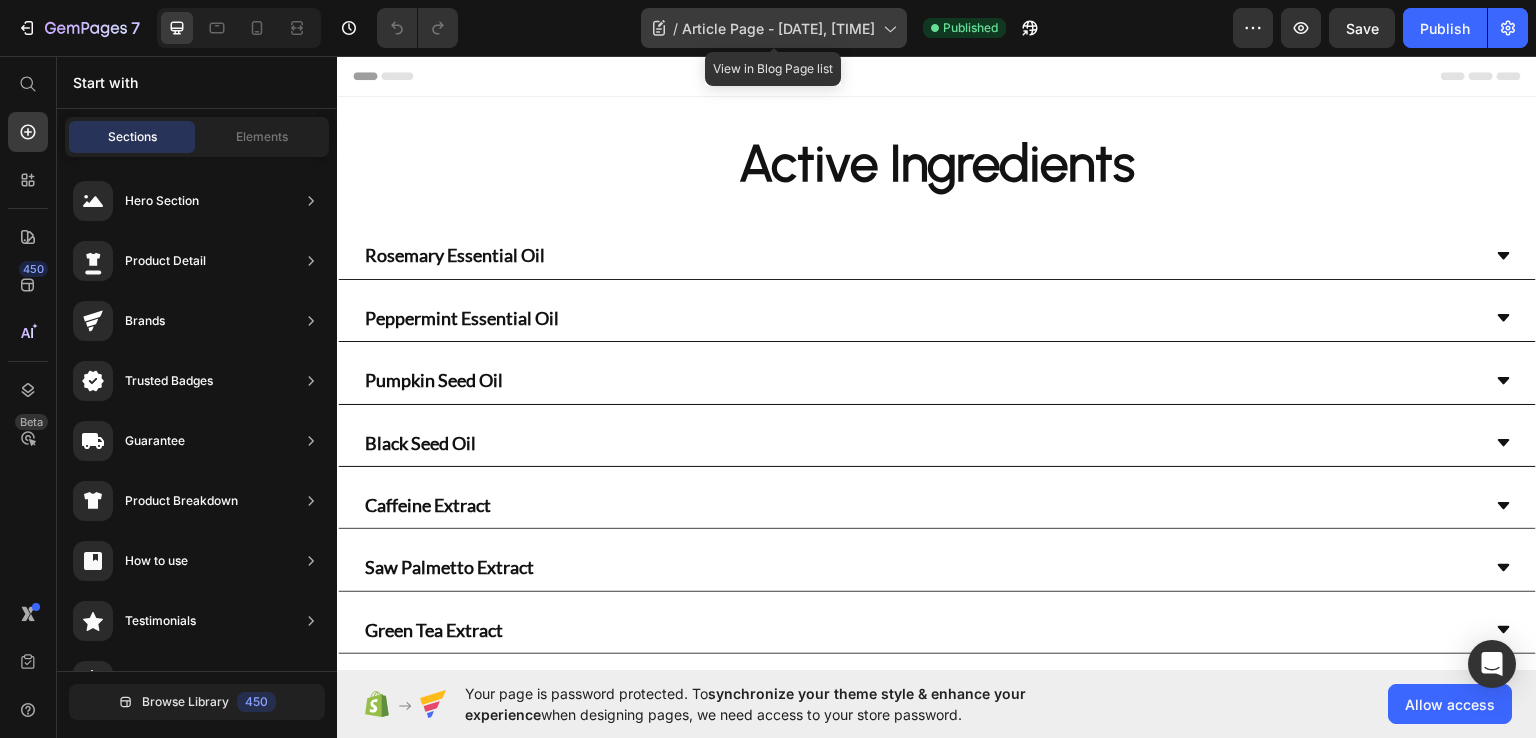 click 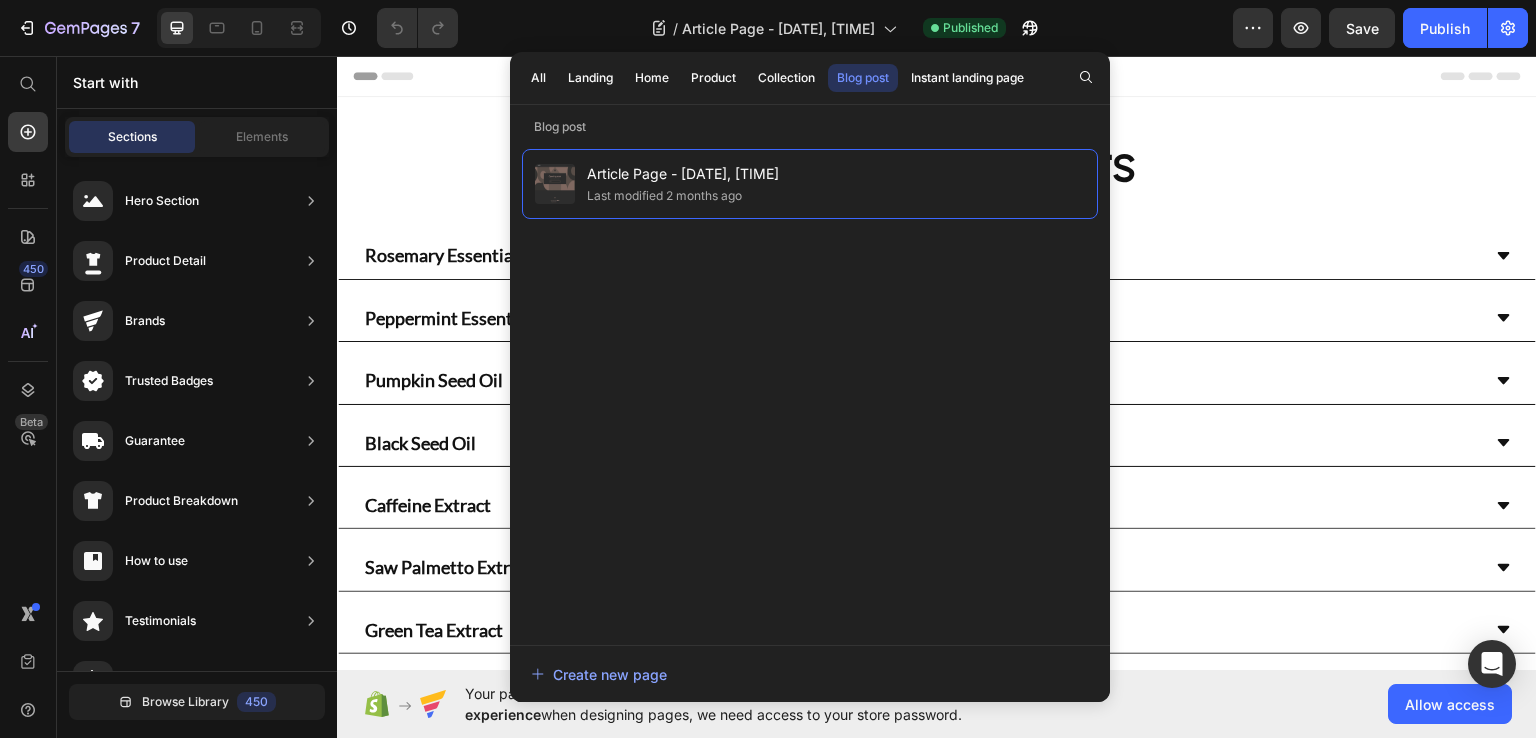 drag, startPoint x: 809, startPoint y: 193, endPoint x: 854, endPoint y: 135, distance: 73.409805 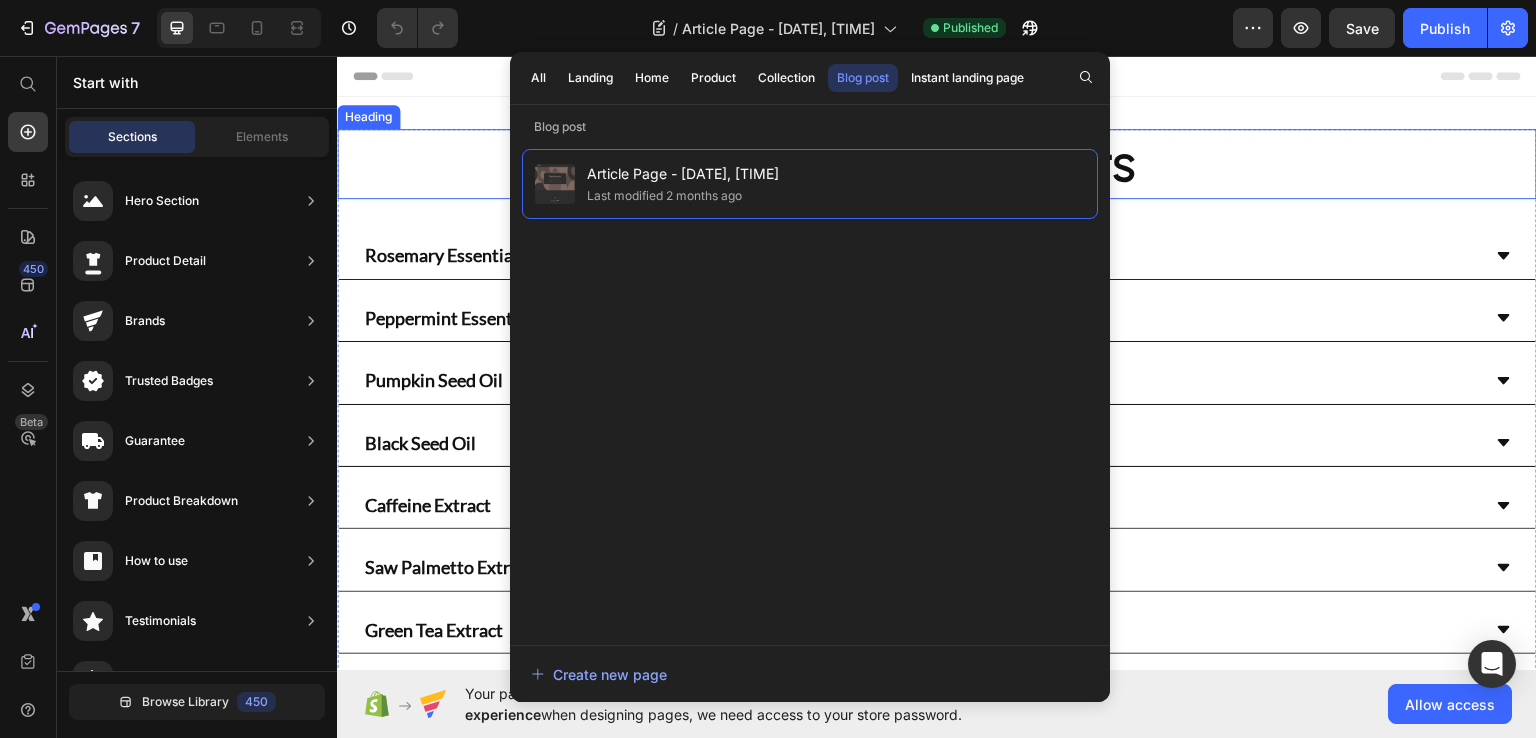 click on "Active Ingredients" at bounding box center [937, 163] 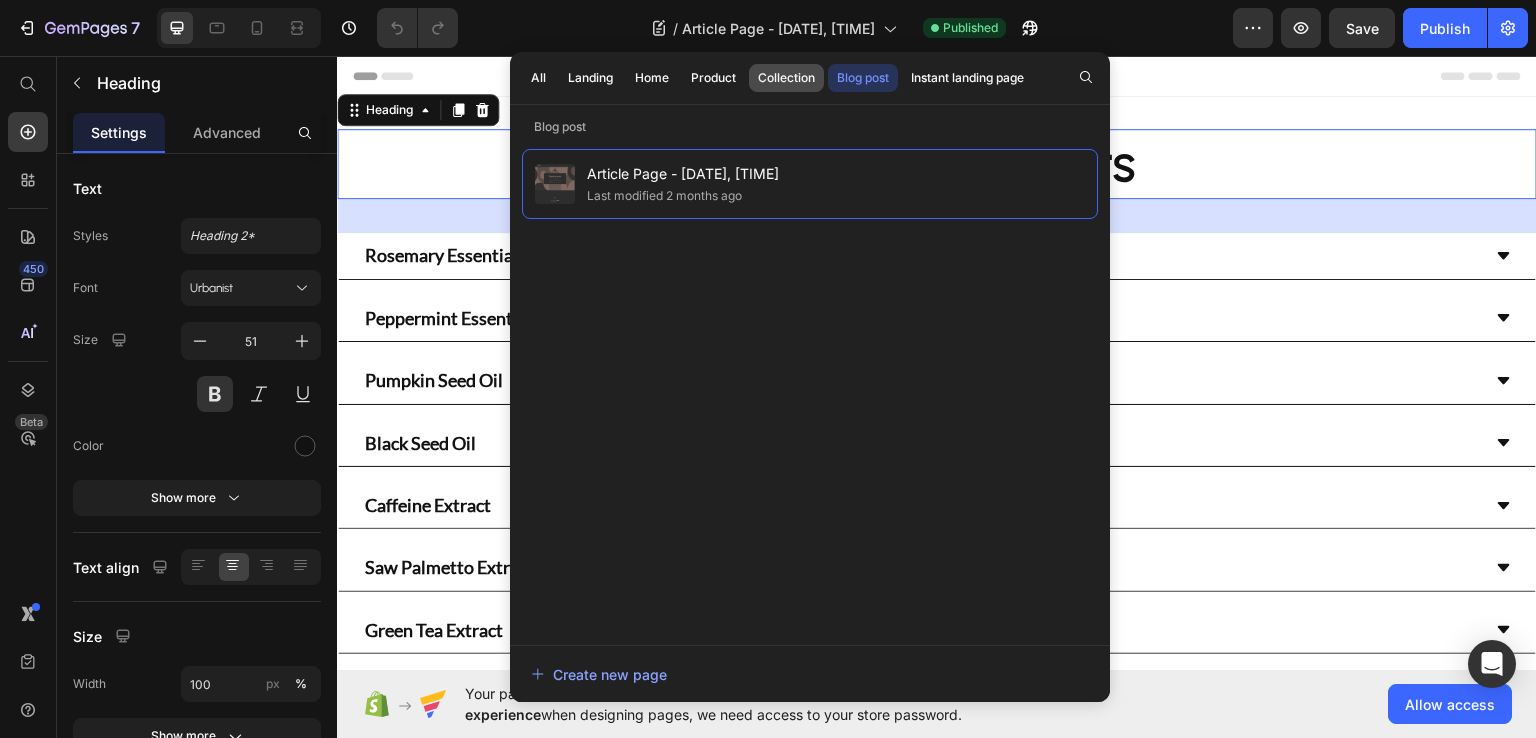 click on "Collection" at bounding box center [786, 78] 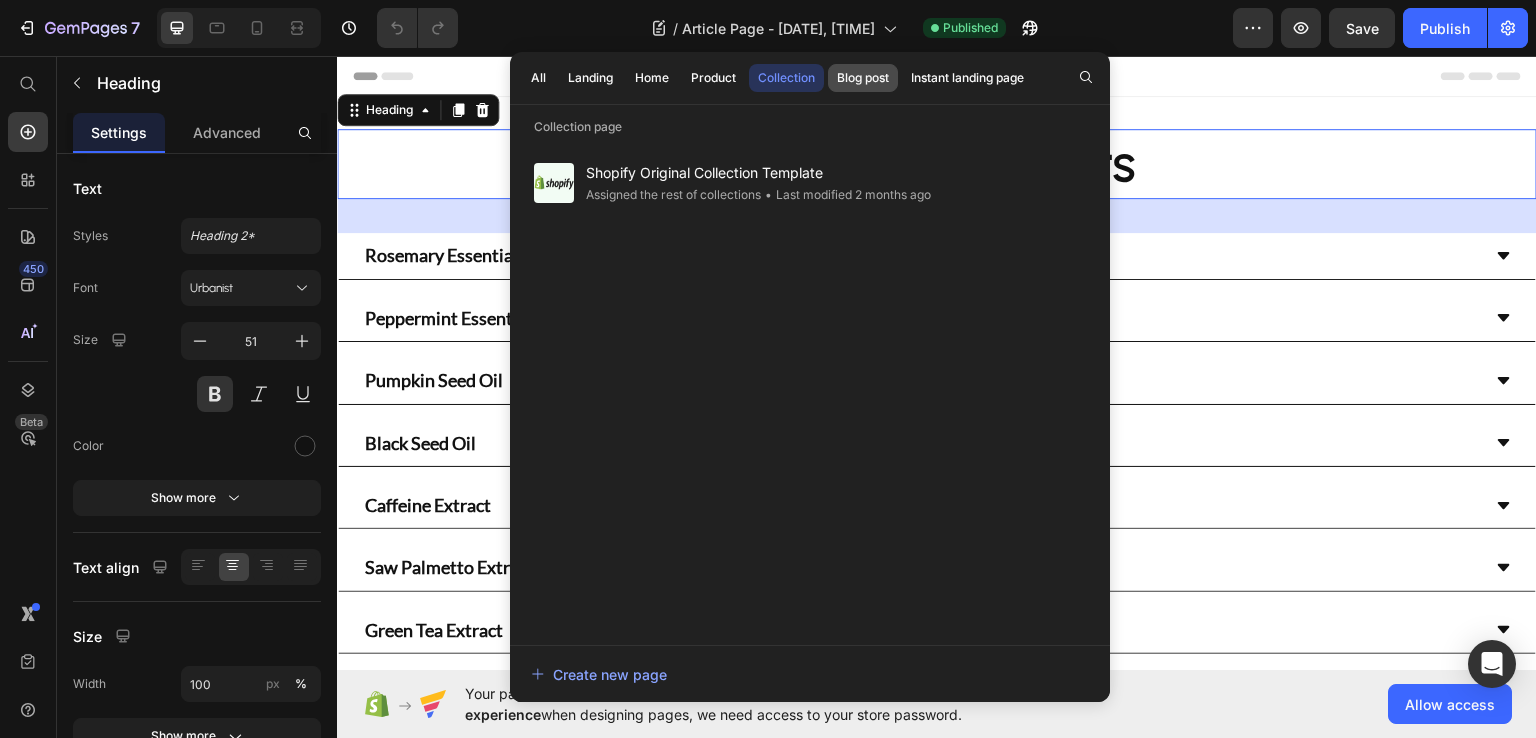 click on "Blog post" at bounding box center [863, 78] 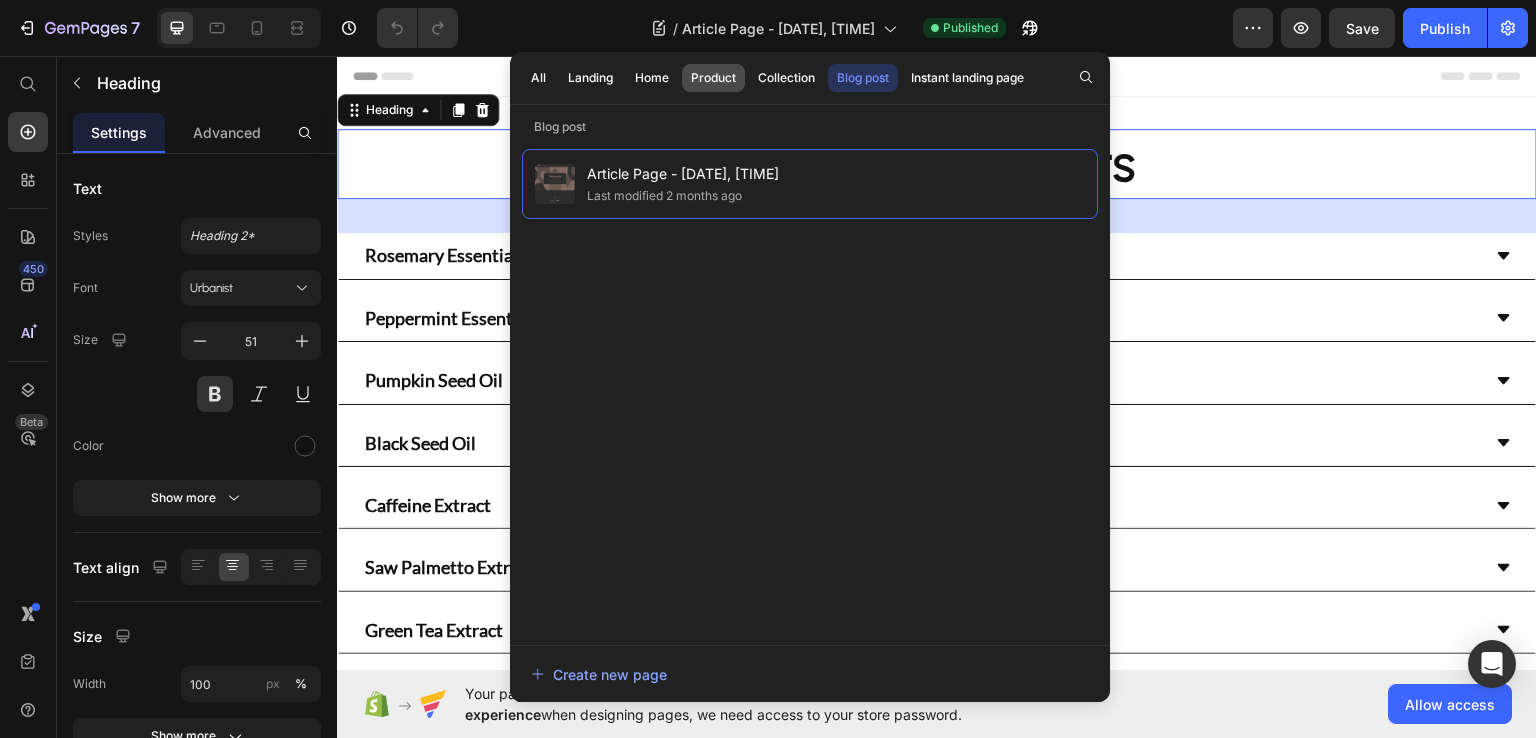 click on "Product" at bounding box center [713, 78] 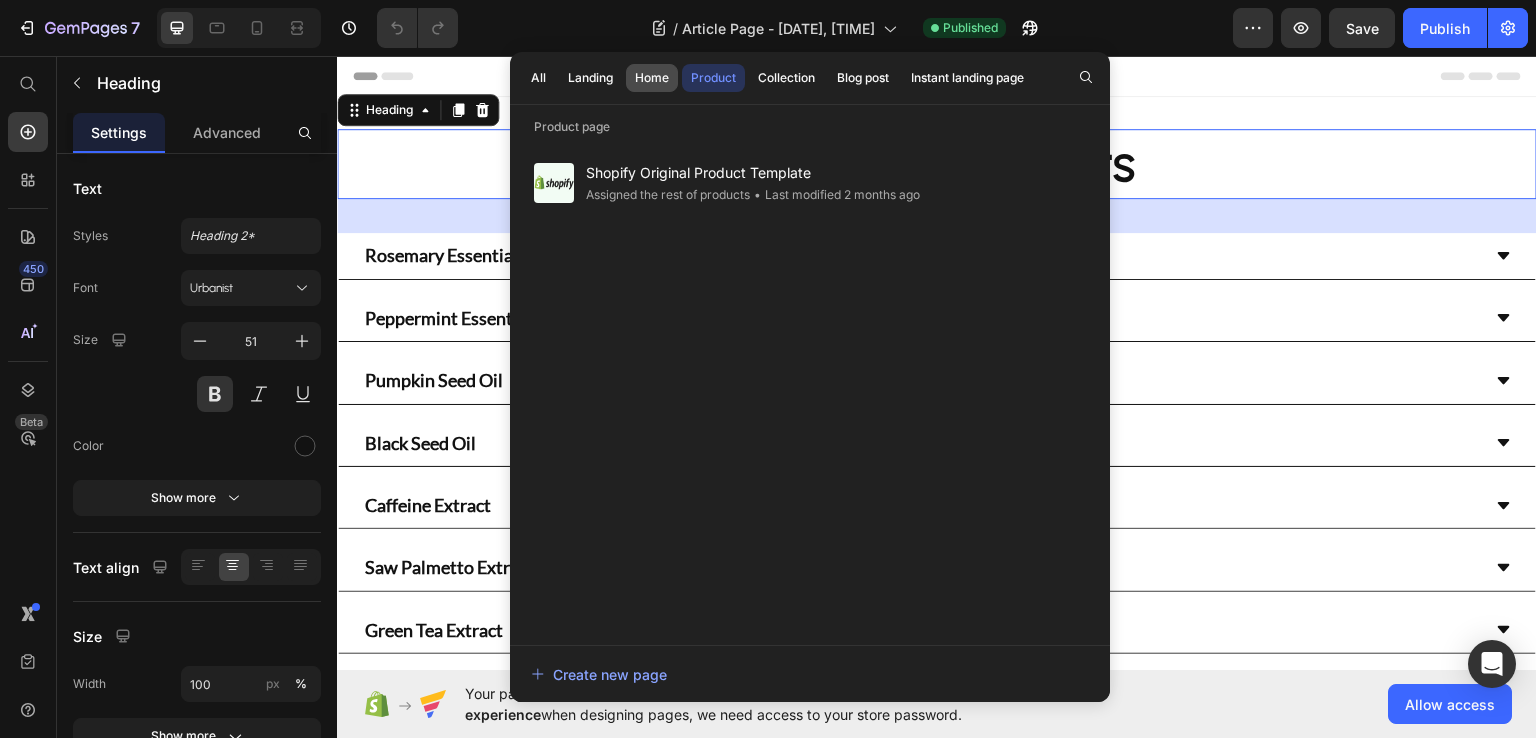 click on "Home" 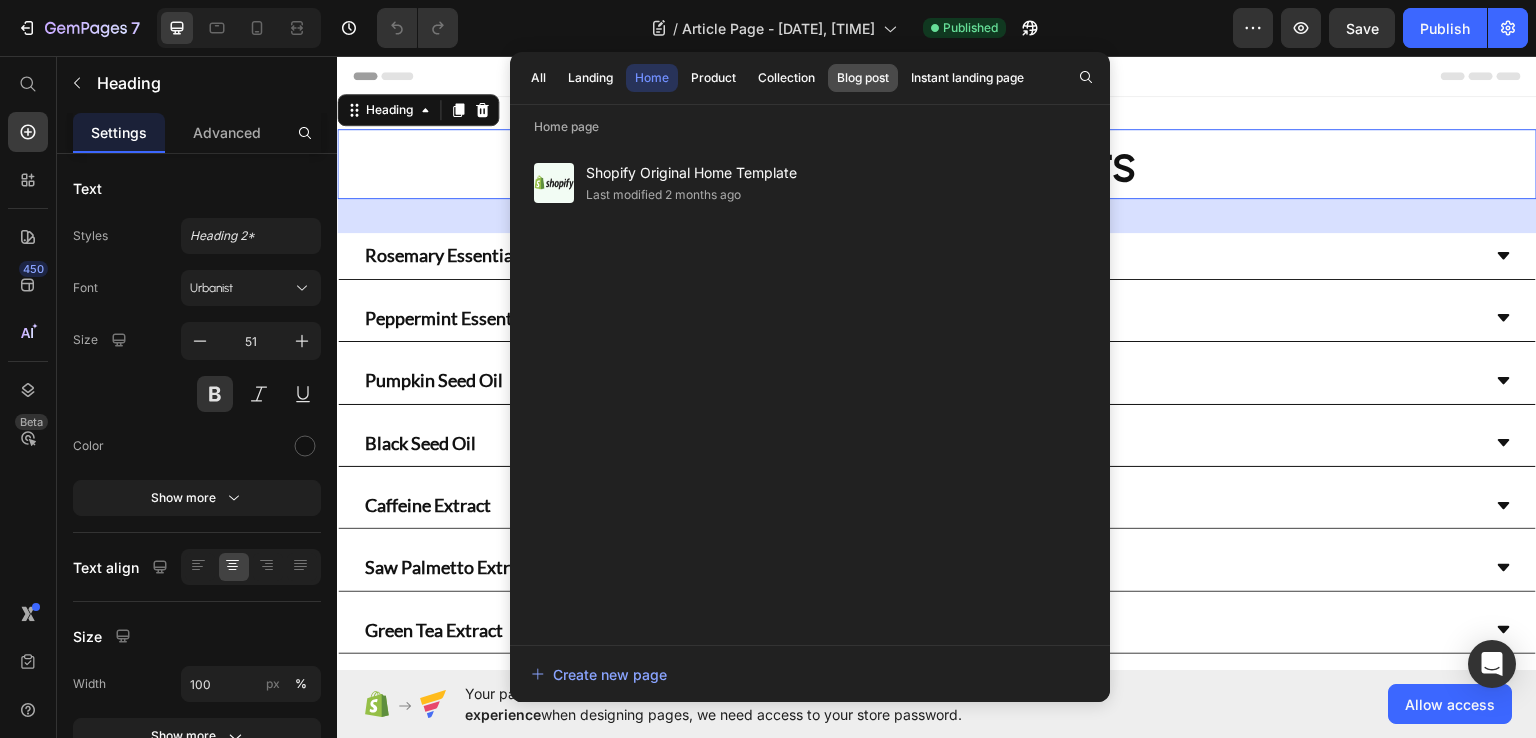 click on "Blog post" at bounding box center [863, 78] 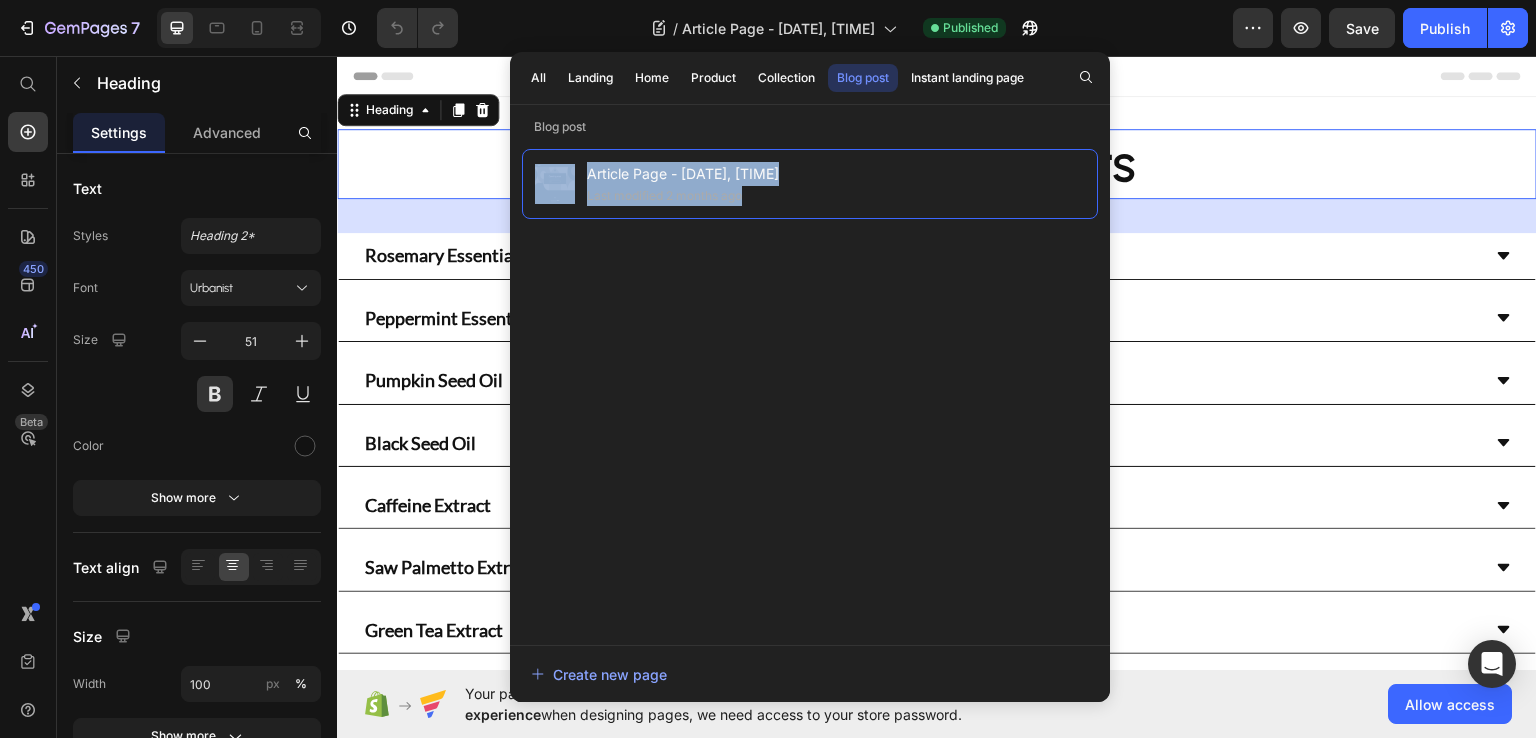drag, startPoint x: 797, startPoint y: 193, endPoint x: 979, endPoint y: 131, distance: 192.27065 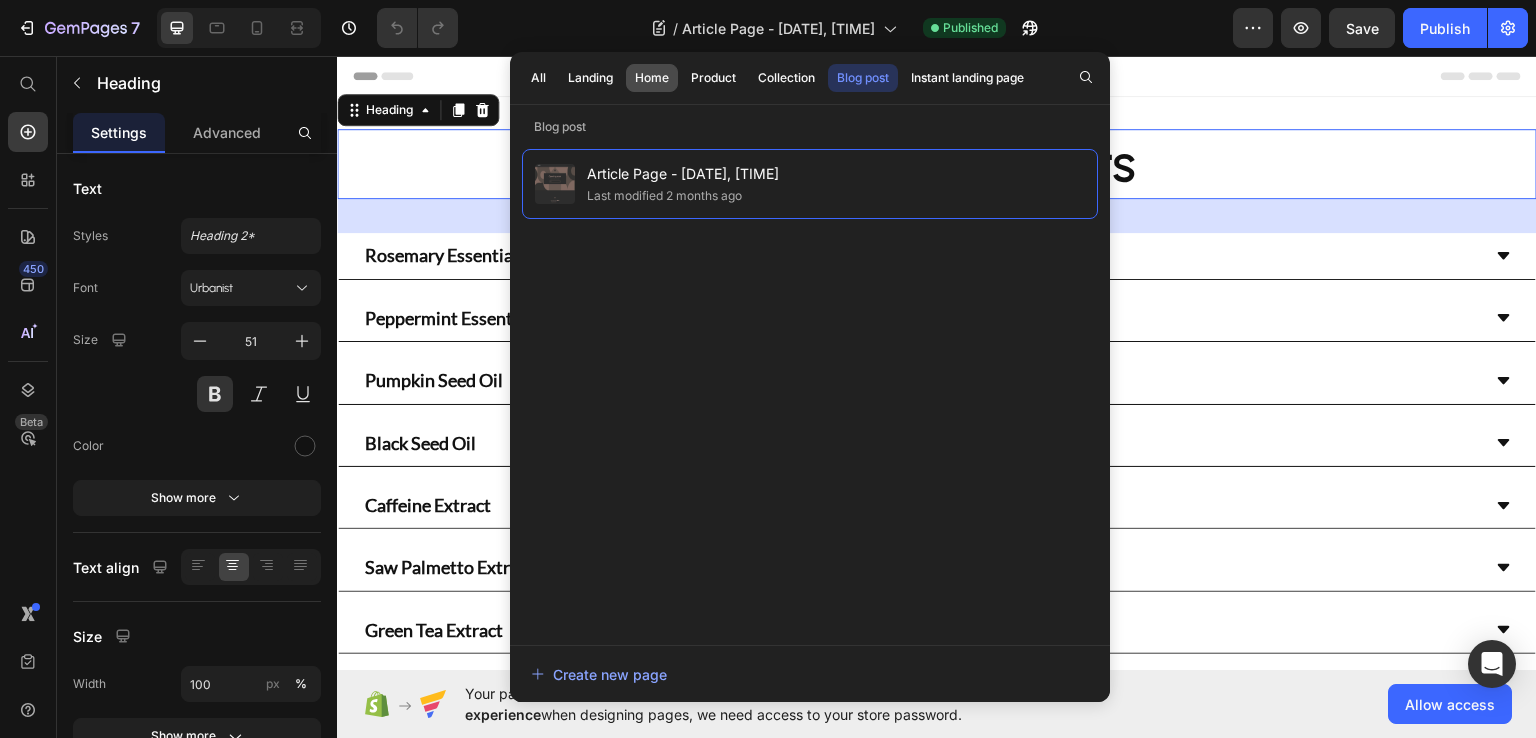 click on "Home" at bounding box center [652, 78] 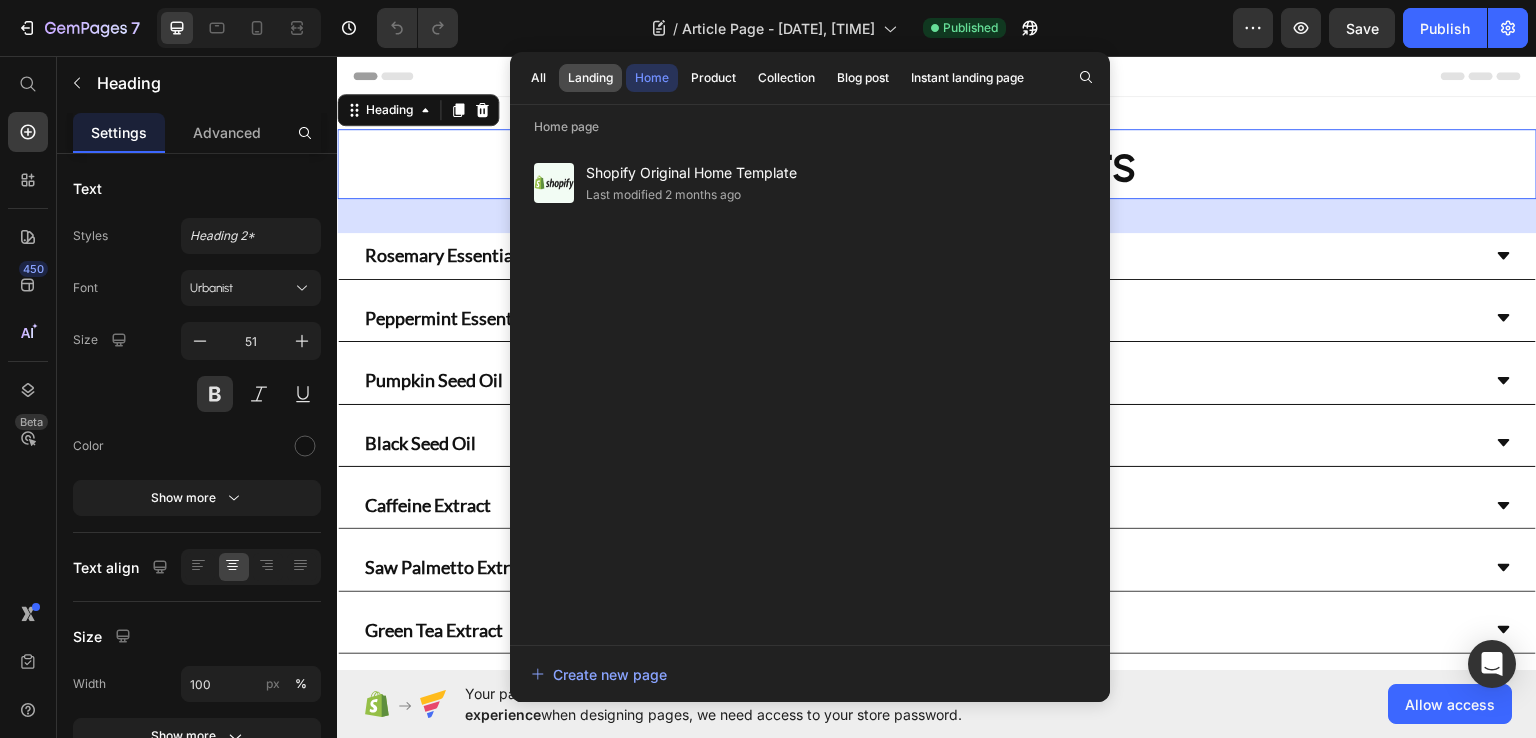 click on "Landing" at bounding box center (590, 78) 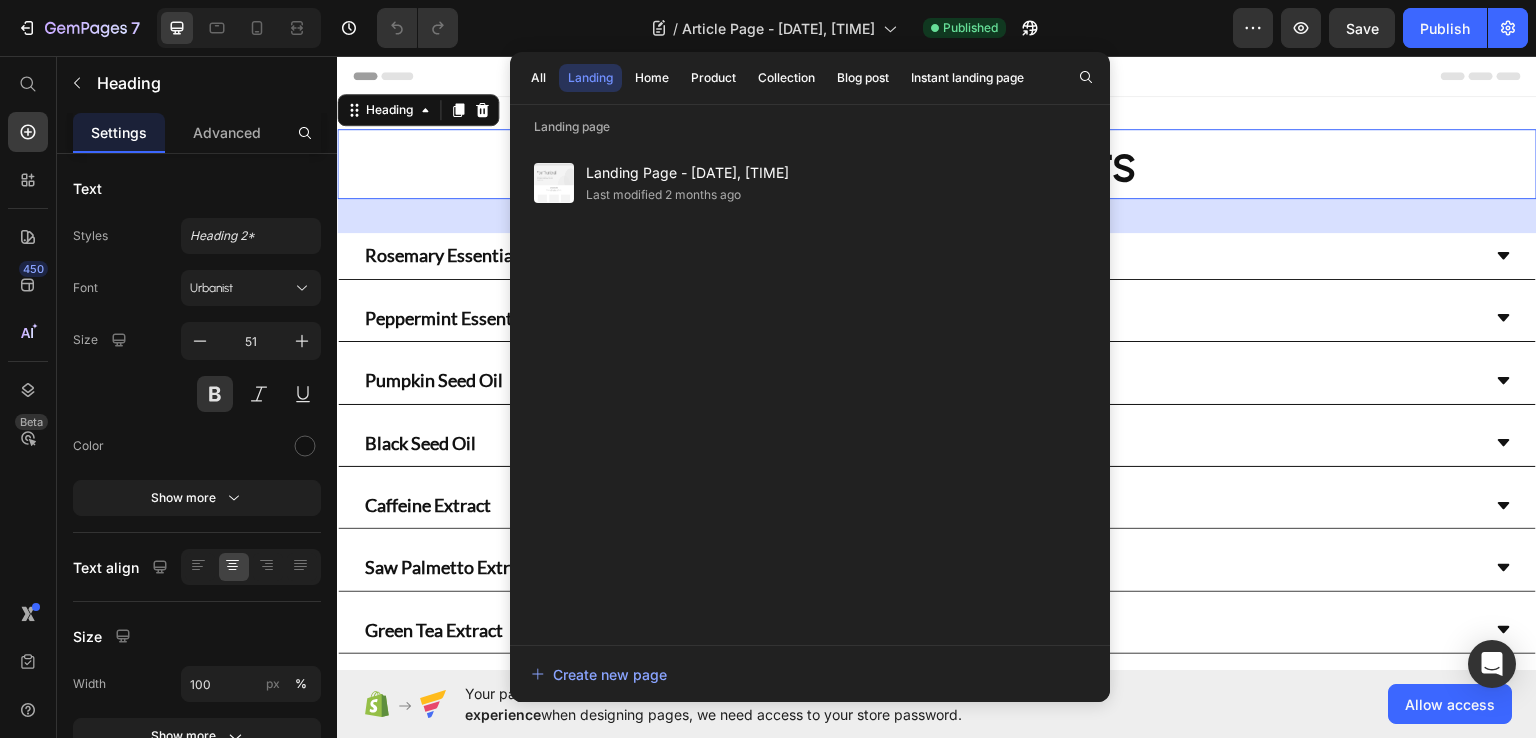 click on "All Landing Home Product Collection Blog post Instant landing page" at bounding box center (777, 78) 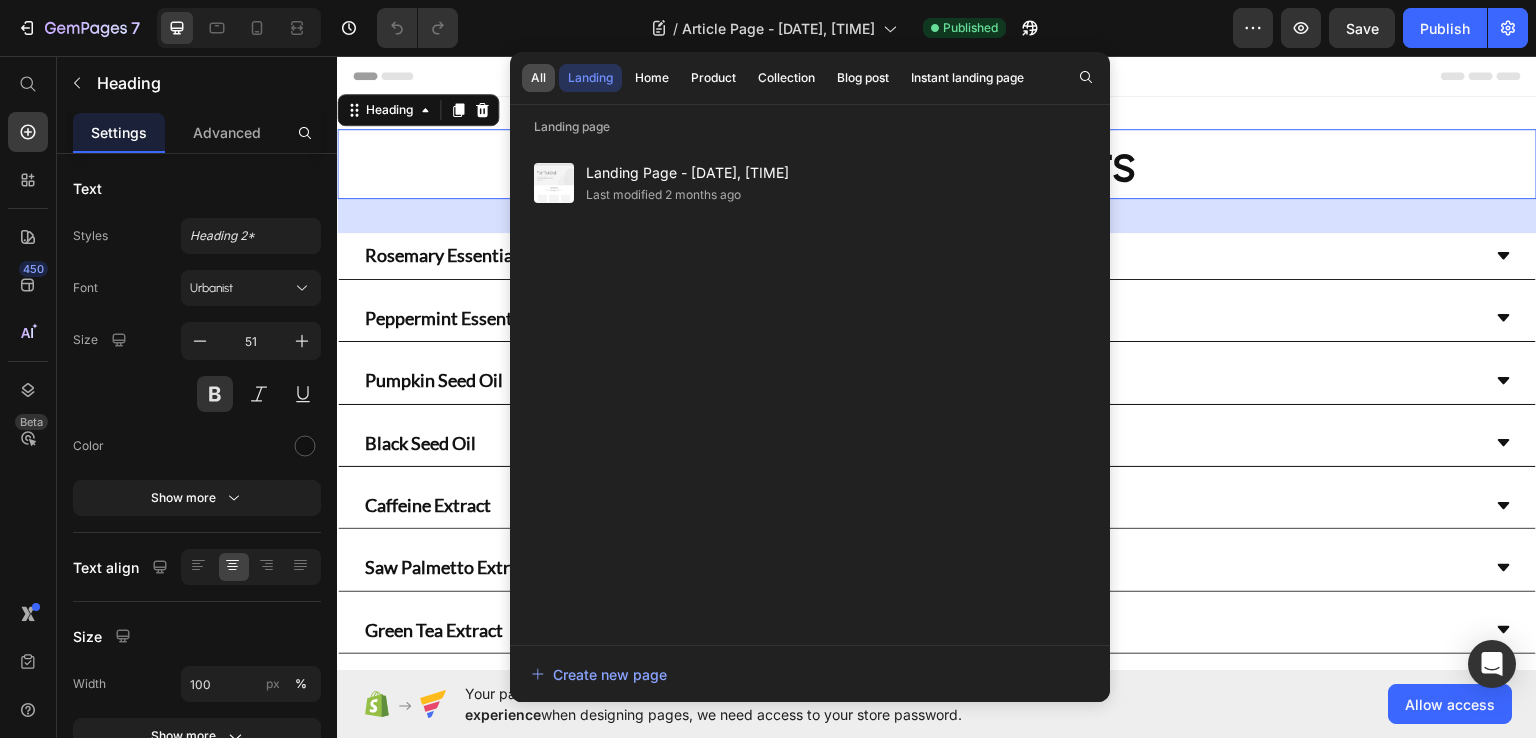 click on "All" 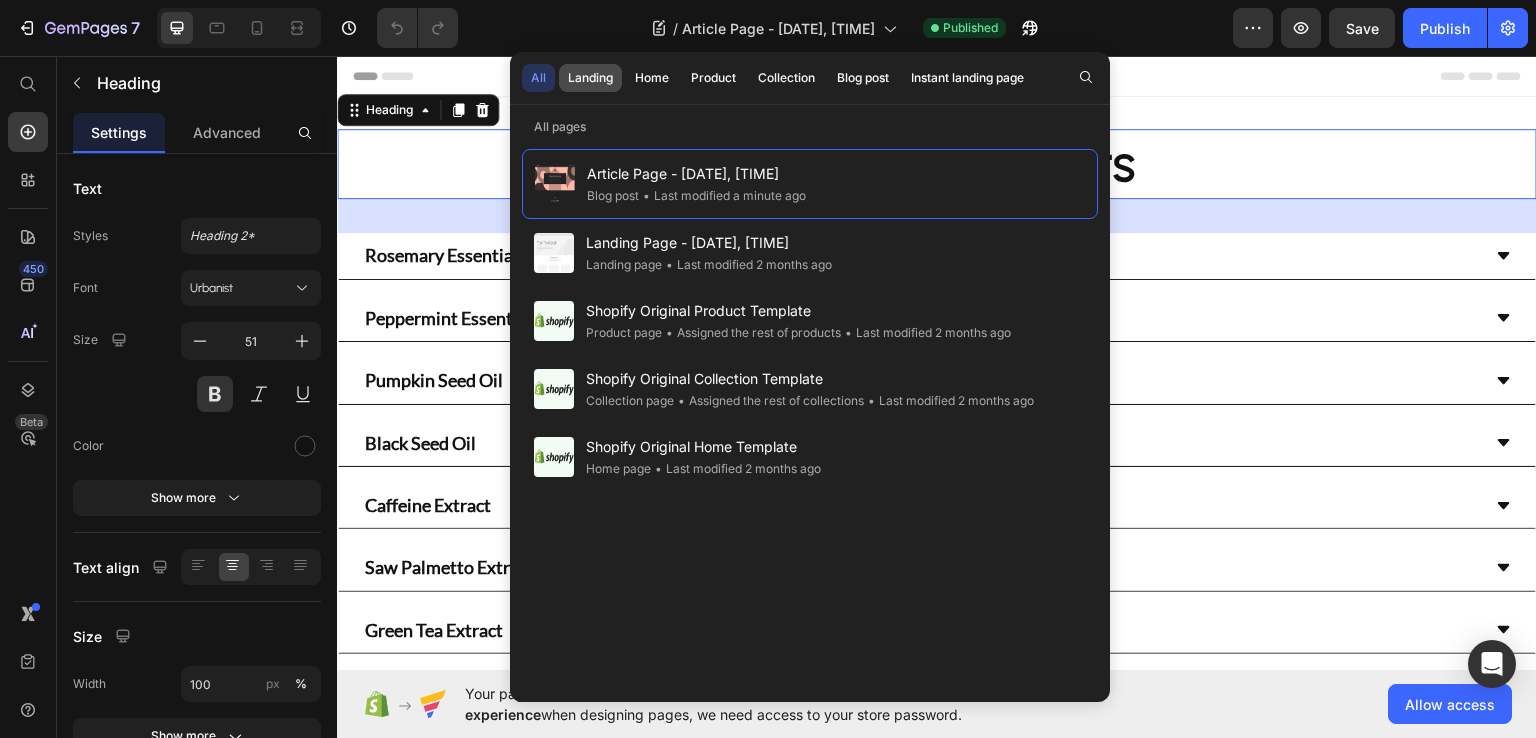 click on "Landing" at bounding box center (590, 78) 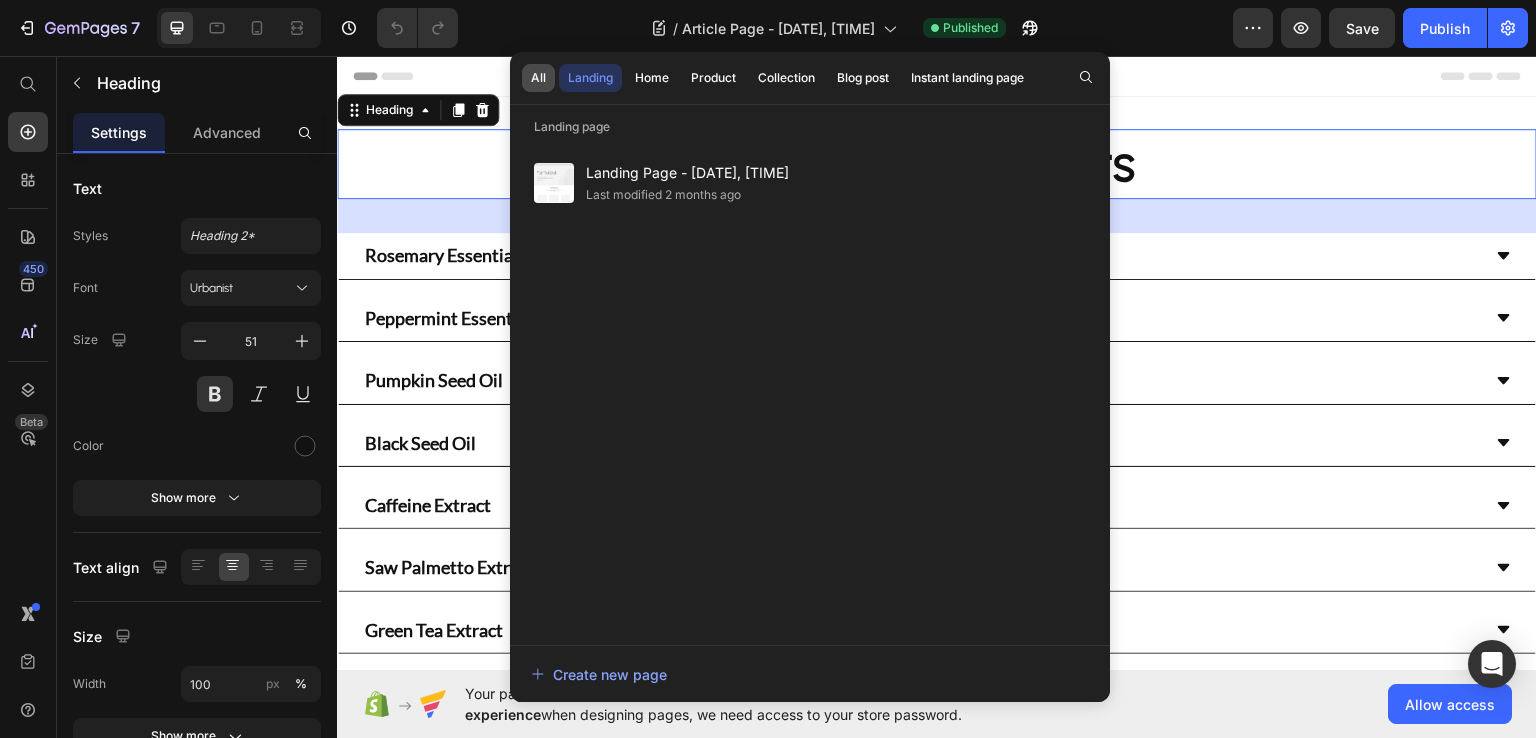 click on "All" 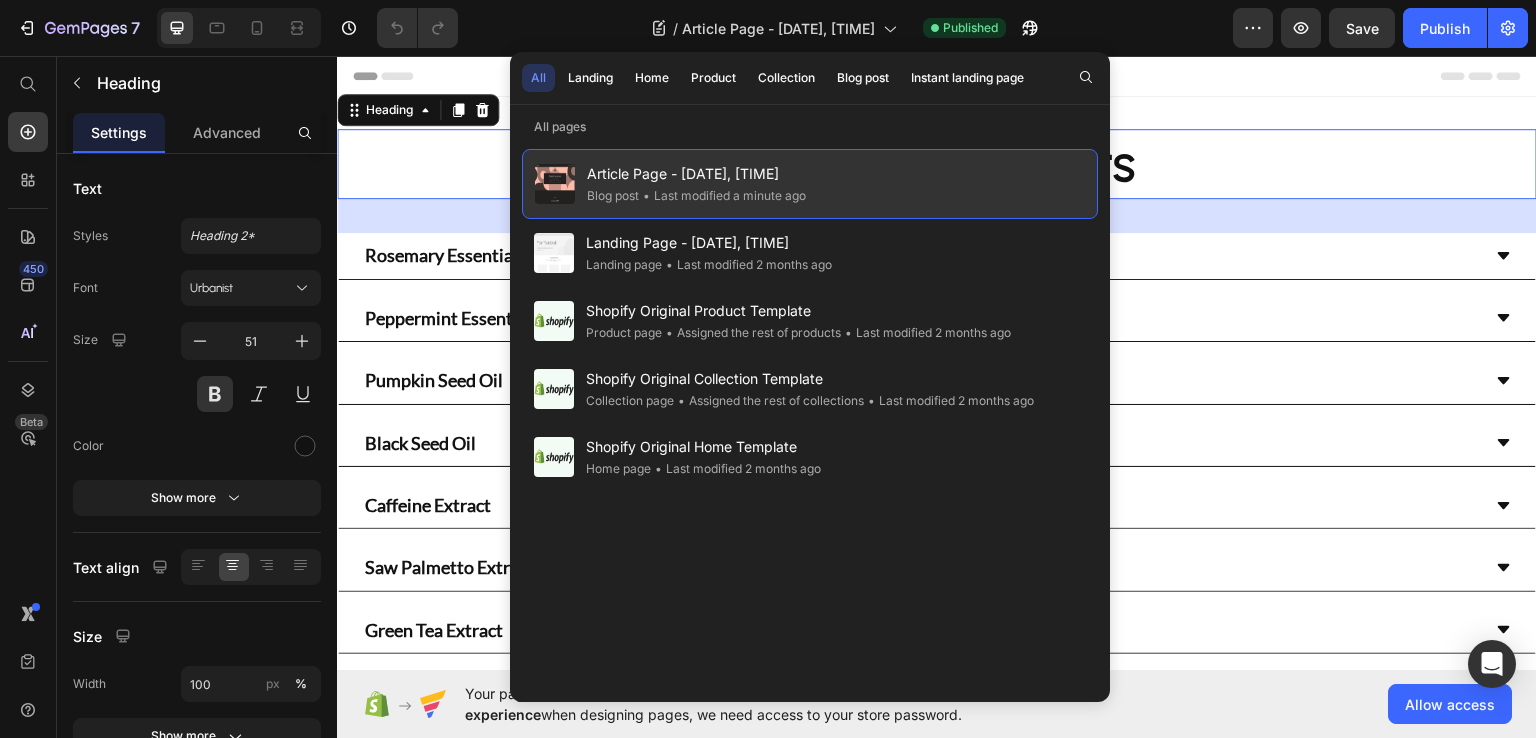 click on "Article Page - [DATE], [TIME] Blog post • Last modified a minute ago" 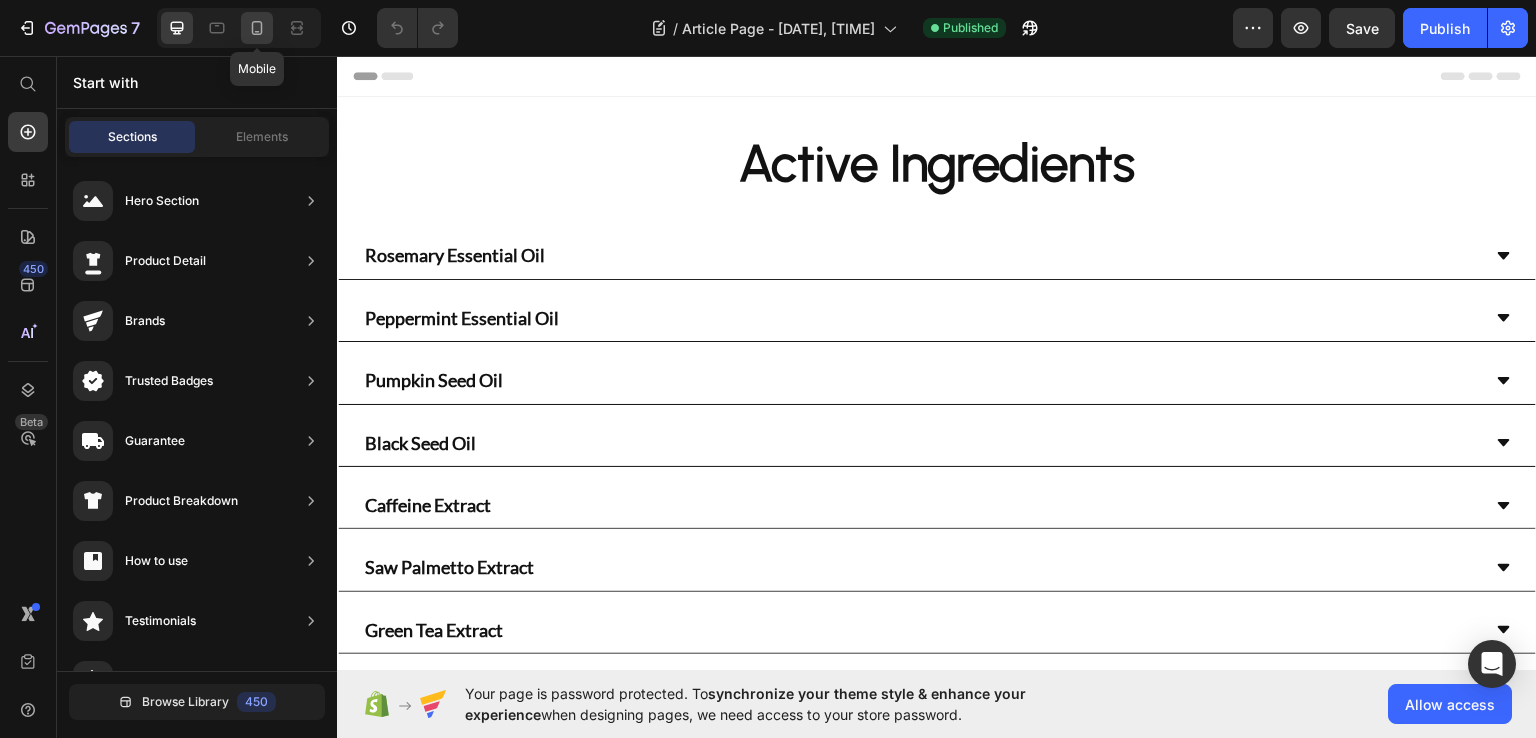 click 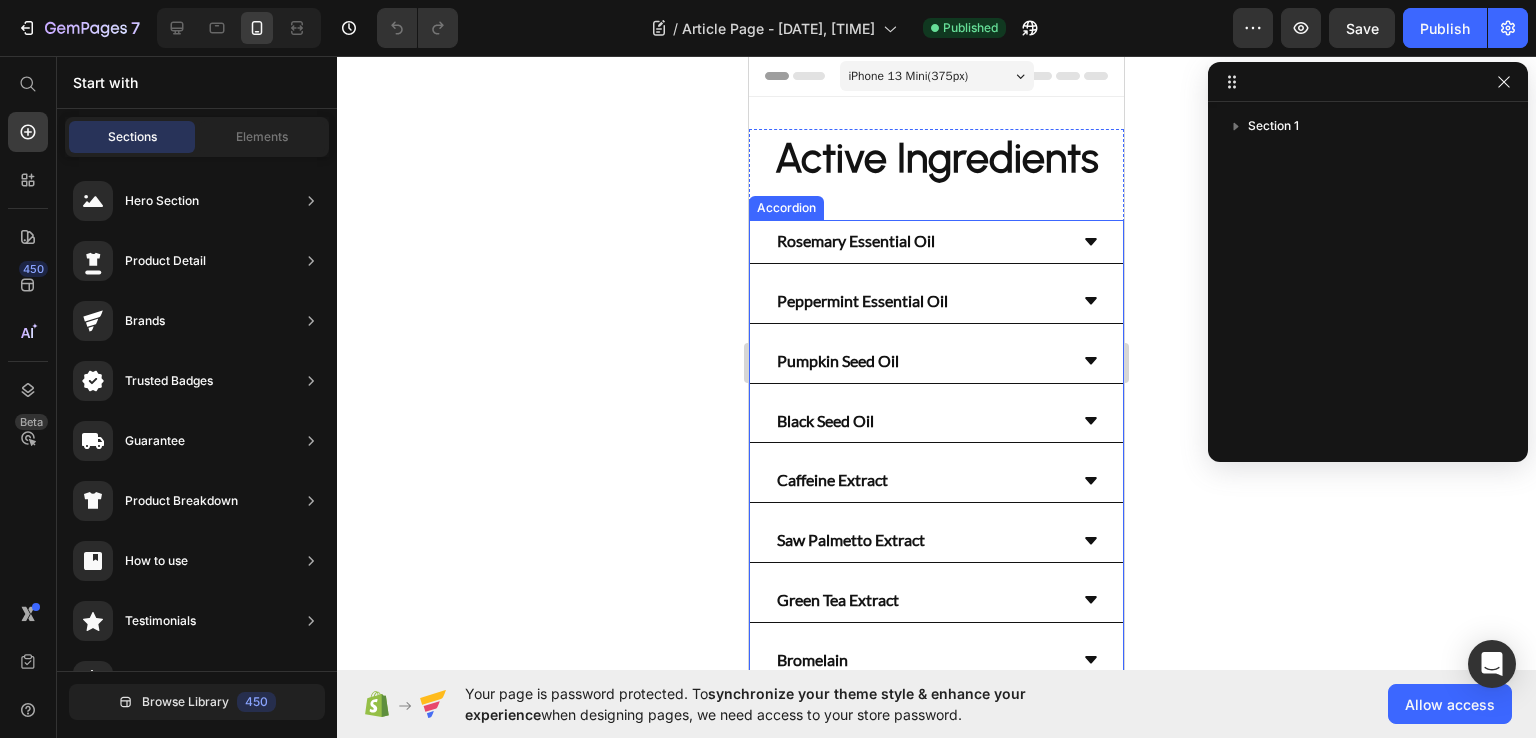 click on "Rosemary Essential Oil" at bounding box center (920, 241) 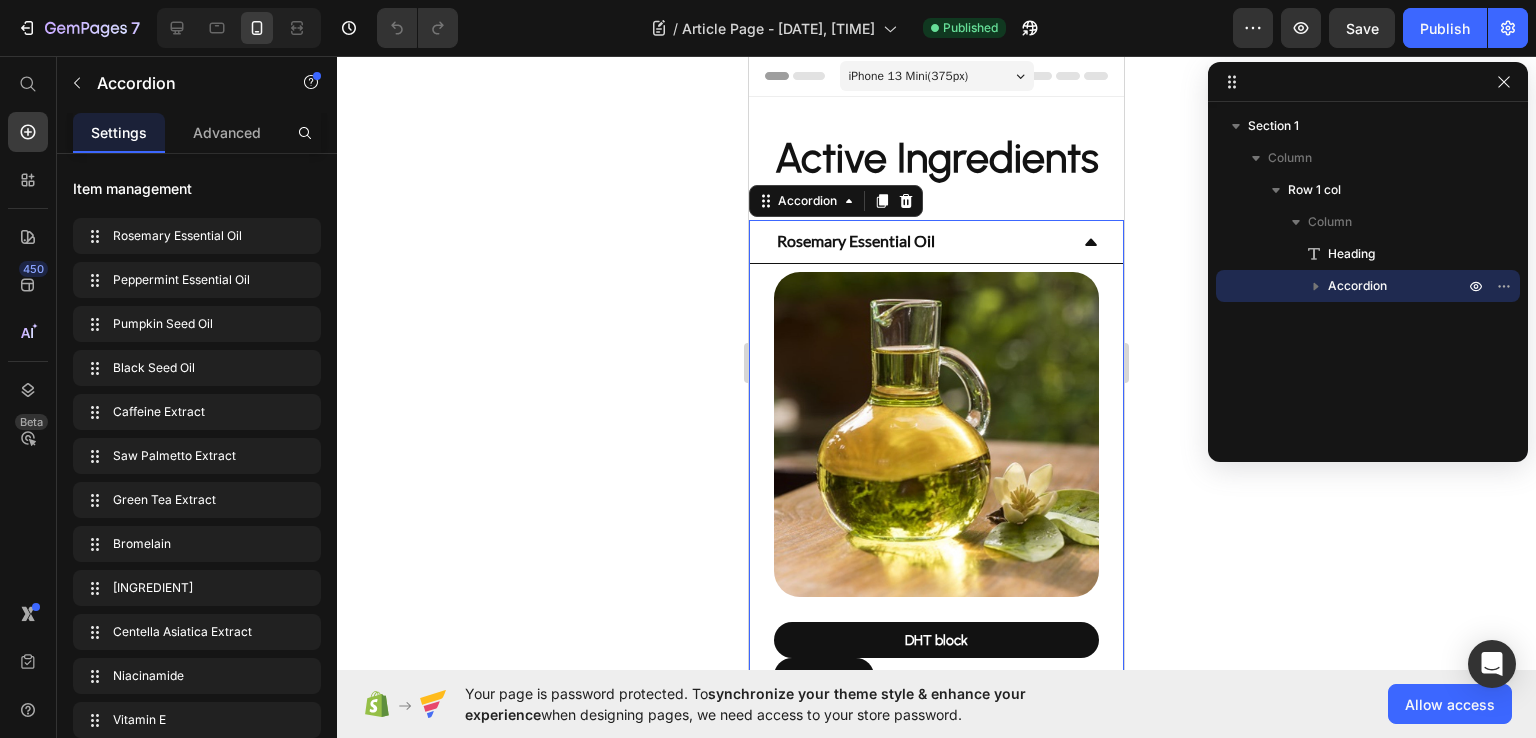 click on "Rosemary Essential Oil" at bounding box center [936, 242] 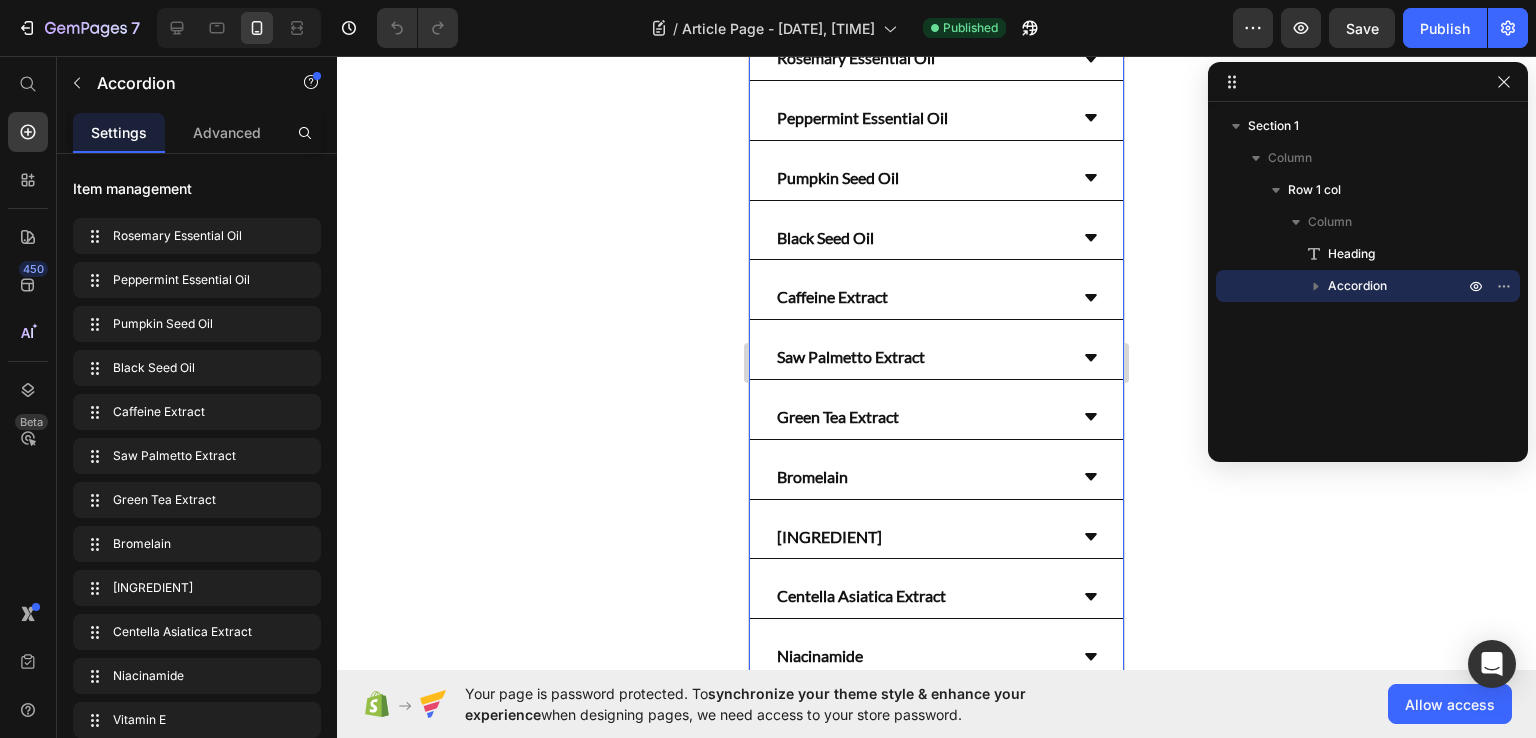 scroll, scrollTop: 400, scrollLeft: 0, axis: vertical 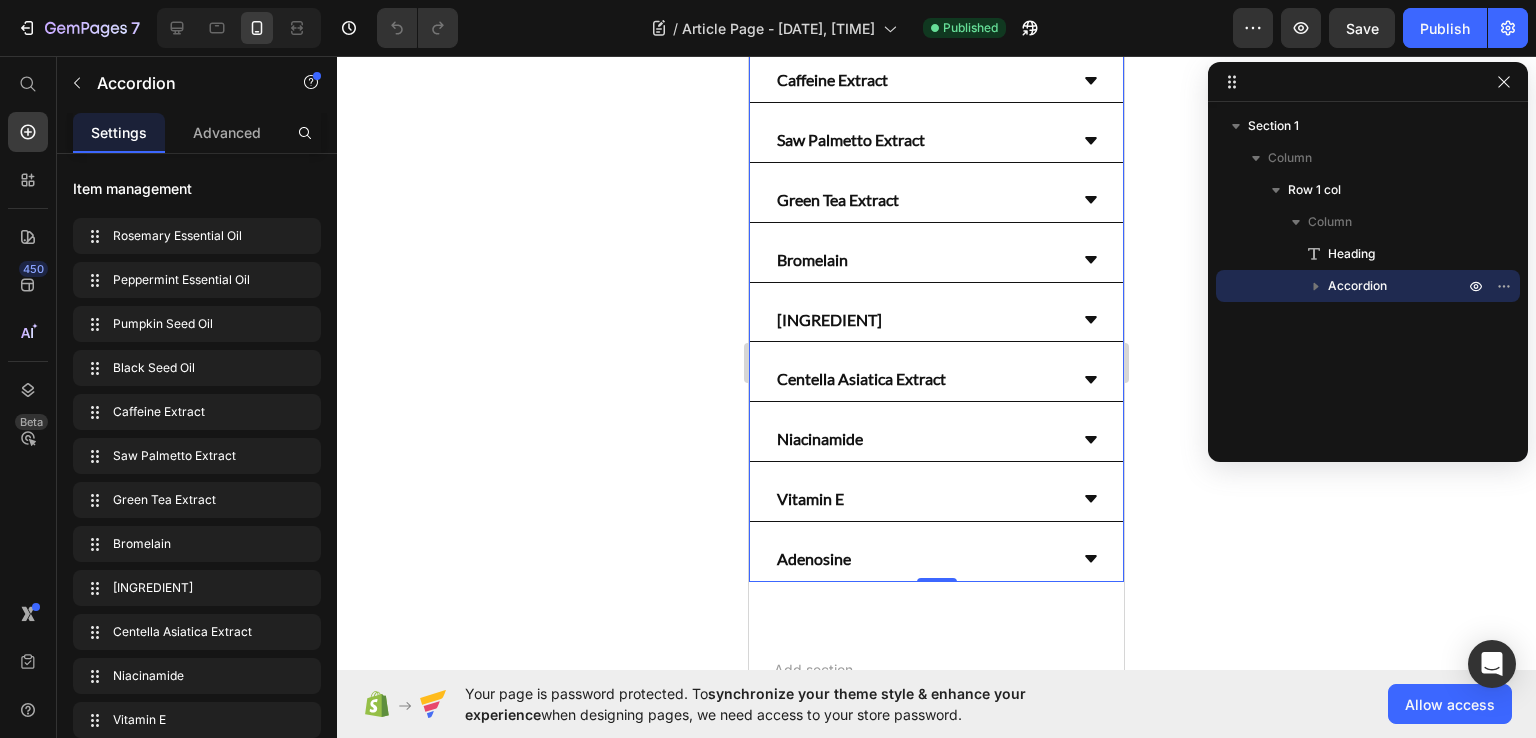click on "Bromelain" at bounding box center (920, 260) 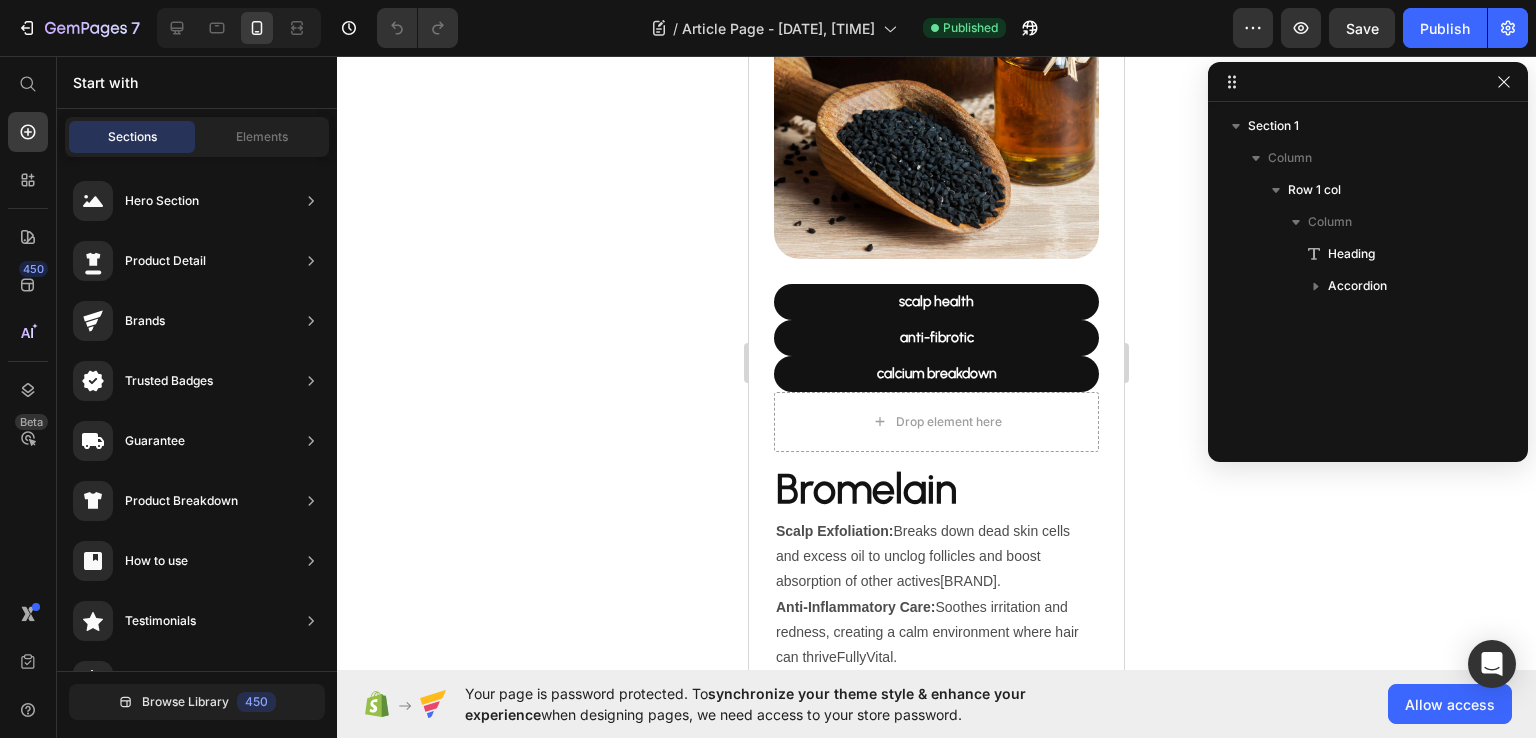 scroll, scrollTop: 844, scrollLeft: 0, axis: vertical 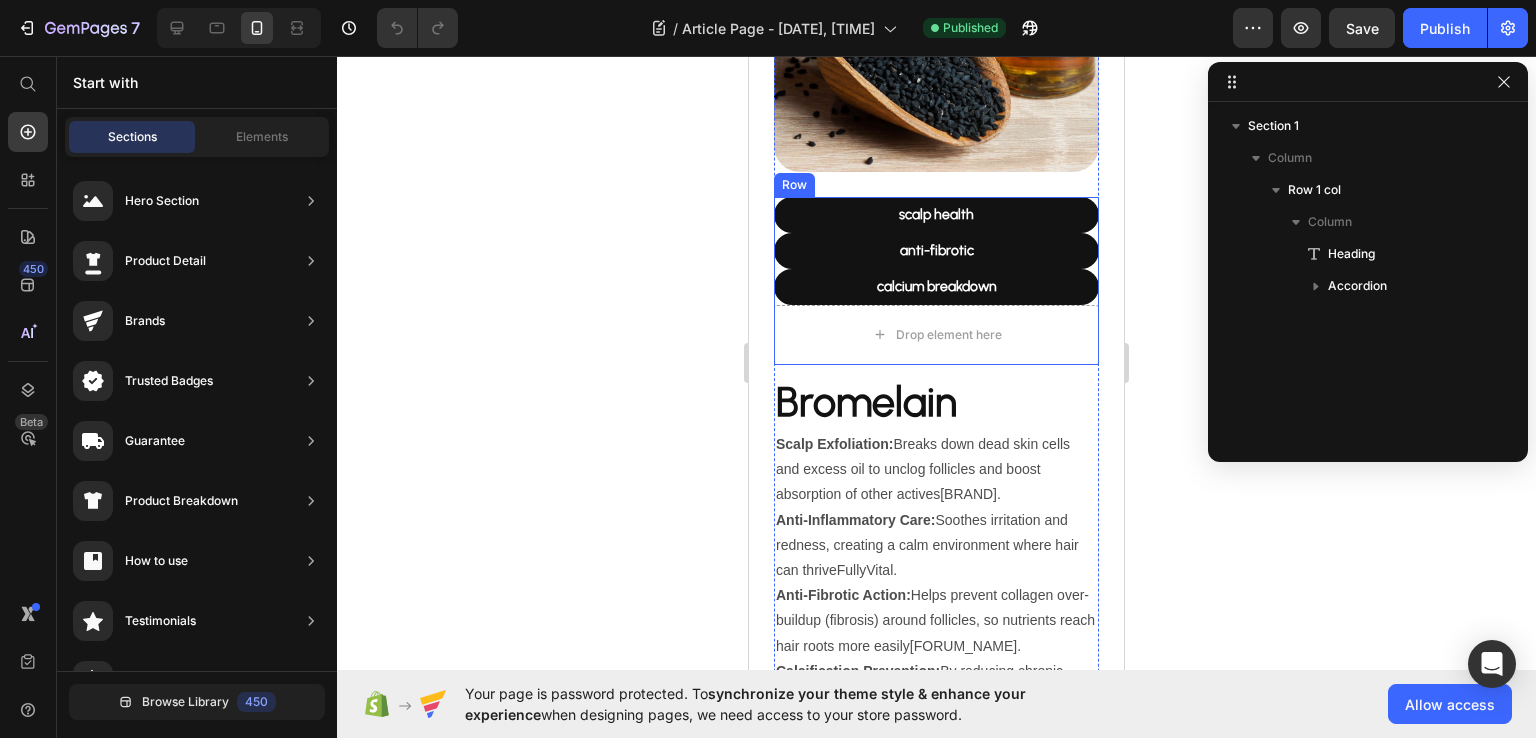 click on "Image scalp health Button anti-fibrotic Button calcium breakdown Button
Drop element here Row Bromelain Heading Scalp Exfoliation:  Breaks down dead skin cells and excess oil to unclog follicles and boost absorption of other actives  [BRAND] . Anti-Inflammatory Care:  Soothes irritation and redness, creating a calm environment where hair can thrive  [BRAND] . Anti-Fibrotic Action:  Helps prevent collagen over-buildup (fibrosis) around follicles, so nutrients reach hair roots more easily  [FORUM_NAME] . Calcification Prevention:  By reducing chronic inflammation, it may also slow mineral deposits that stiffen the scalp matrix  [FORUM_NAME] . Enhanced Delivery:  Its proteolytic activity gently increases scalp permeability, letting co-applied ingredients penetrate deeper  [BRAND] . Text Block Row" at bounding box center (936, 329) 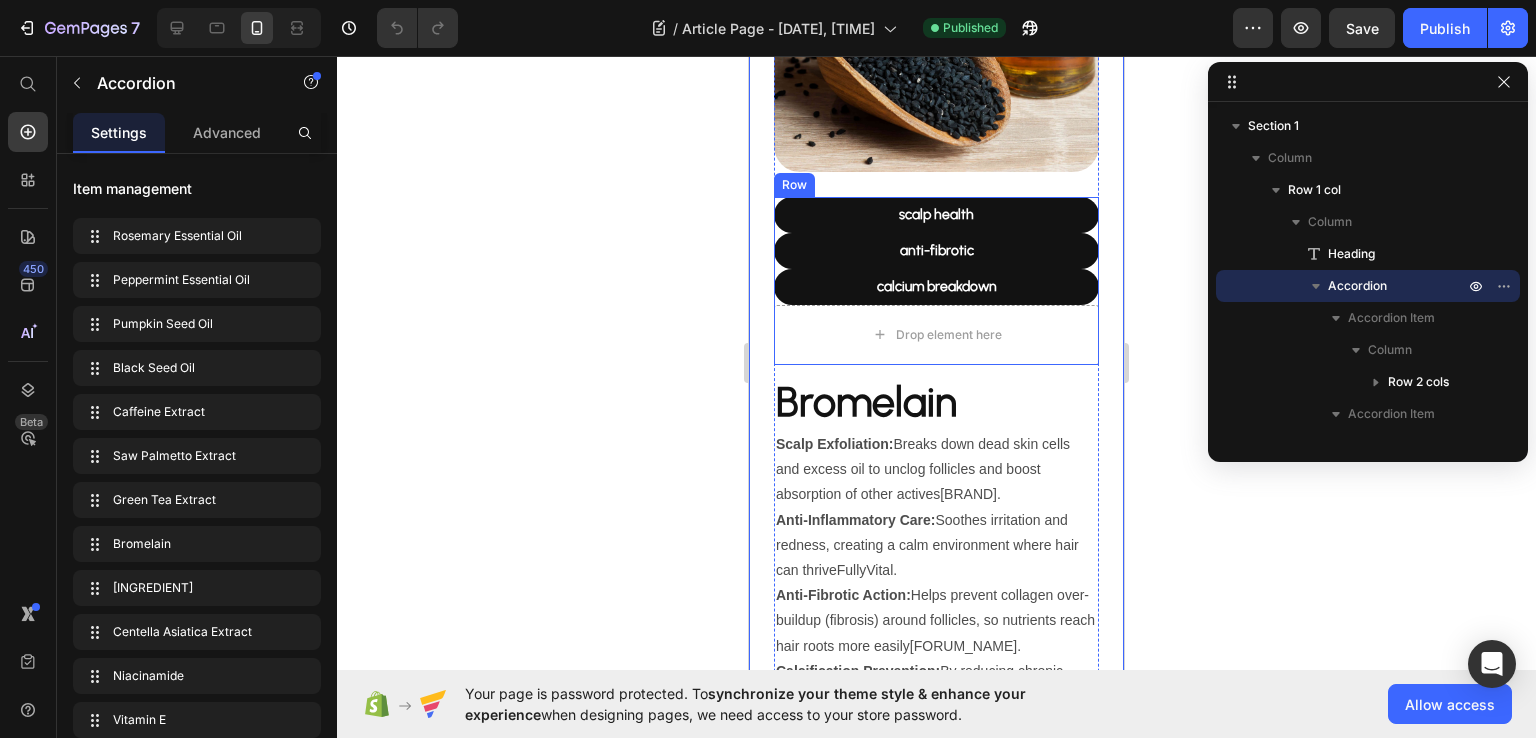 click on "calcium breakdown Button" at bounding box center (936, 287) 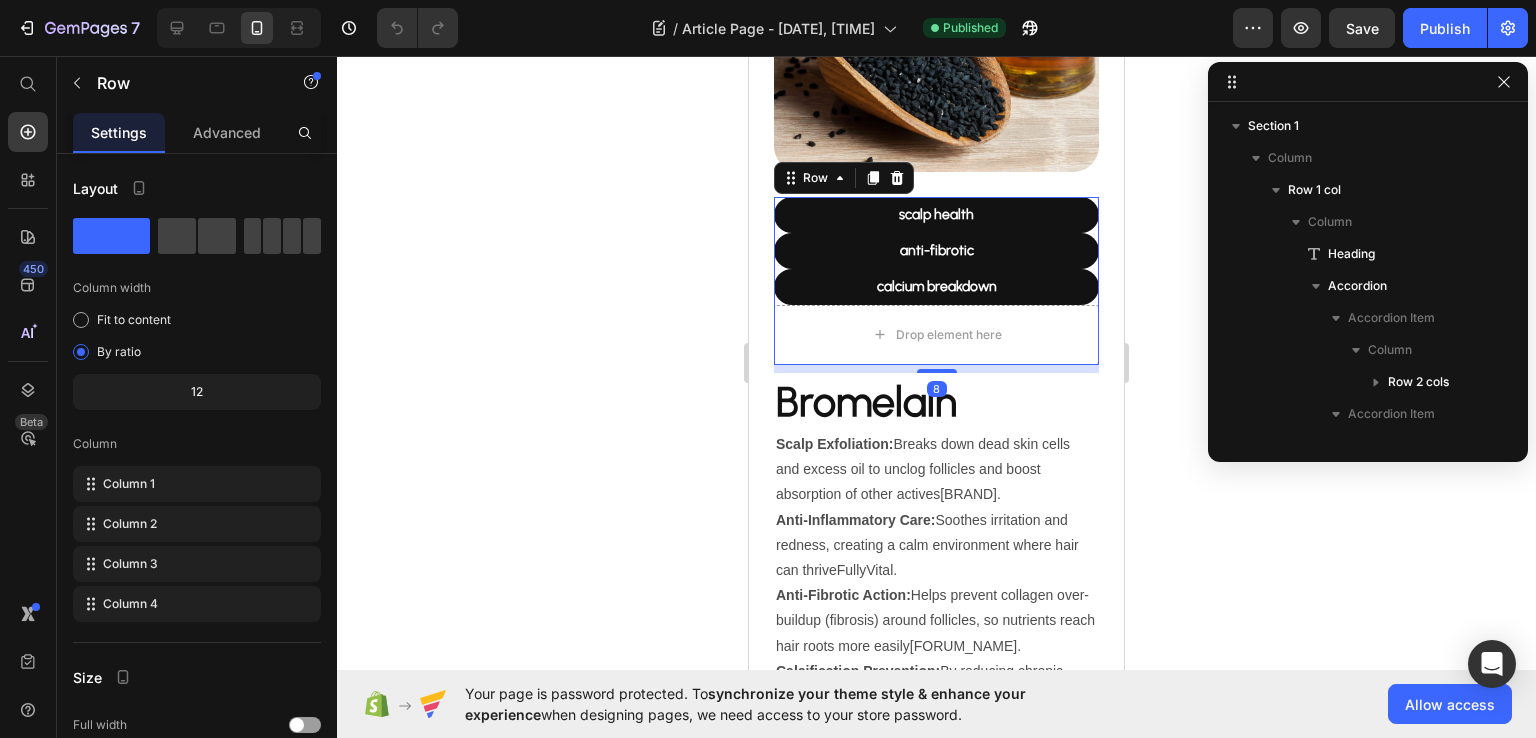 scroll, scrollTop: 922, scrollLeft: 0, axis: vertical 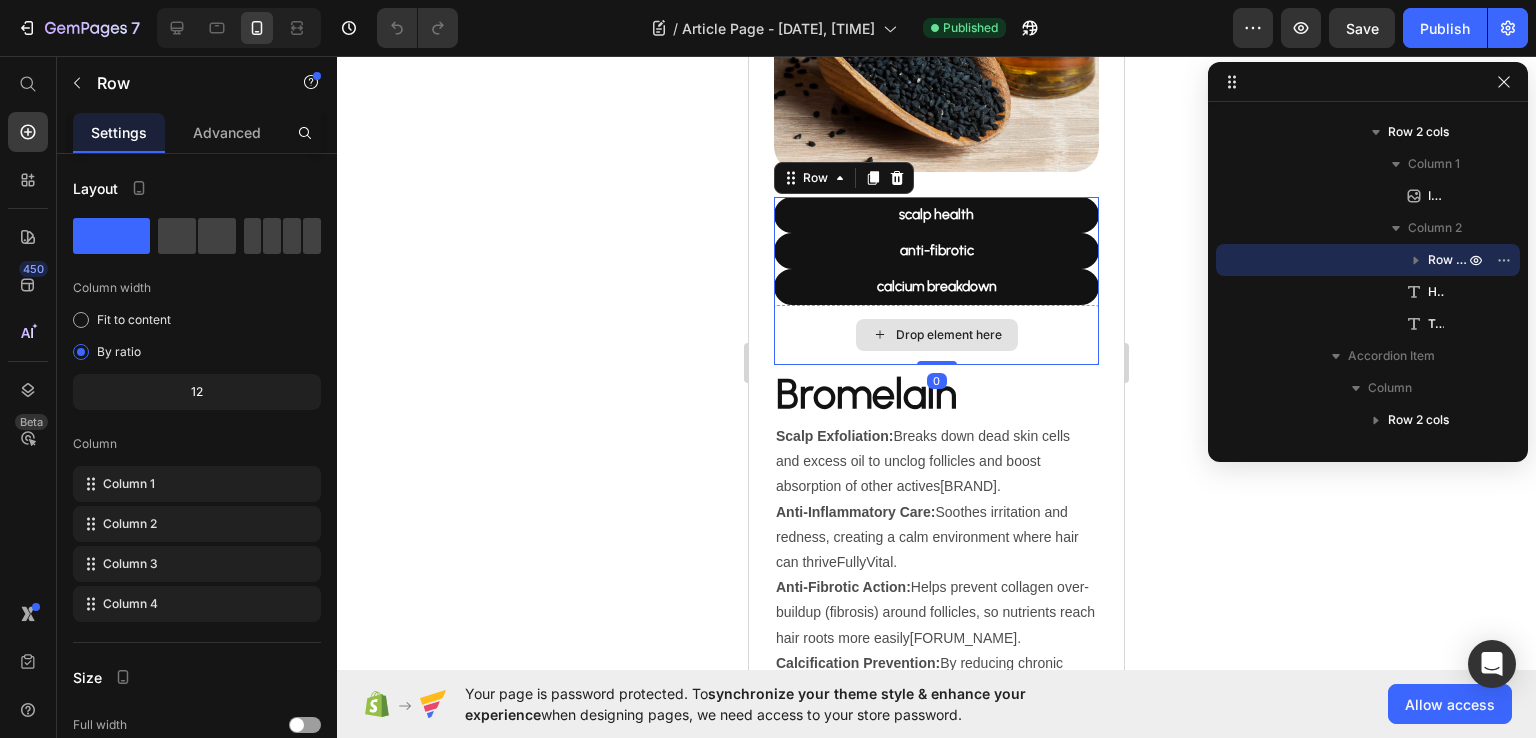 drag, startPoint x: 937, startPoint y: 349, endPoint x: 948, endPoint y: 323, distance: 28.231188 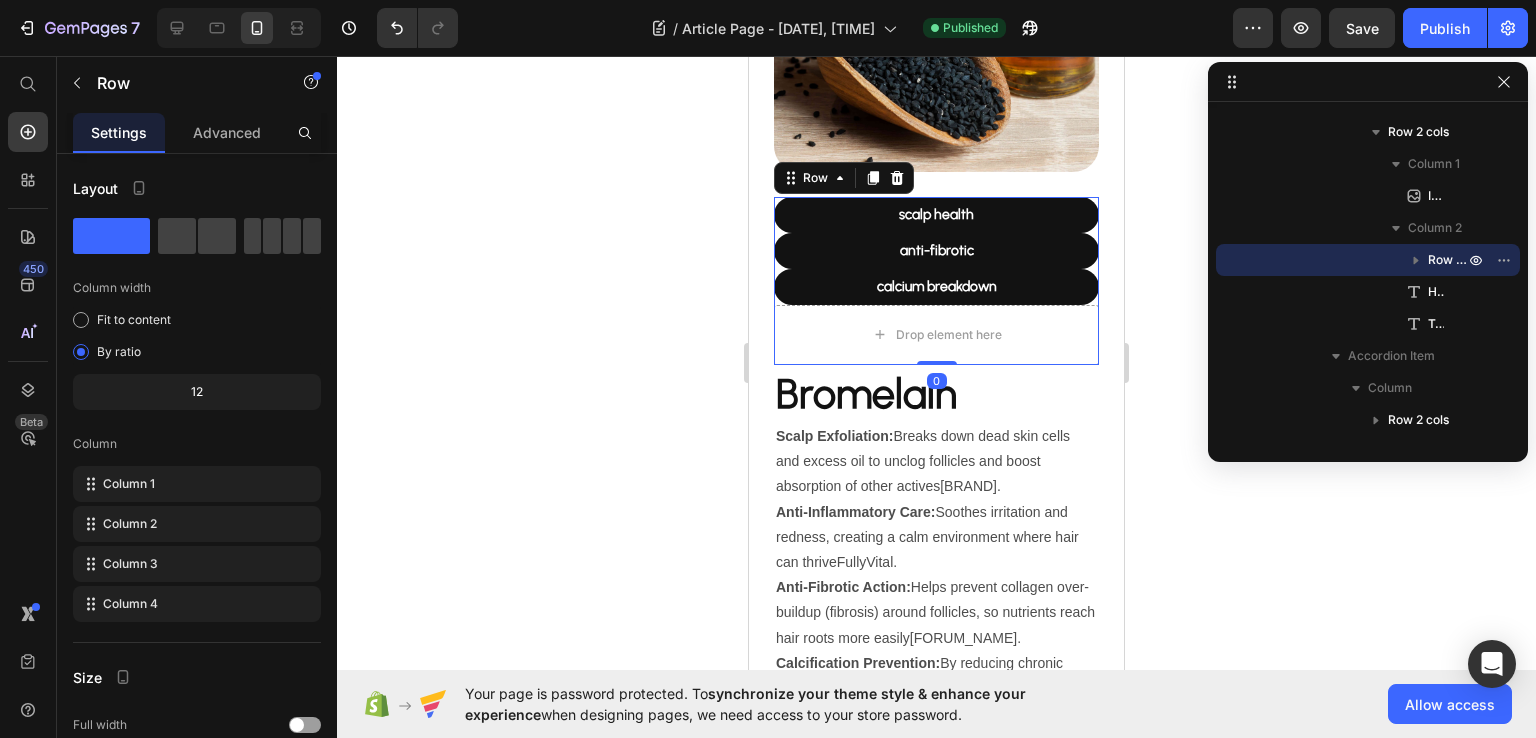 click on "calcium breakdown Button" at bounding box center [936, 287] 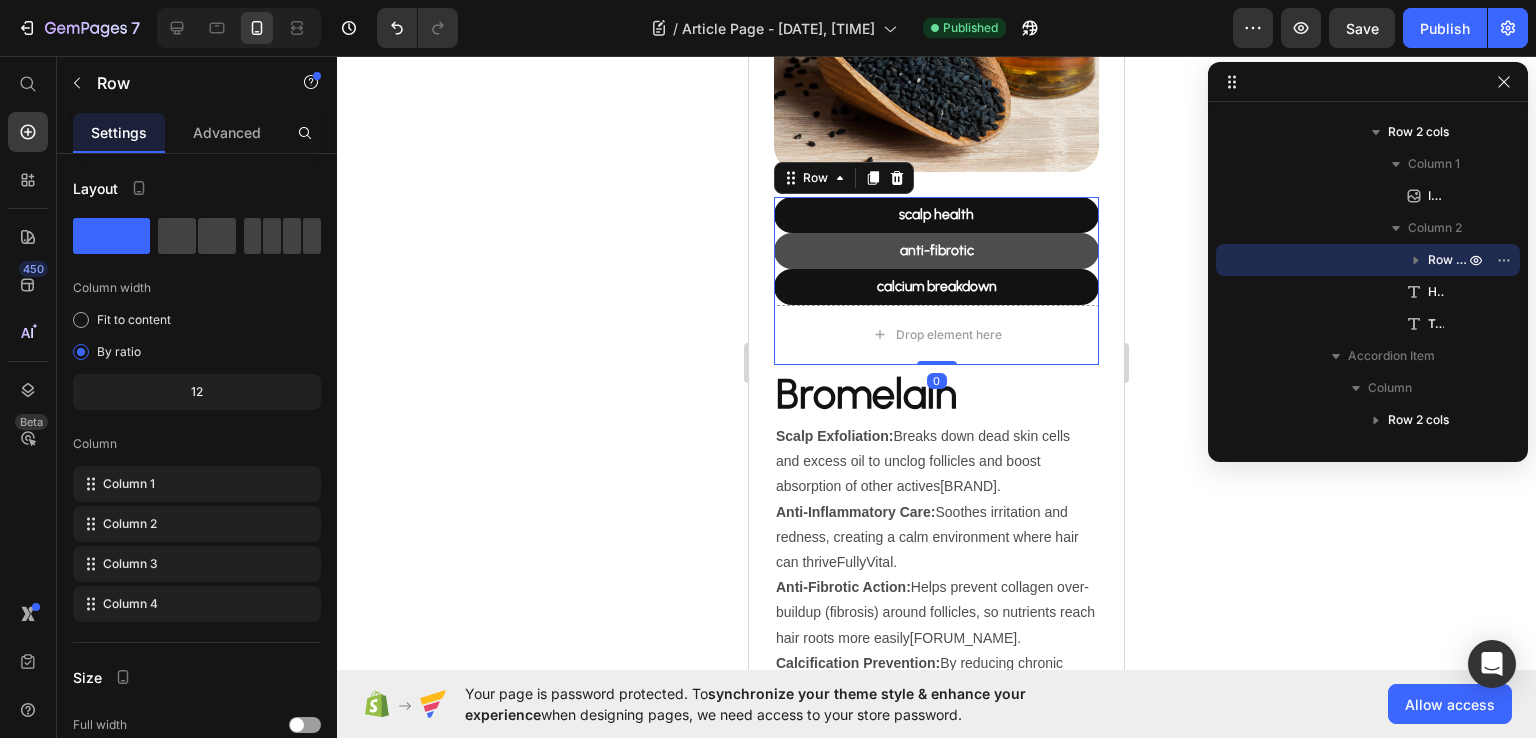 click on "anti-fibrotic" at bounding box center (936, 251) 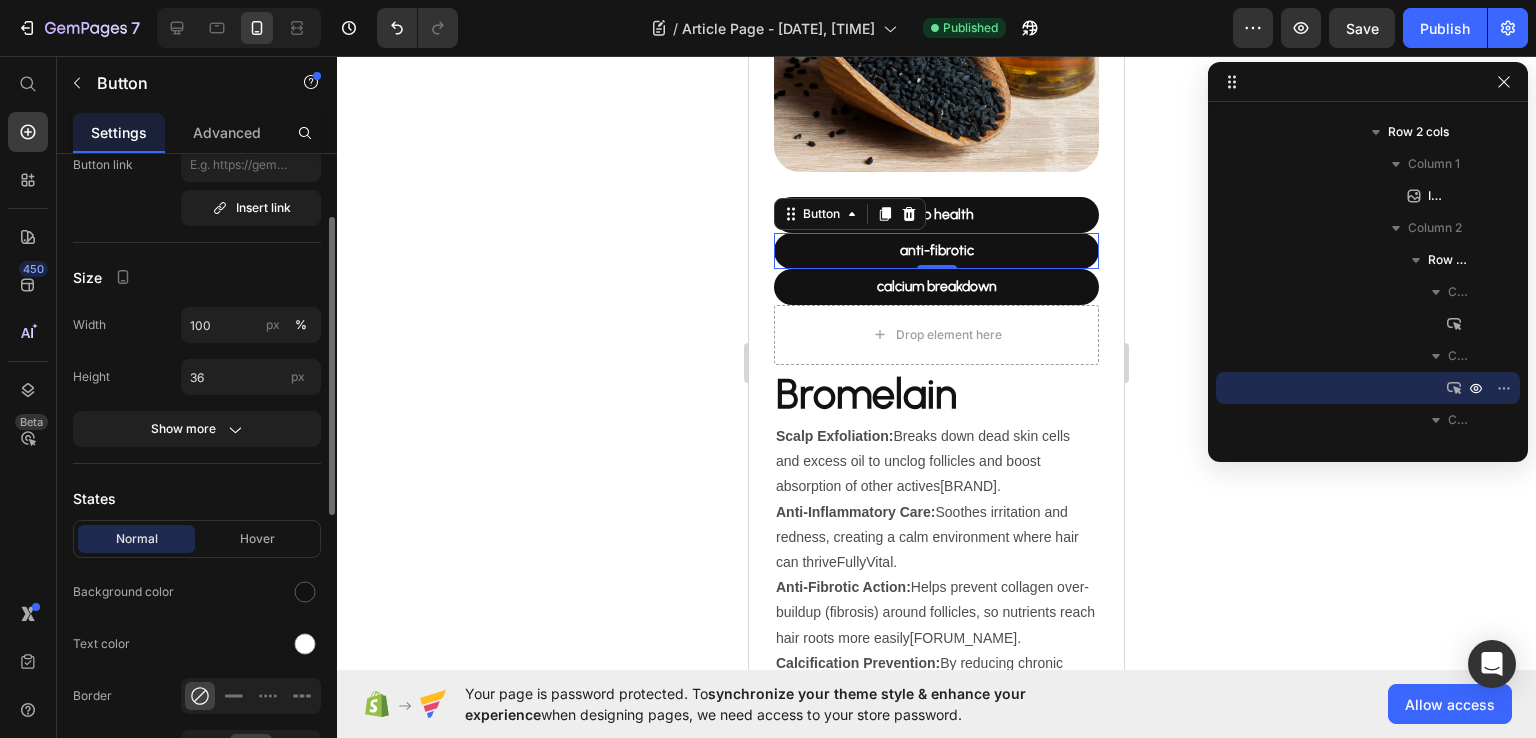 scroll, scrollTop: 0, scrollLeft: 0, axis: both 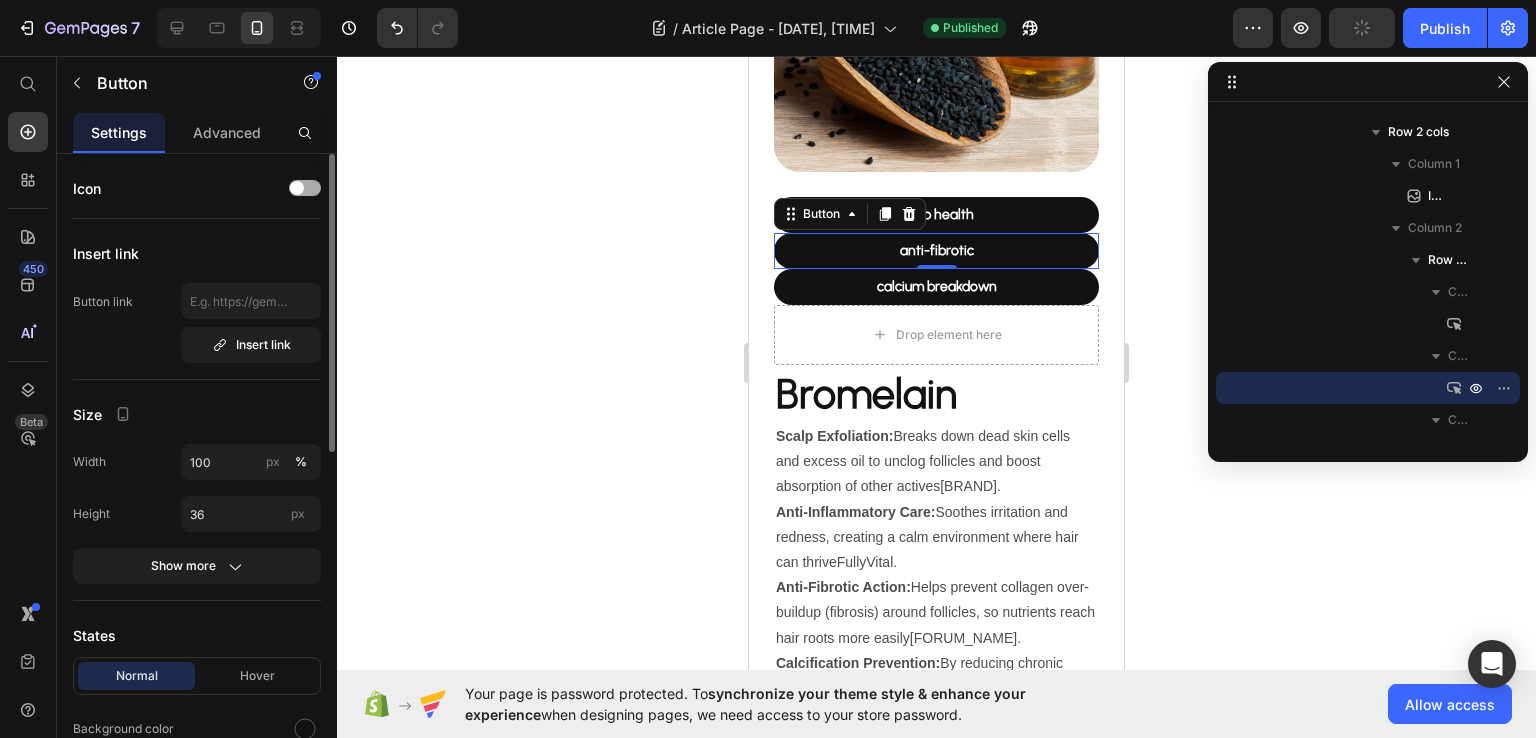 click at bounding box center [305, 188] 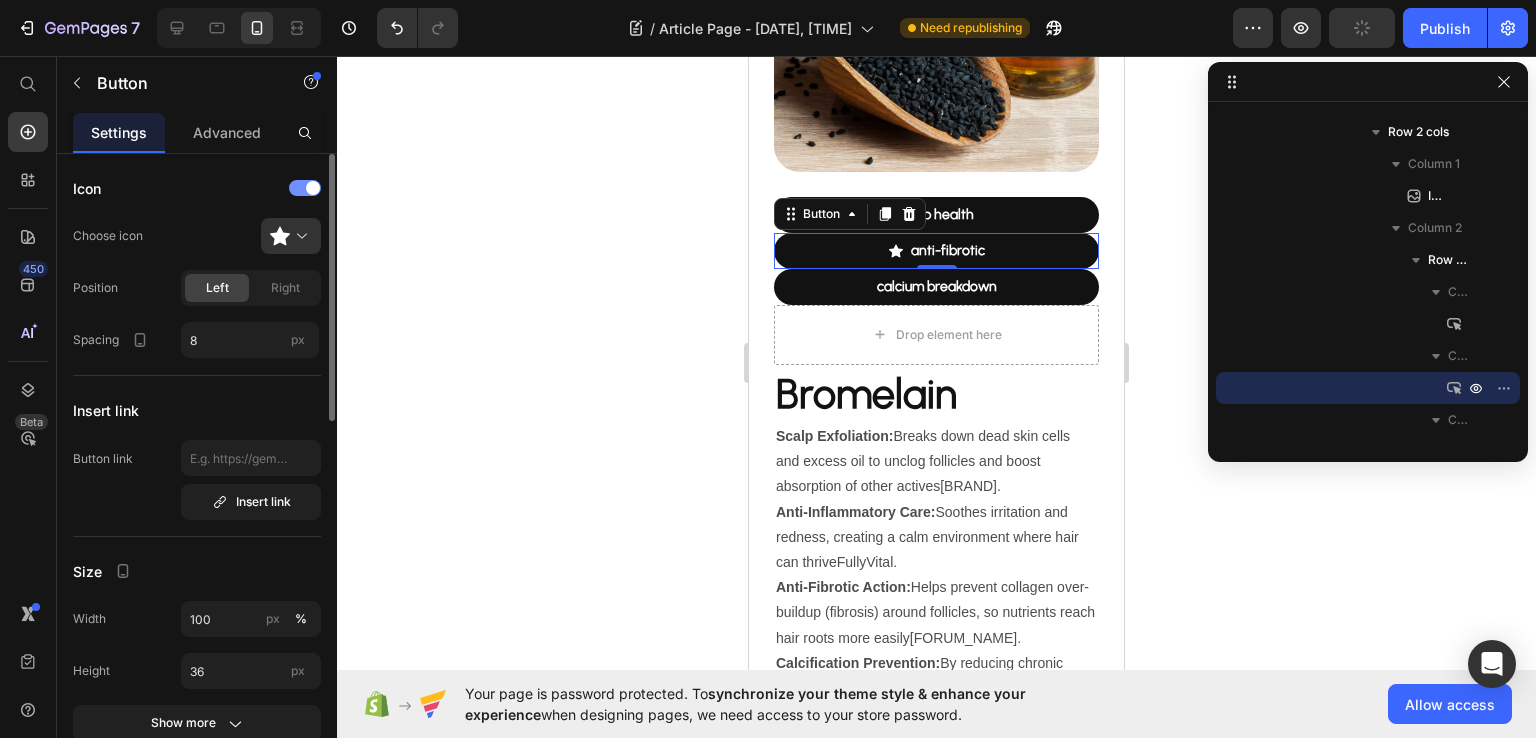 click at bounding box center (305, 188) 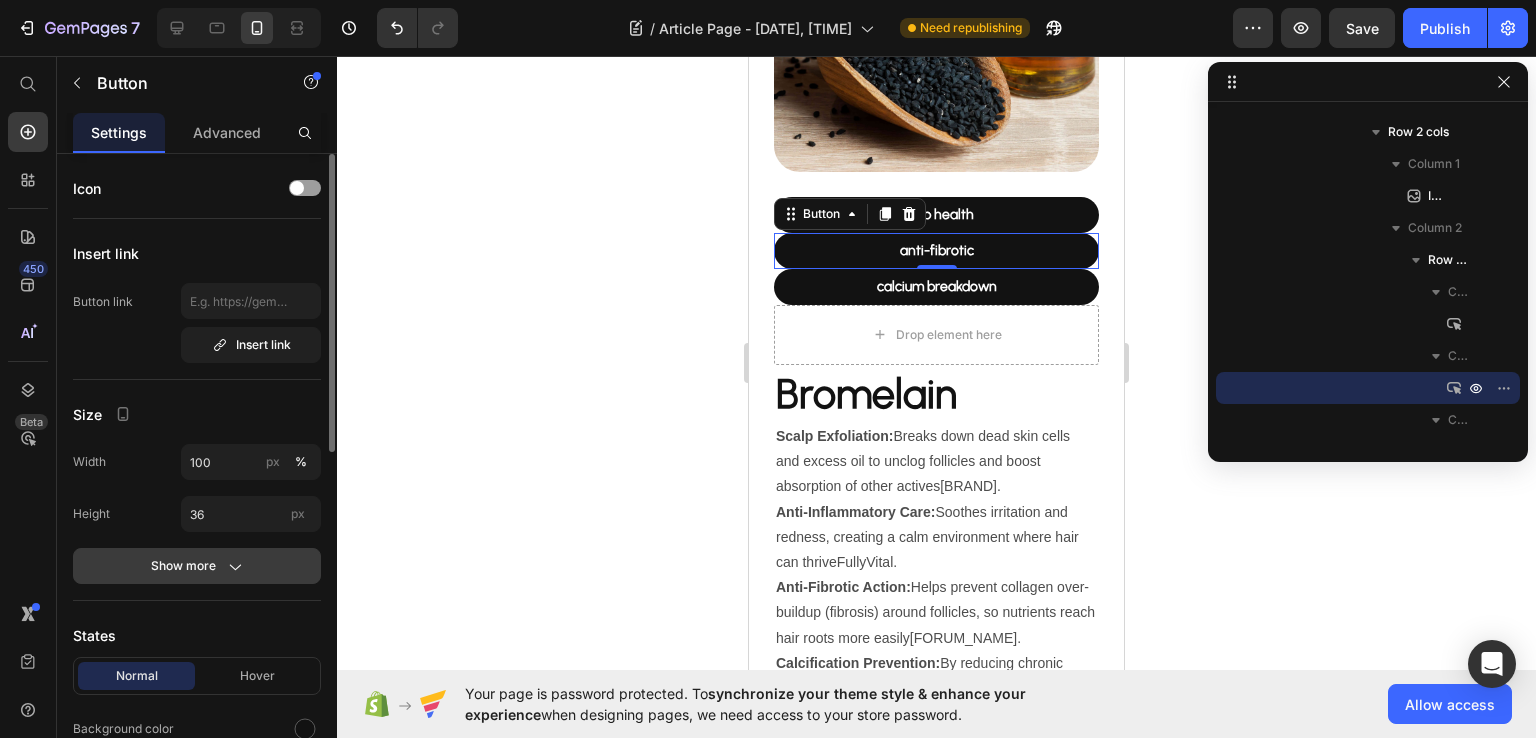 scroll, scrollTop: 200, scrollLeft: 0, axis: vertical 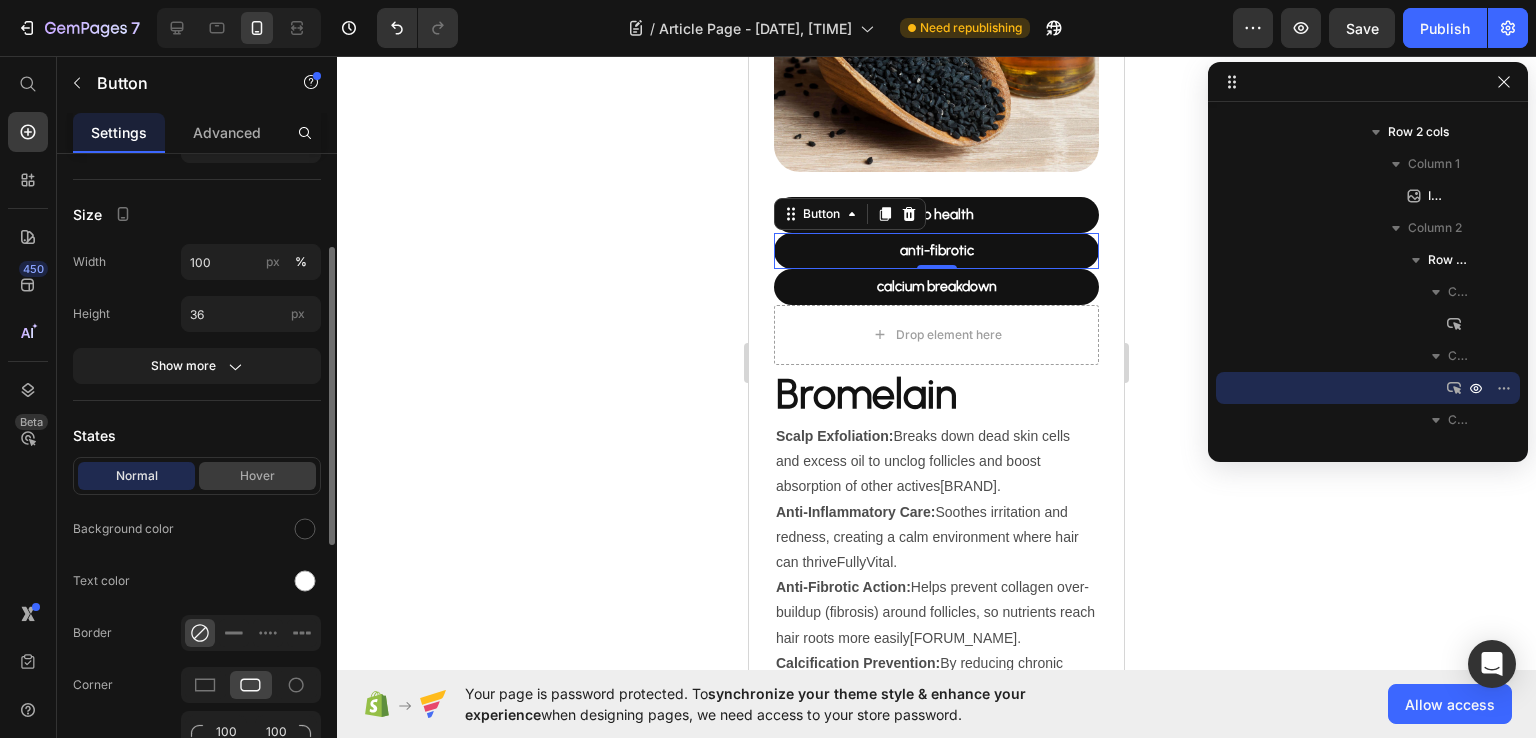 click on "Hover" at bounding box center [257, 476] 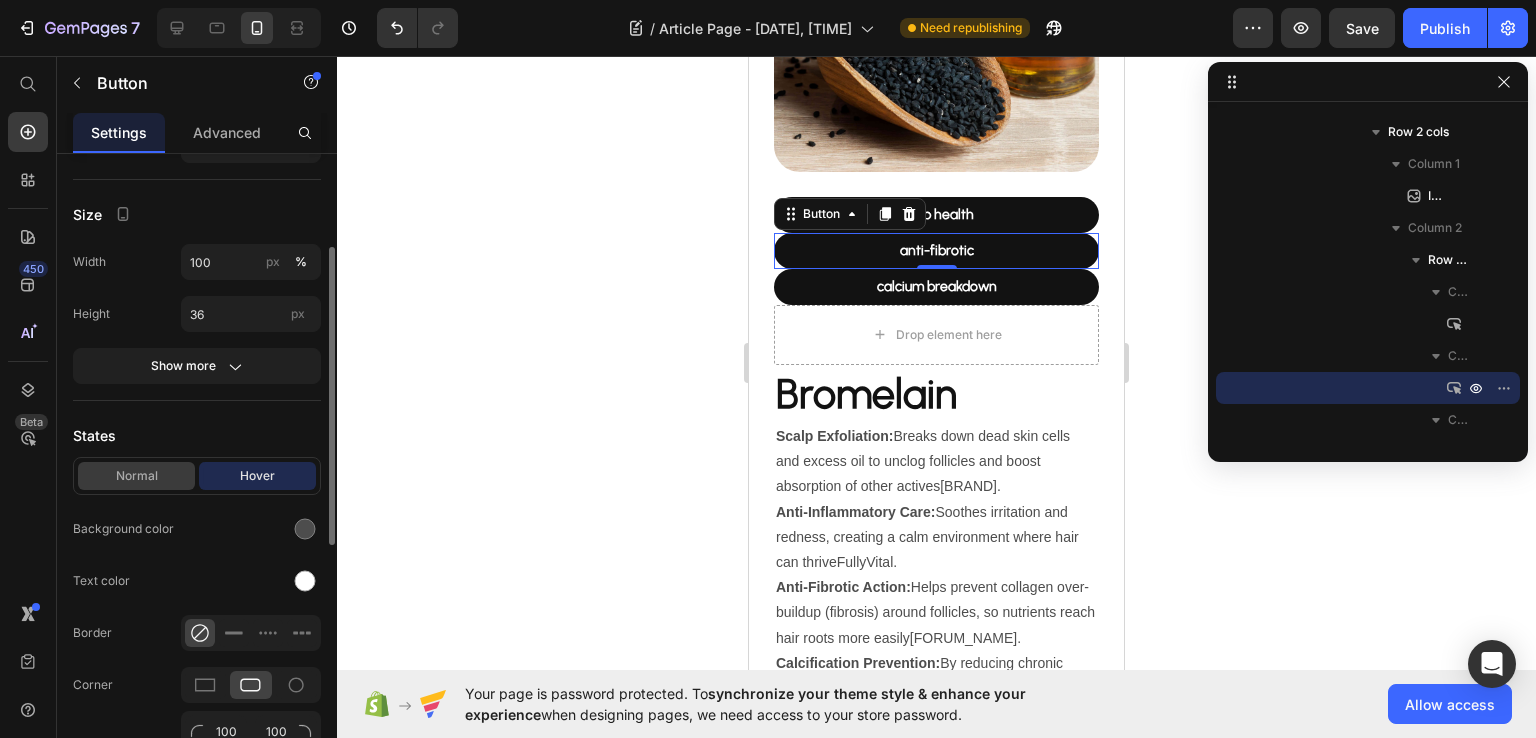 click on "Normal" at bounding box center [136, 476] 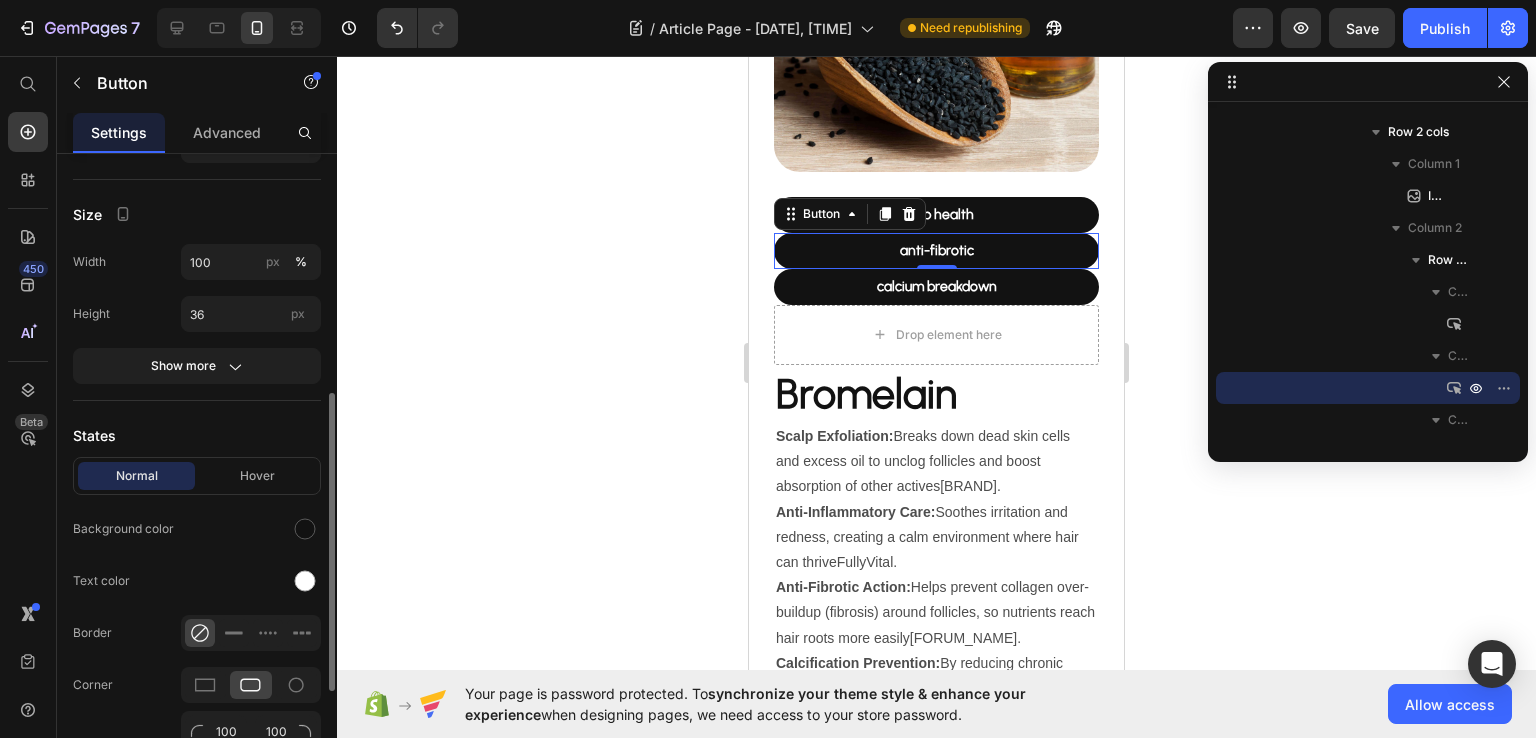 scroll, scrollTop: 300, scrollLeft: 0, axis: vertical 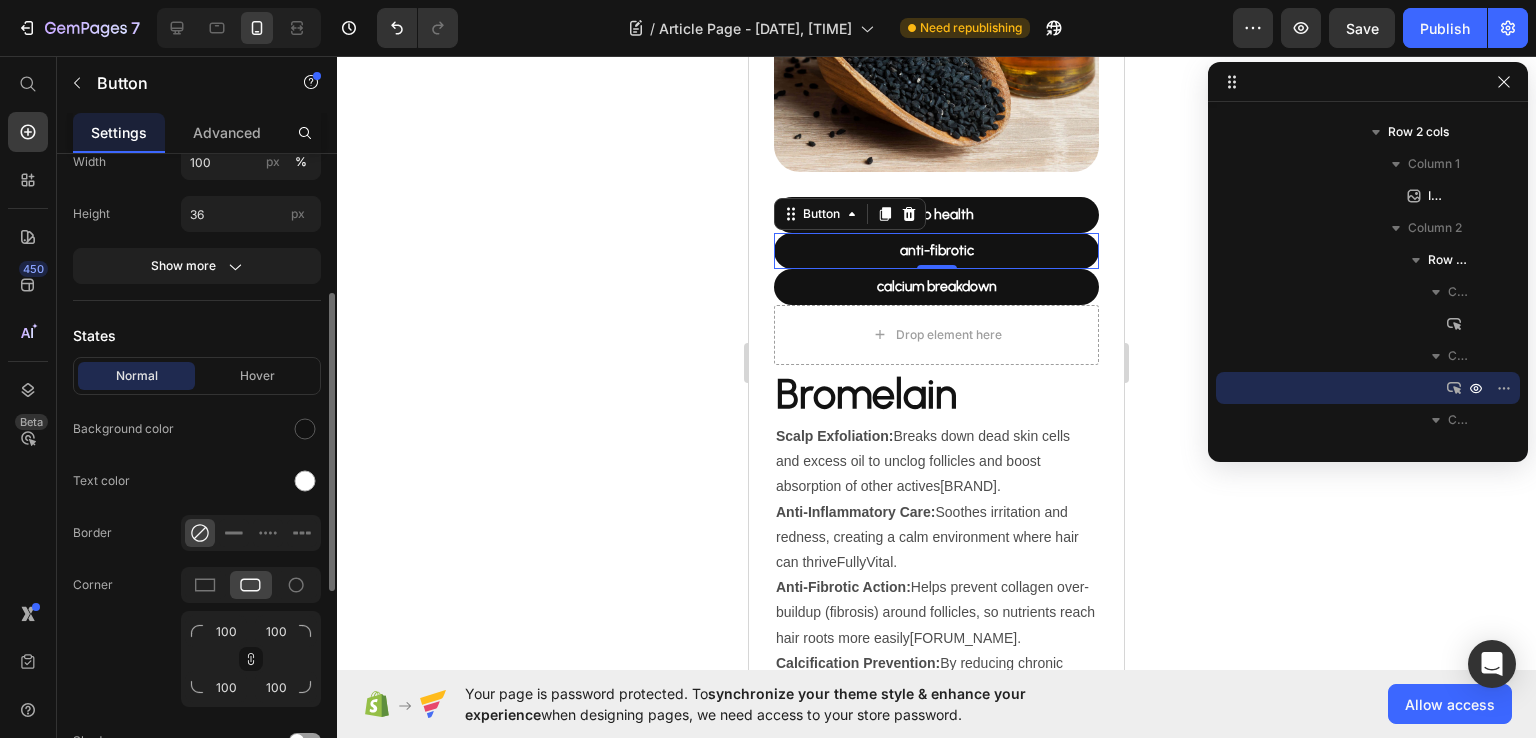click 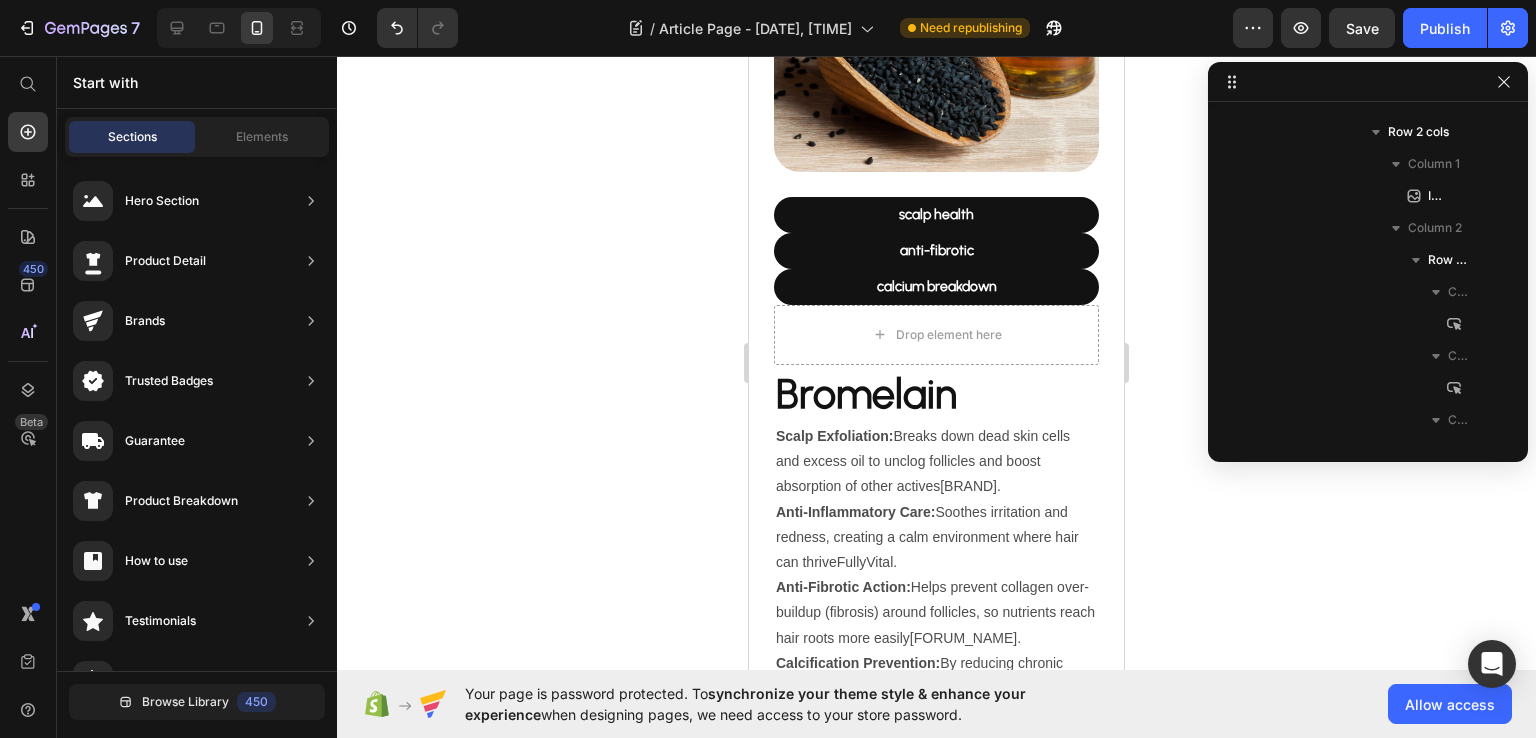 drag, startPoint x: 1172, startPoint y: 191, endPoint x: 1151, endPoint y: 282, distance: 93.39165 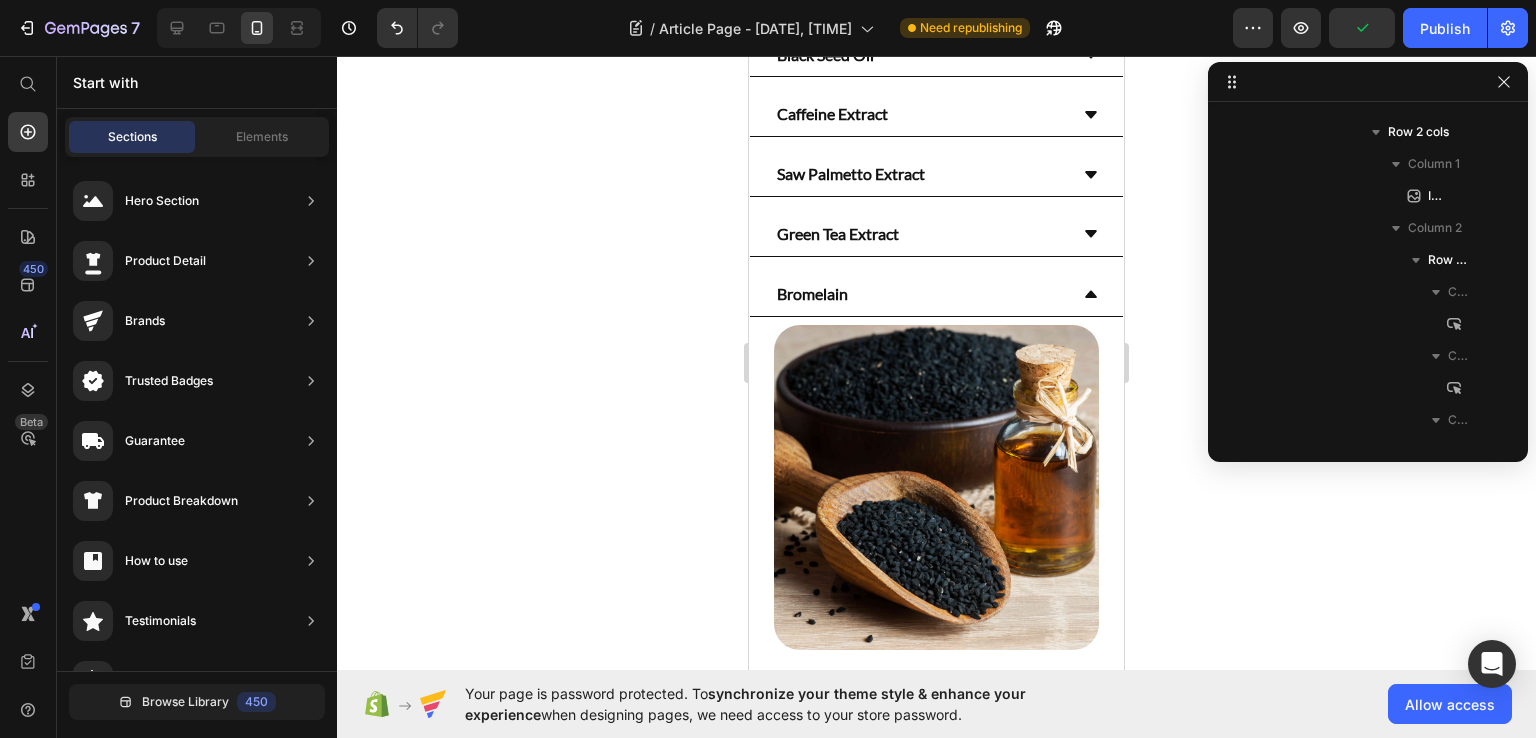 scroll, scrollTop: 453, scrollLeft: 0, axis: vertical 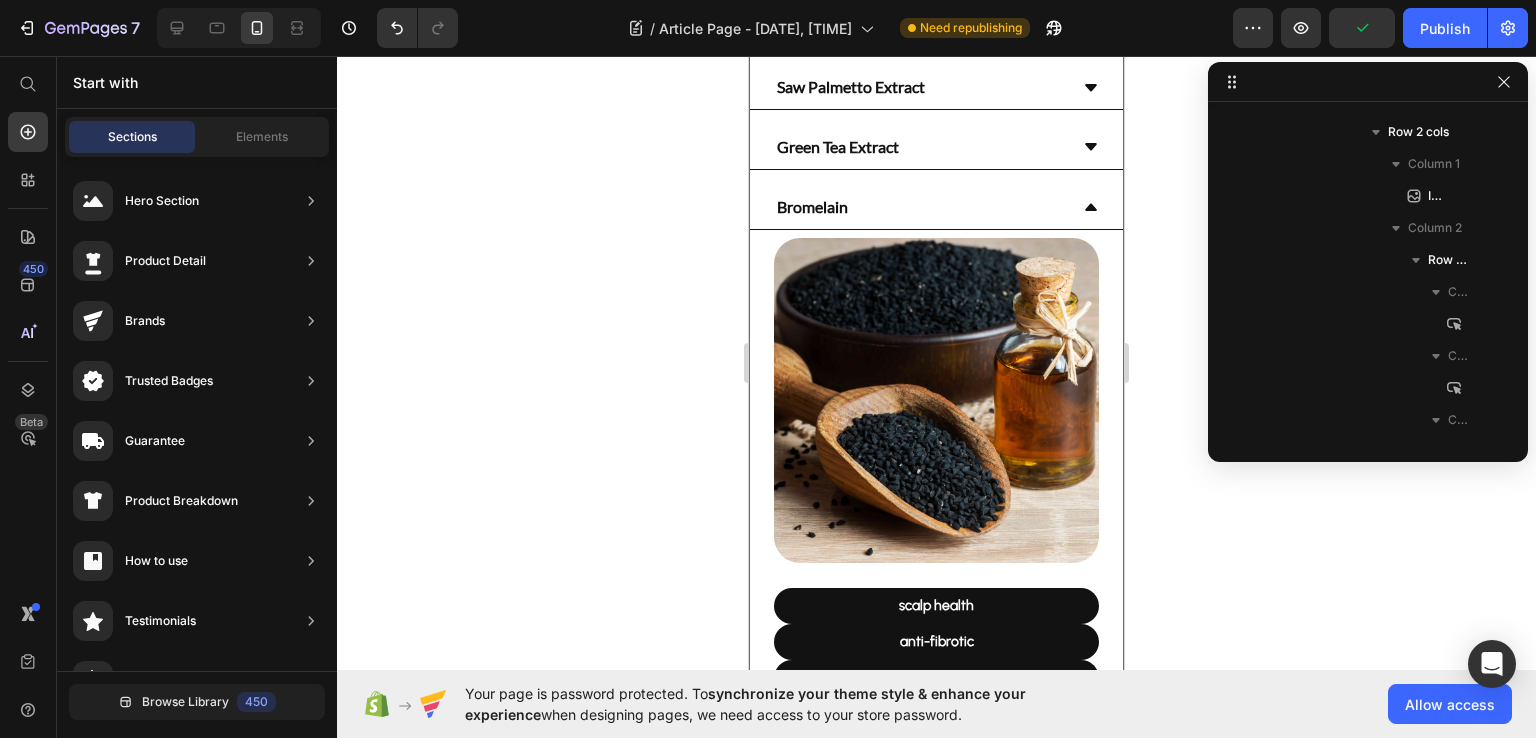 click on "Bromelain" at bounding box center (936, 208) 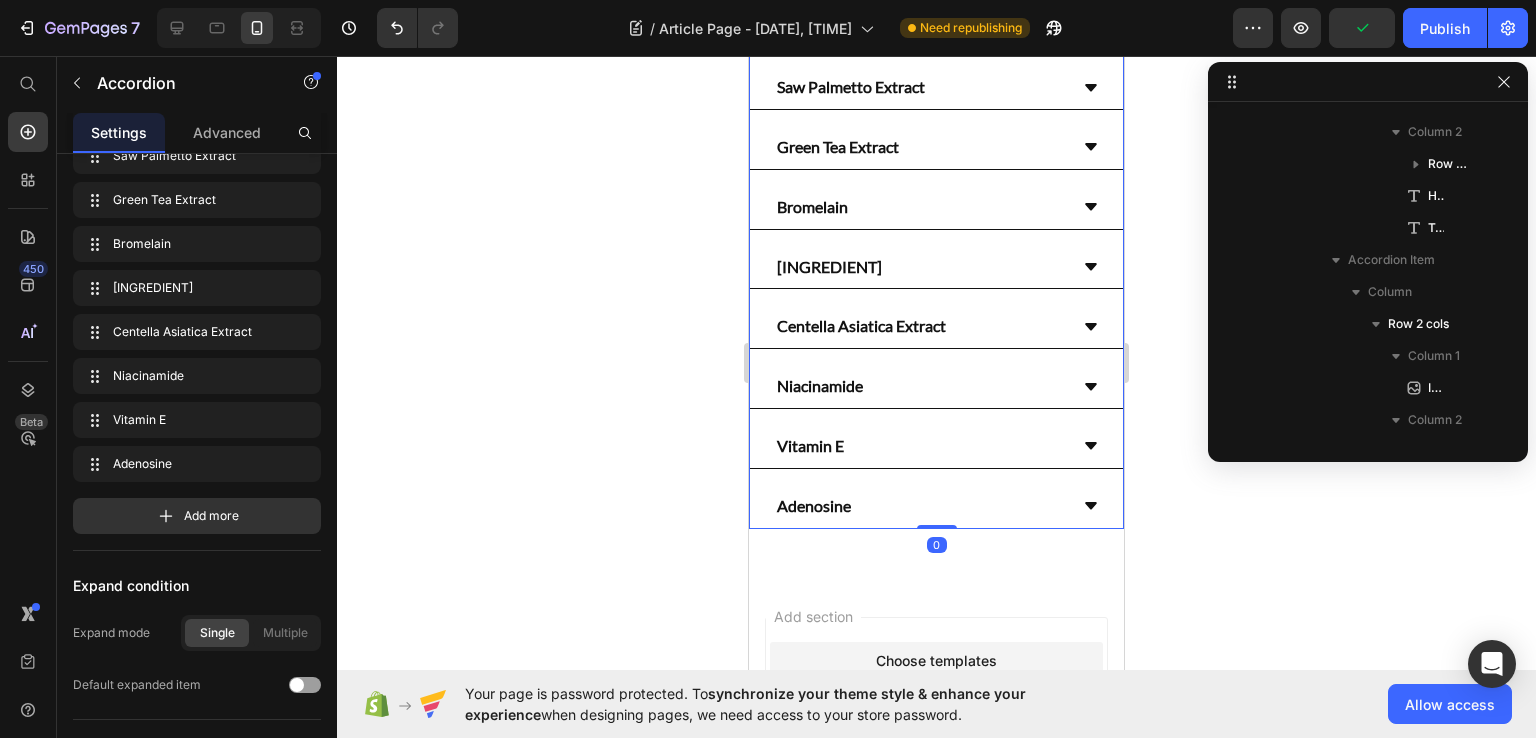 scroll, scrollTop: 26, scrollLeft: 0, axis: vertical 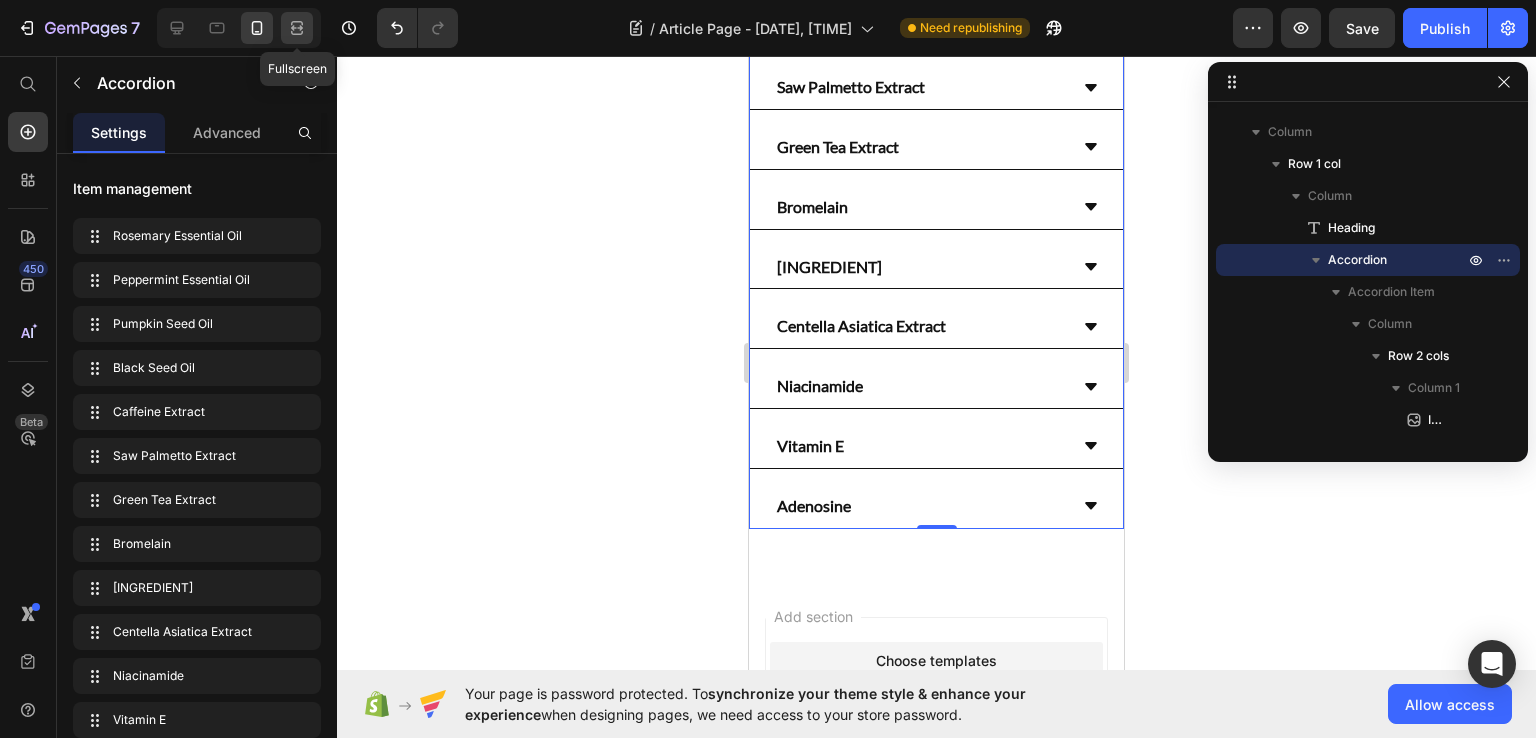 click 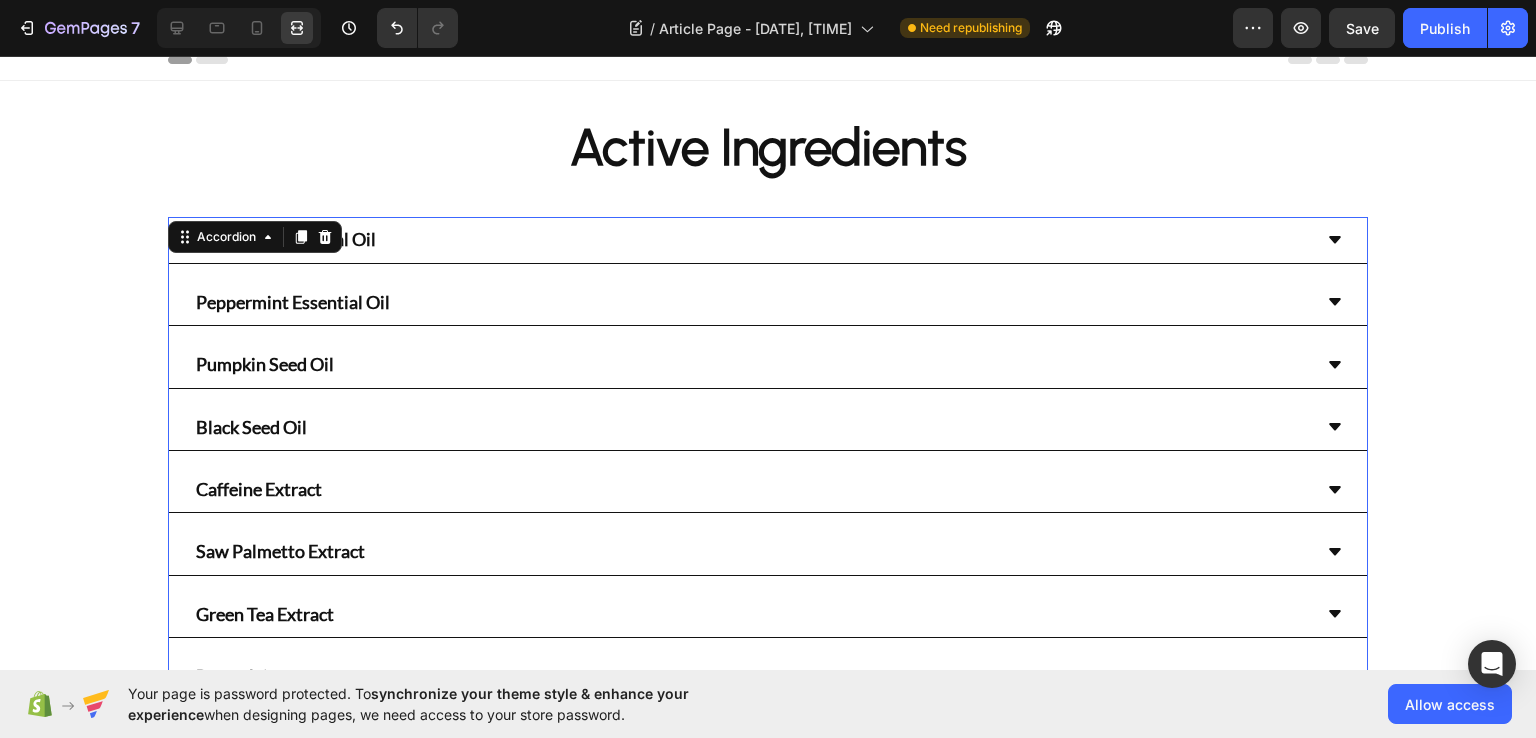 scroll, scrollTop: 0, scrollLeft: 0, axis: both 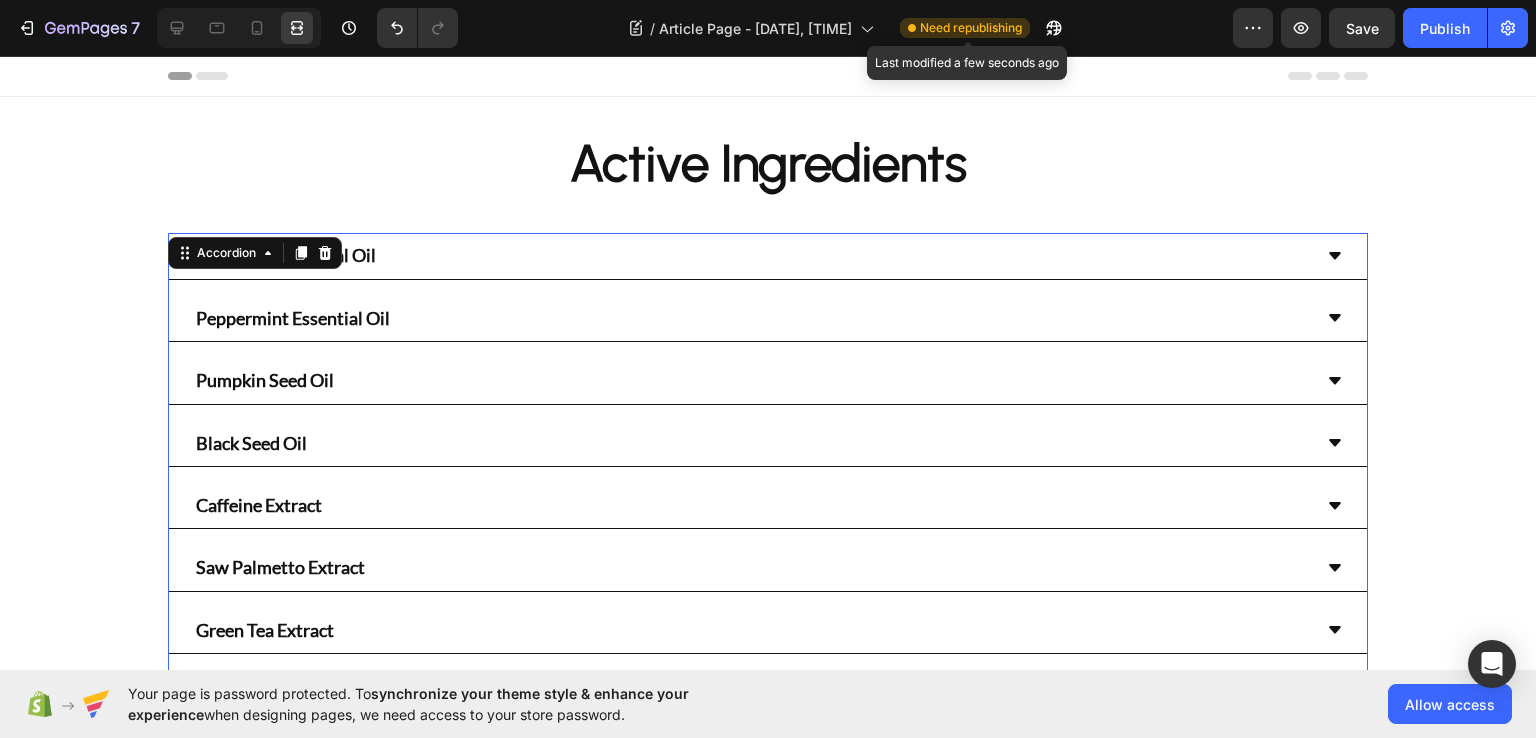click on "Need republishing" at bounding box center [971, 28] 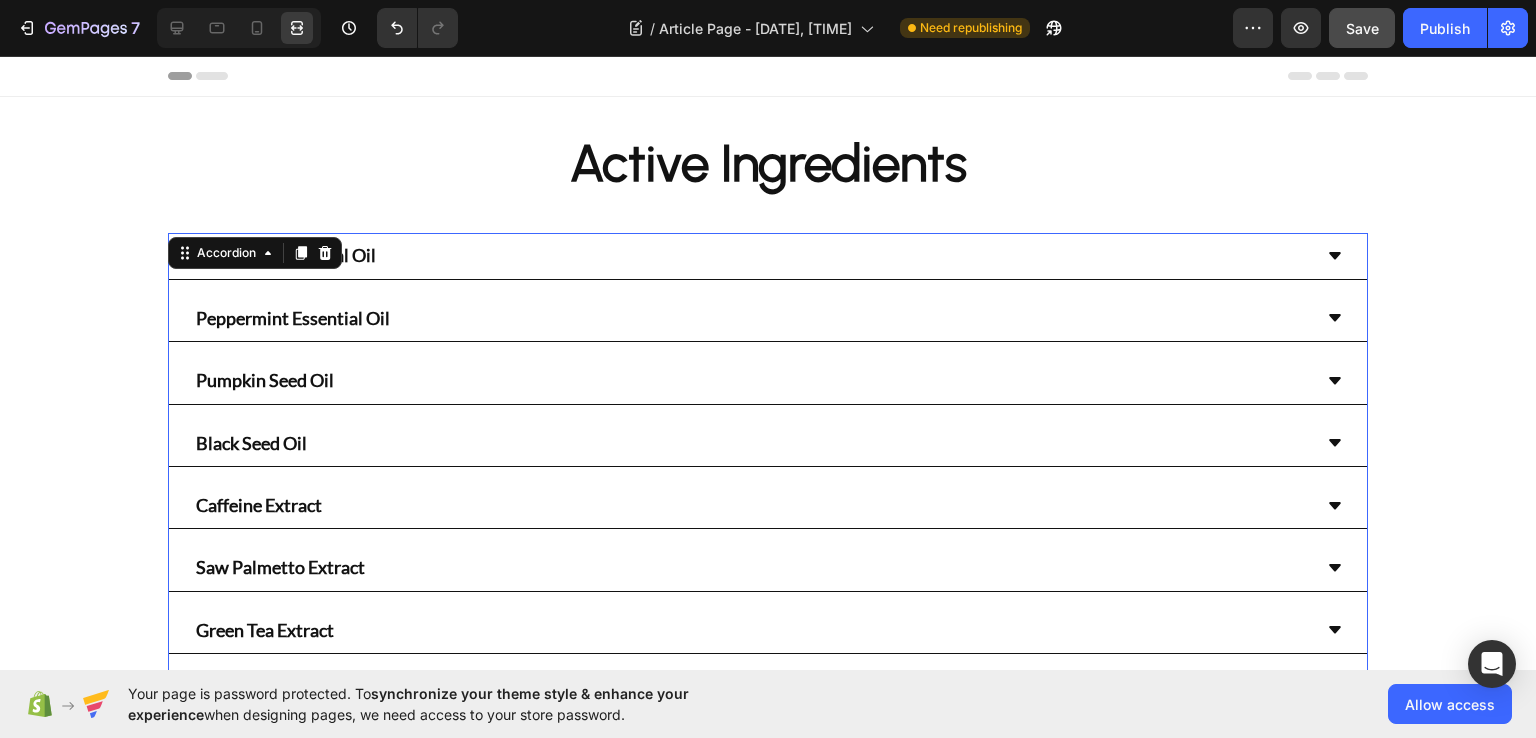 click on "Save" at bounding box center (1362, 28) 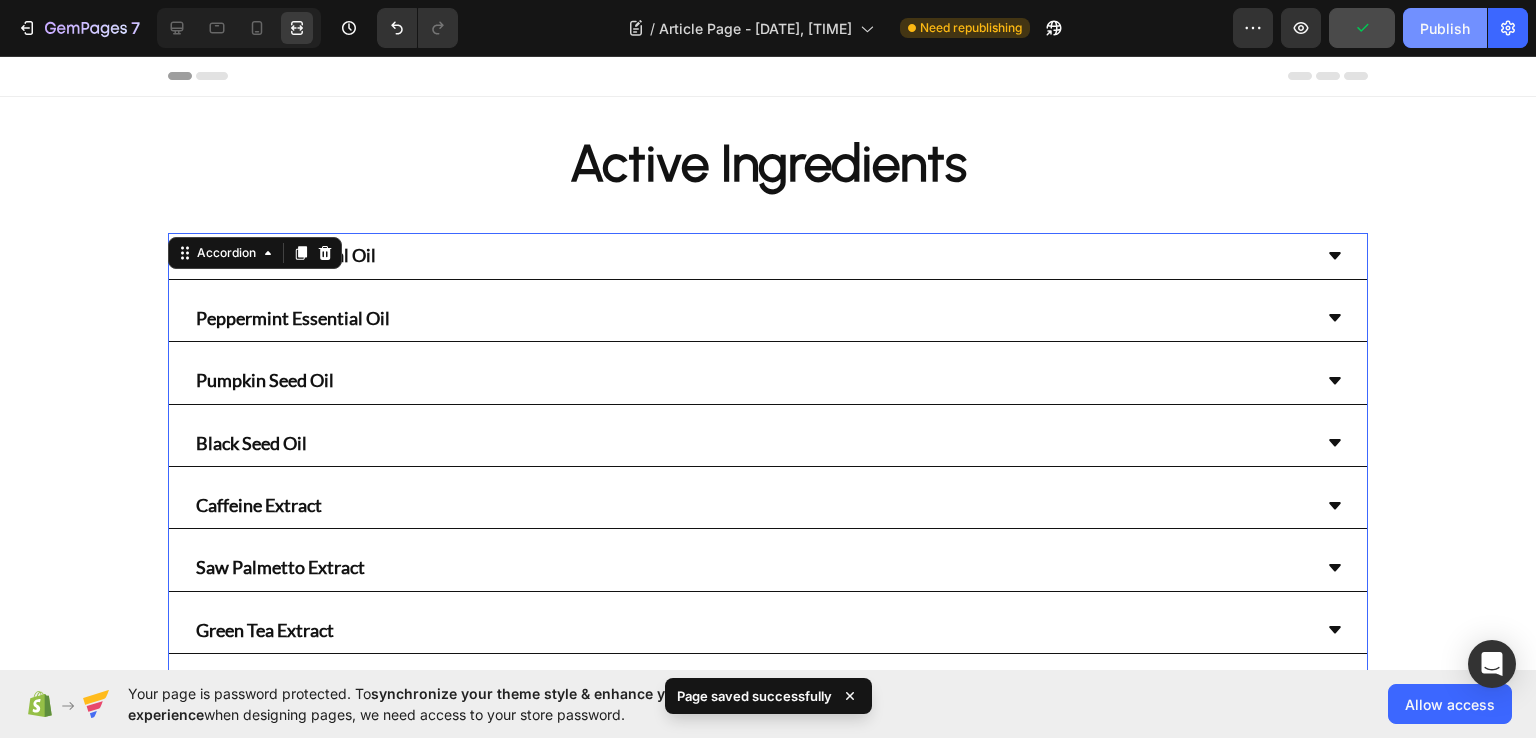 click on "Publish" at bounding box center (1445, 28) 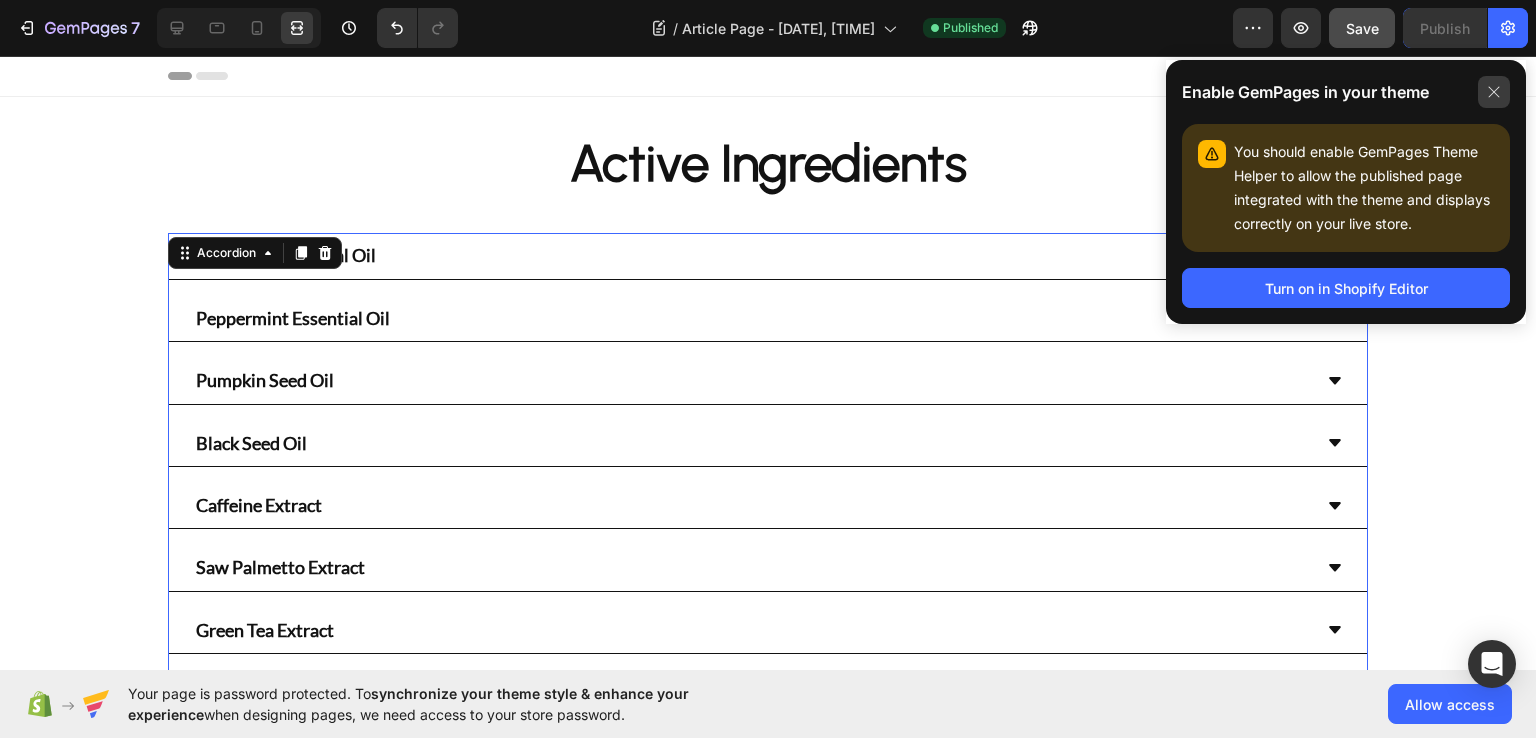 click 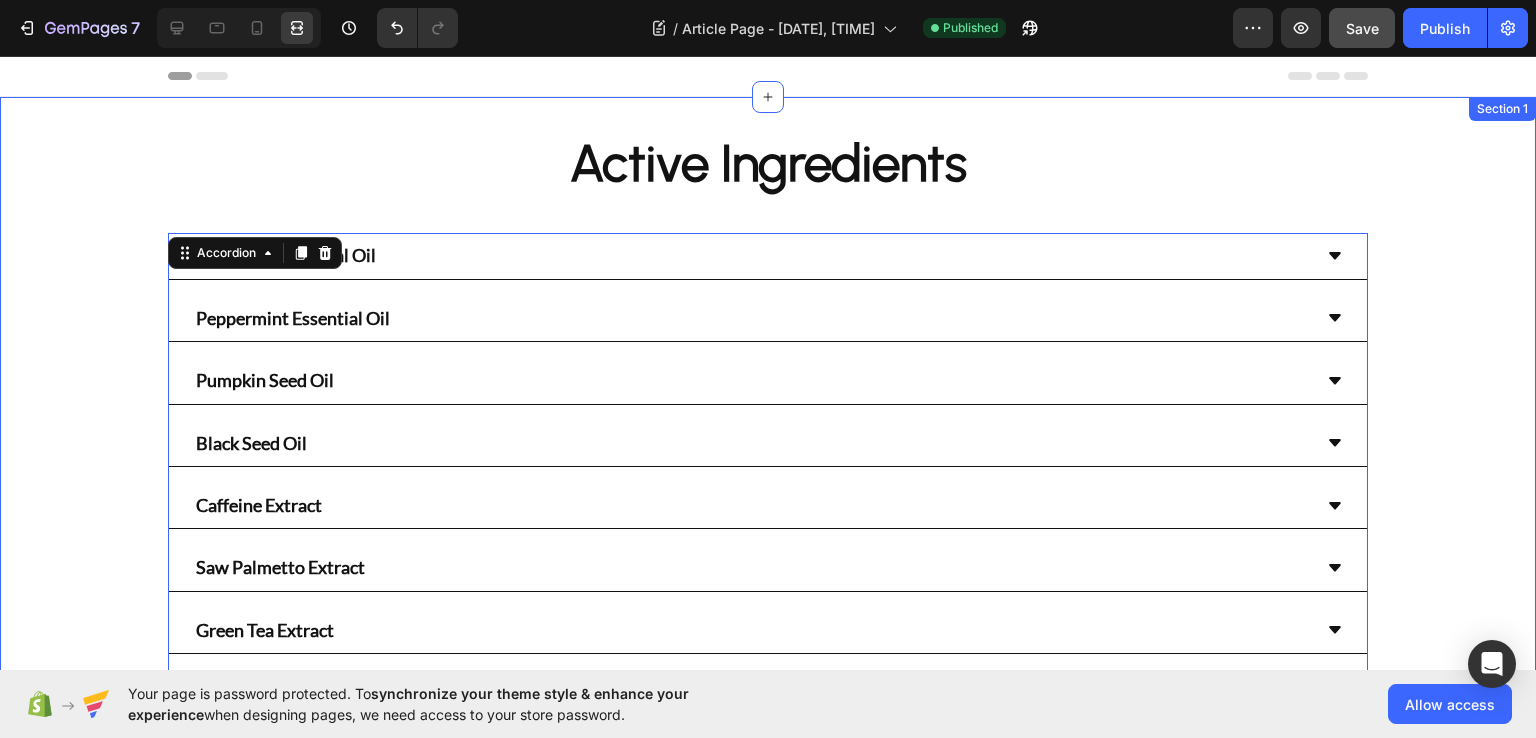 click on "Active Ingredients Heading
[INGREDIENT]
[INGREDIENT]
[INGREDIENT]
[INGREDIENT]
[INGREDIENT]
[INGREDIENT]
[INGREDIENT]
[INGREDIENT]
[INGREDIENT]
[INGREDIENT]
[INGREDIENT]
[INGREDIENT]
[INGREDIENT]
[INGREDIENT] Accordion   0 Row Section 1" at bounding box center [768, 587] 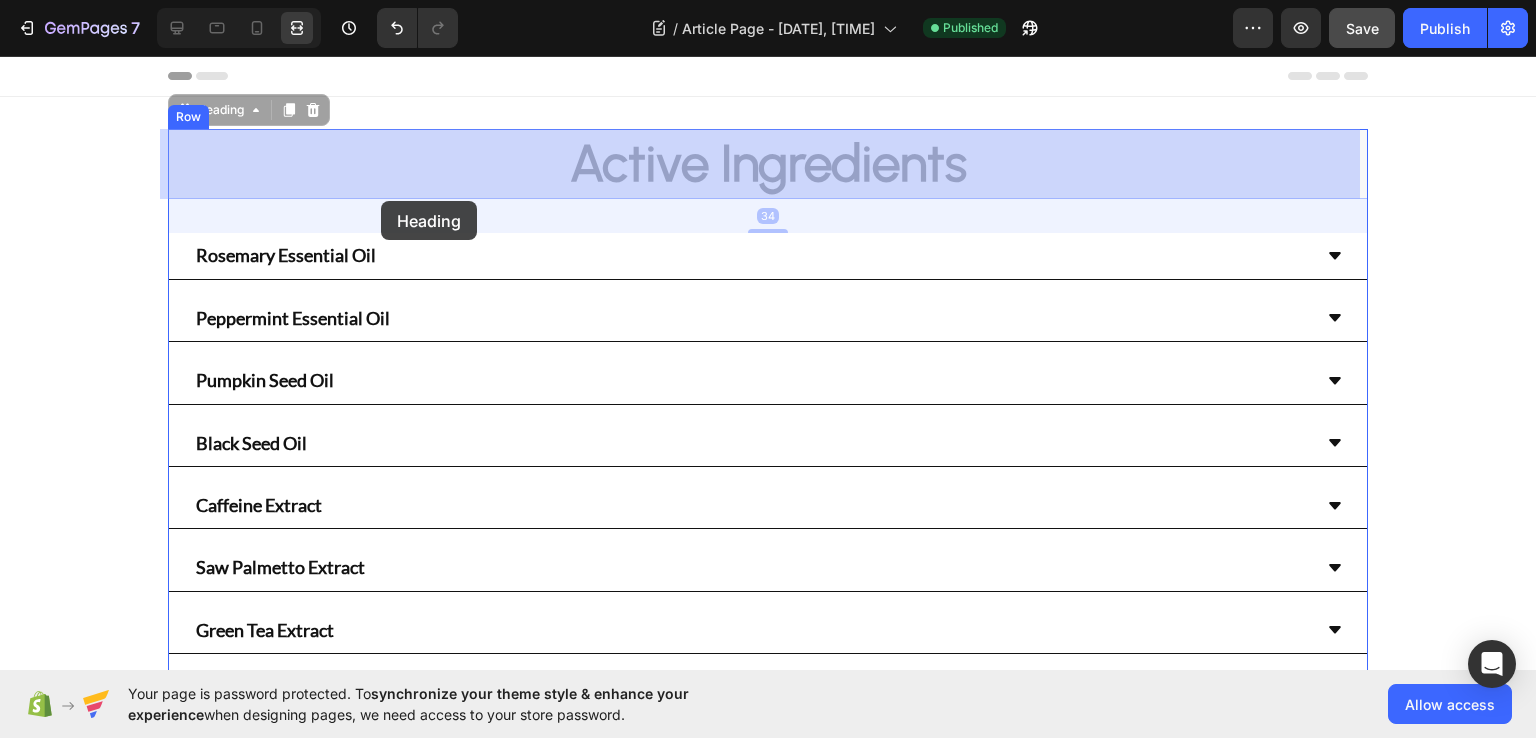 drag, startPoint x: 277, startPoint y: 167, endPoint x: 260, endPoint y: 159, distance: 18.788294 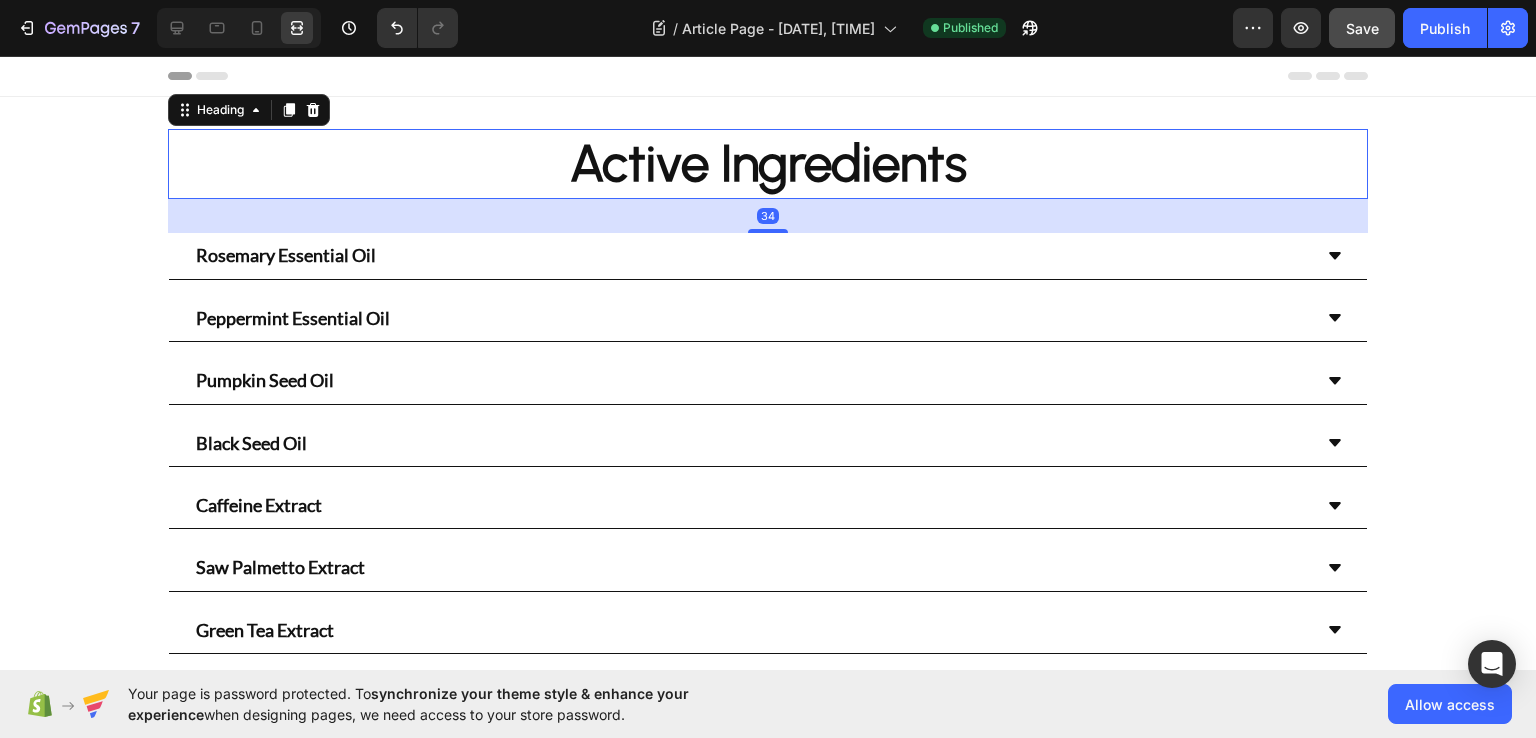click on "Active Ingredients Heading   34
[INGREDIENT]
[INGREDIENT]
[INGREDIENT]
[INGREDIENT]
[INGREDIENT]
[INGREDIENT]
[INGREDIENT]
[INGREDIENT]
[INGREDIENT]
[INGREDIENT]
[INGREDIENT]
[INGREDIENT]
[INGREDIENT] Accordion Row" at bounding box center (768, 587) 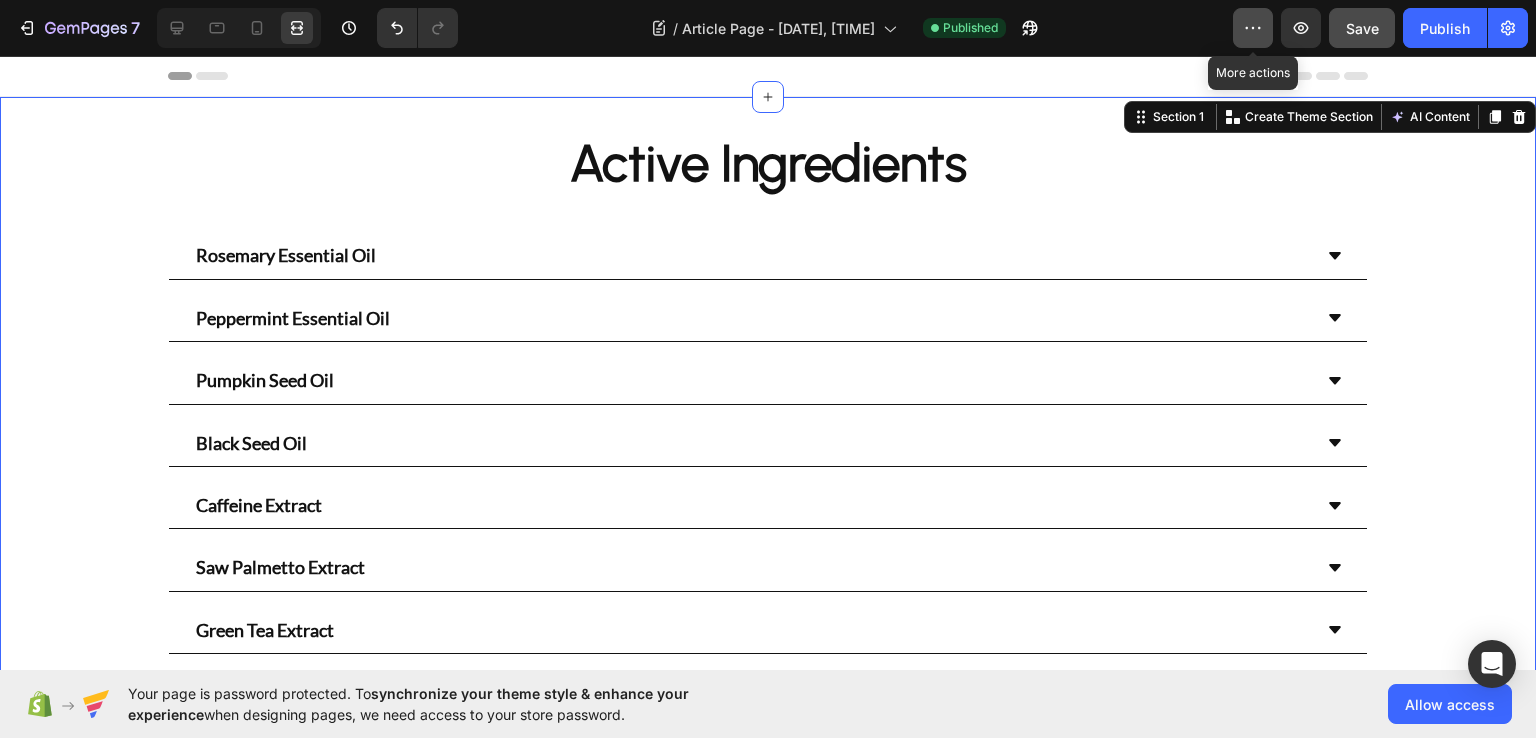 click 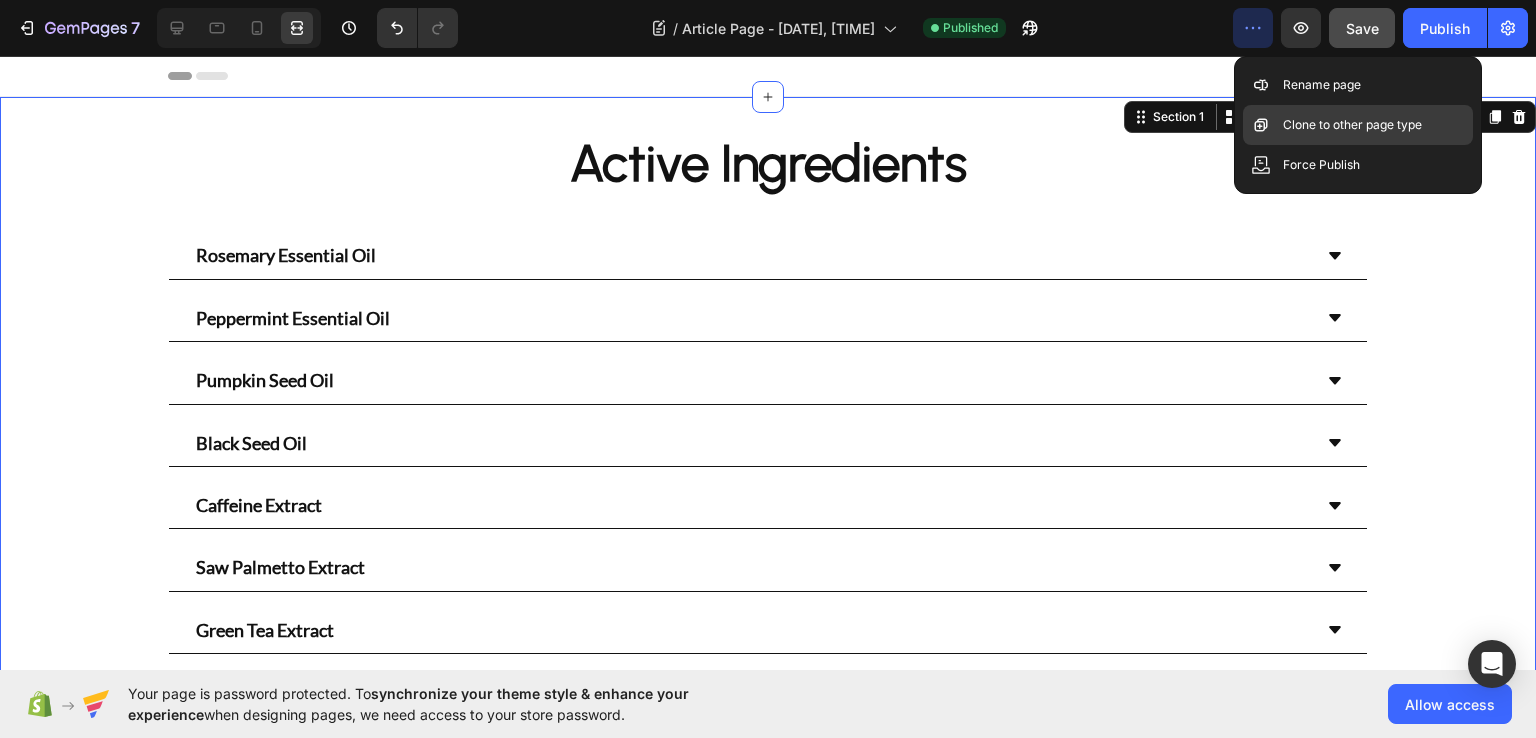 click on "Clone to other page type" at bounding box center [1352, 125] 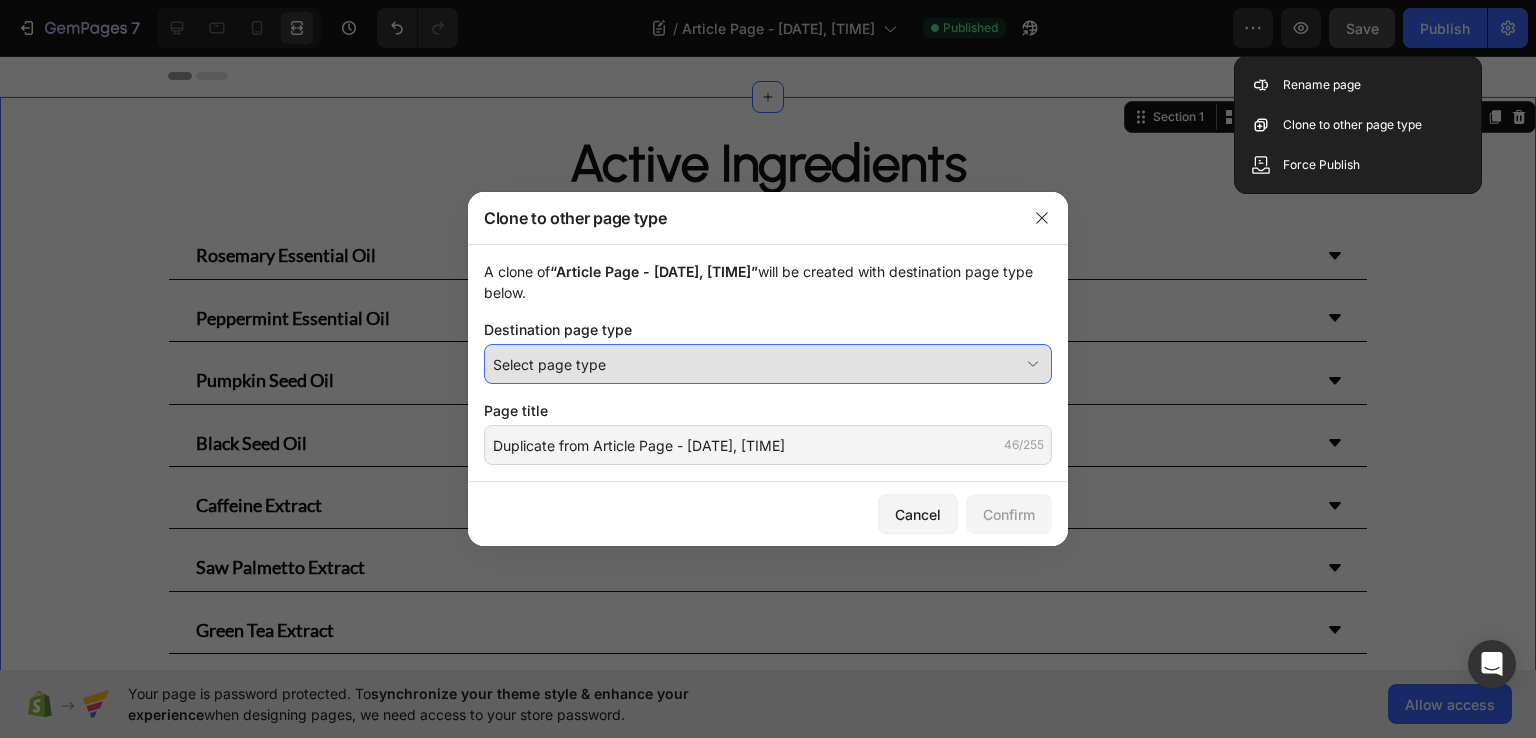 click on "Select page type" at bounding box center [768, 364] 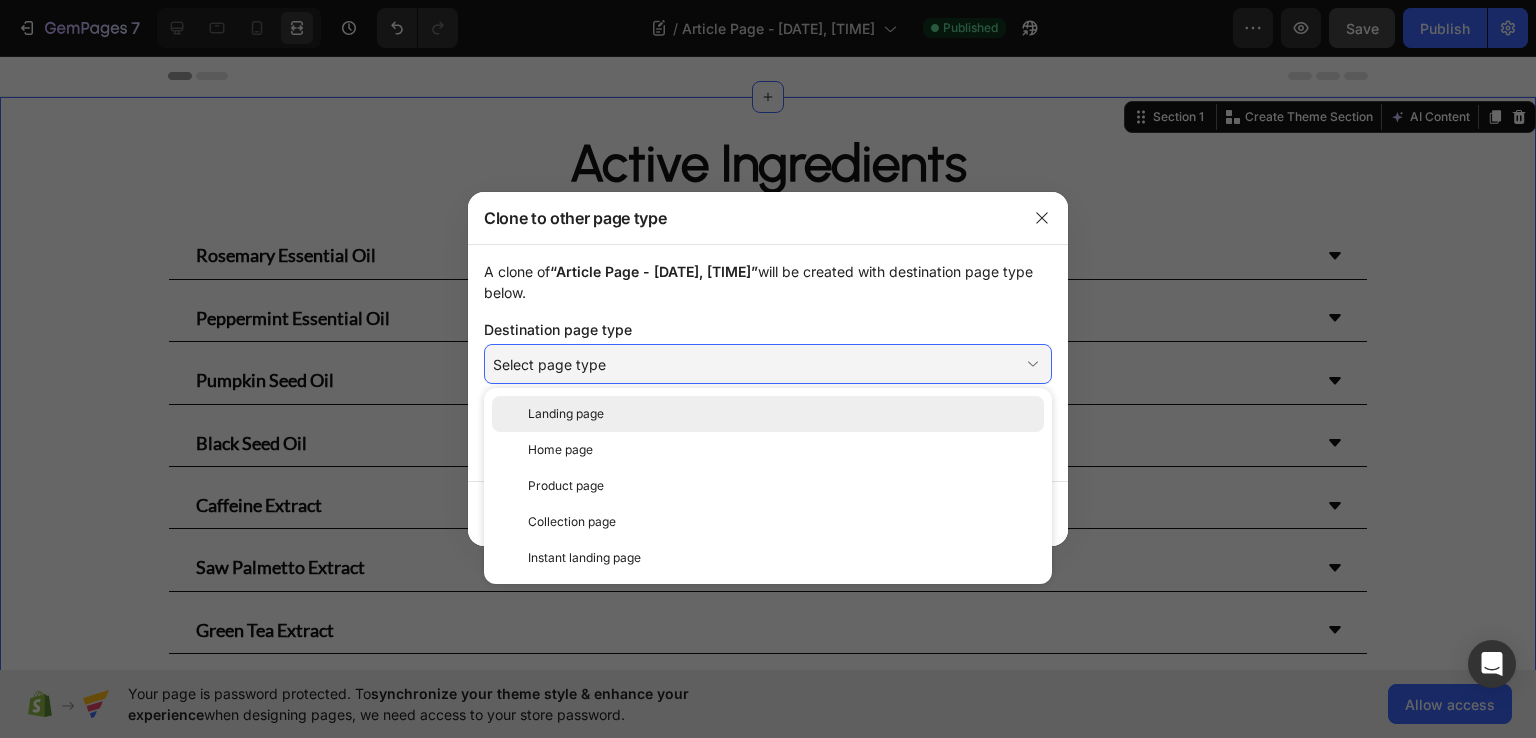 click on "Landing page" at bounding box center (566, 414) 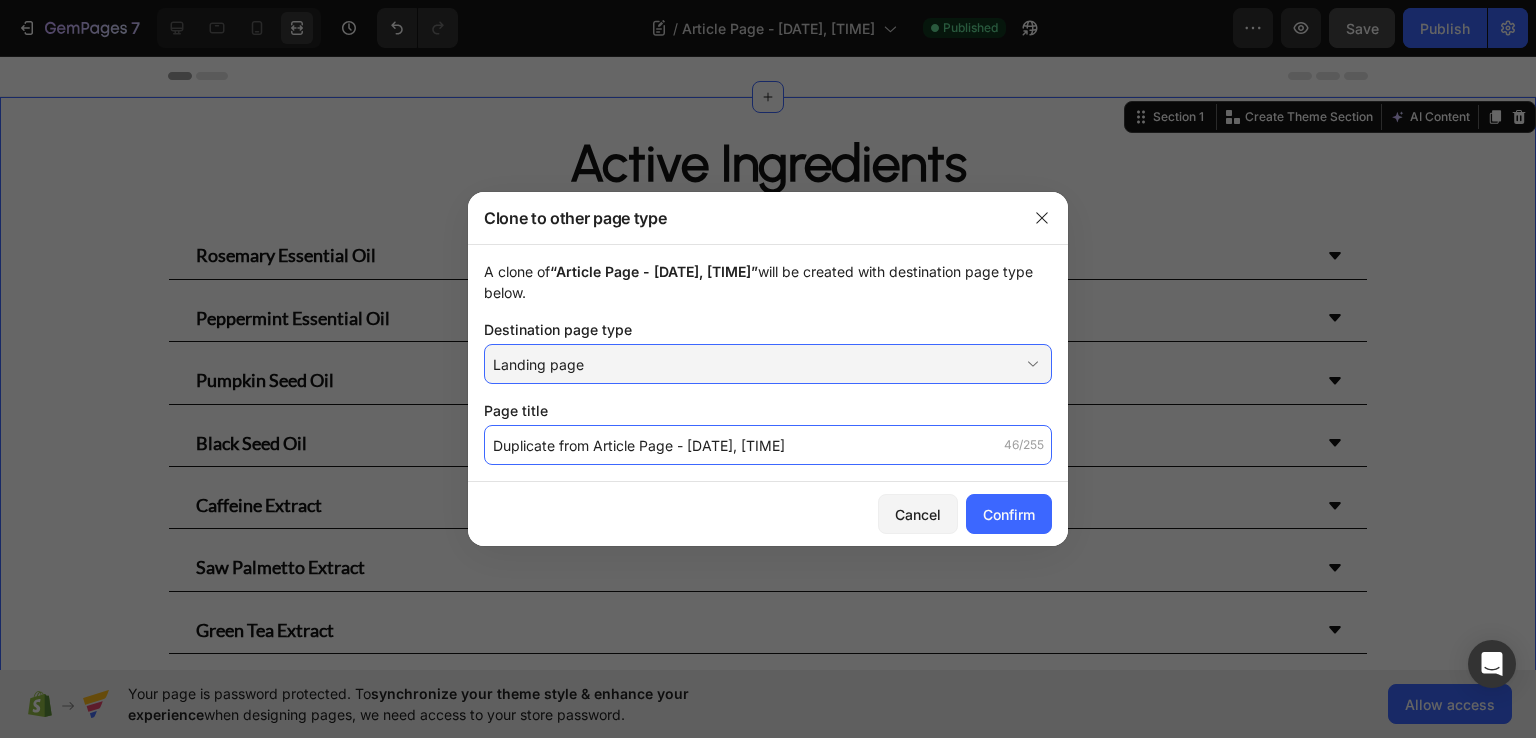 click on "Duplicate from Article Page - [DATE], [TIME]" 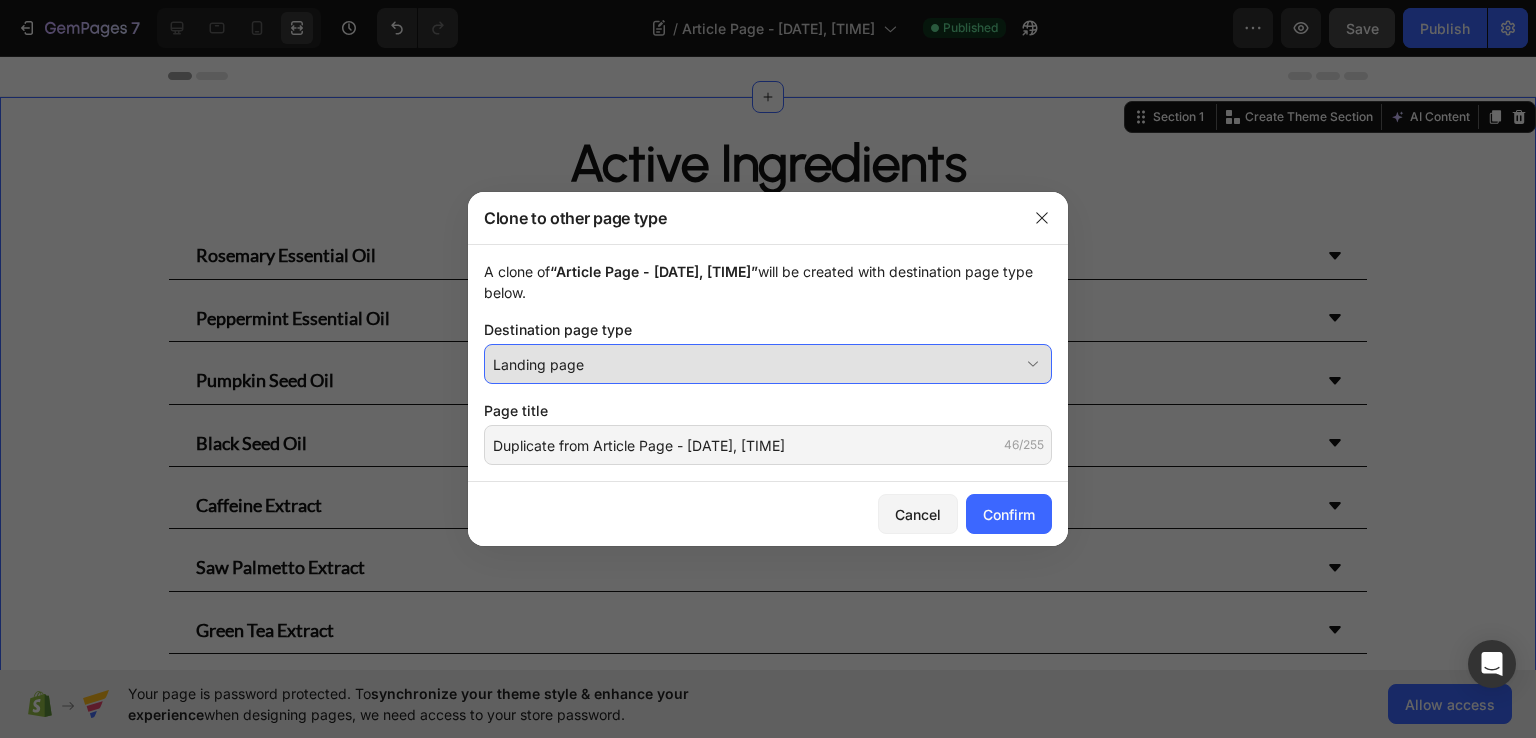 drag, startPoint x: 995, startPoint y: 517, endPoint x: 730, endPoint y: 375, distance: 300.64764 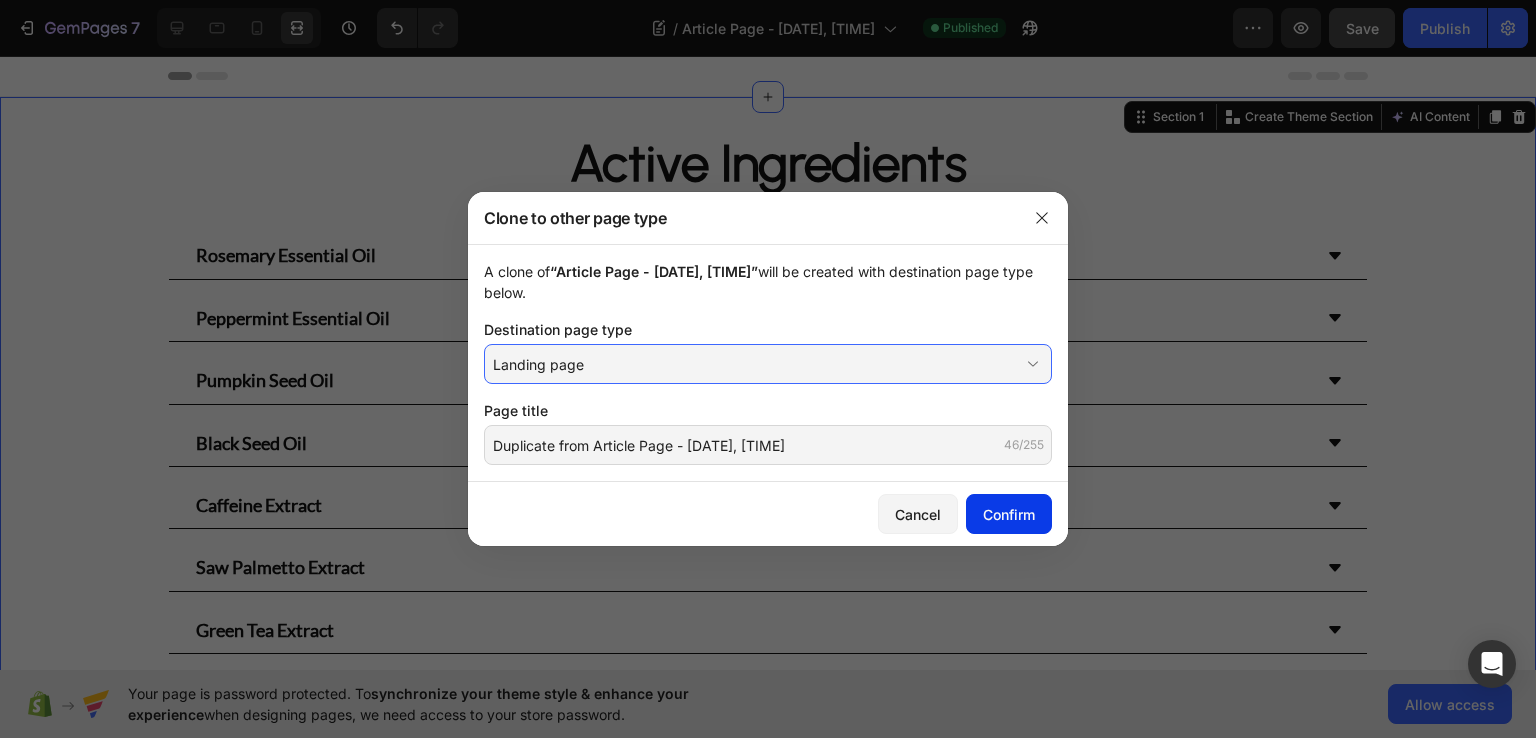 click on "Confirm" at bounding box center [1009, 514] 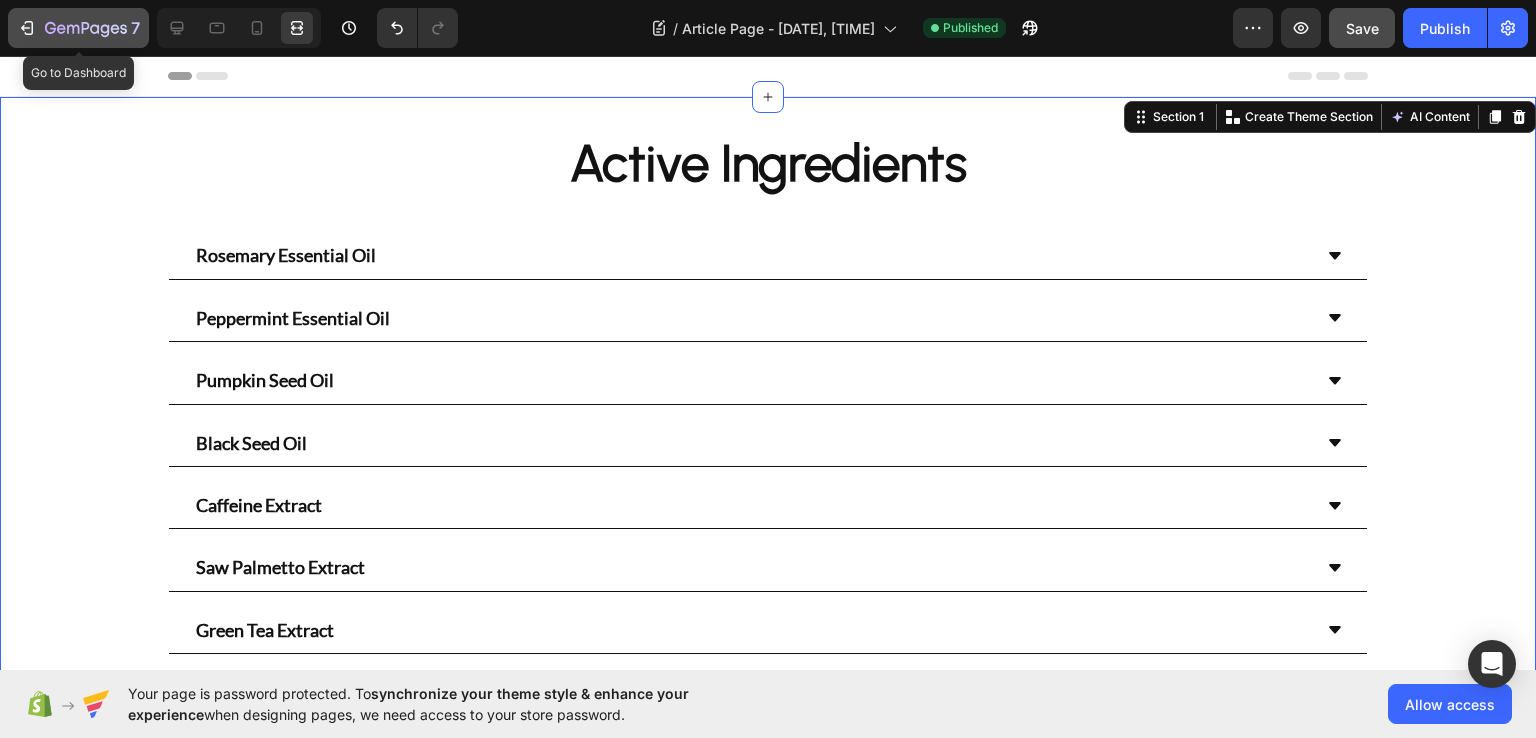 click 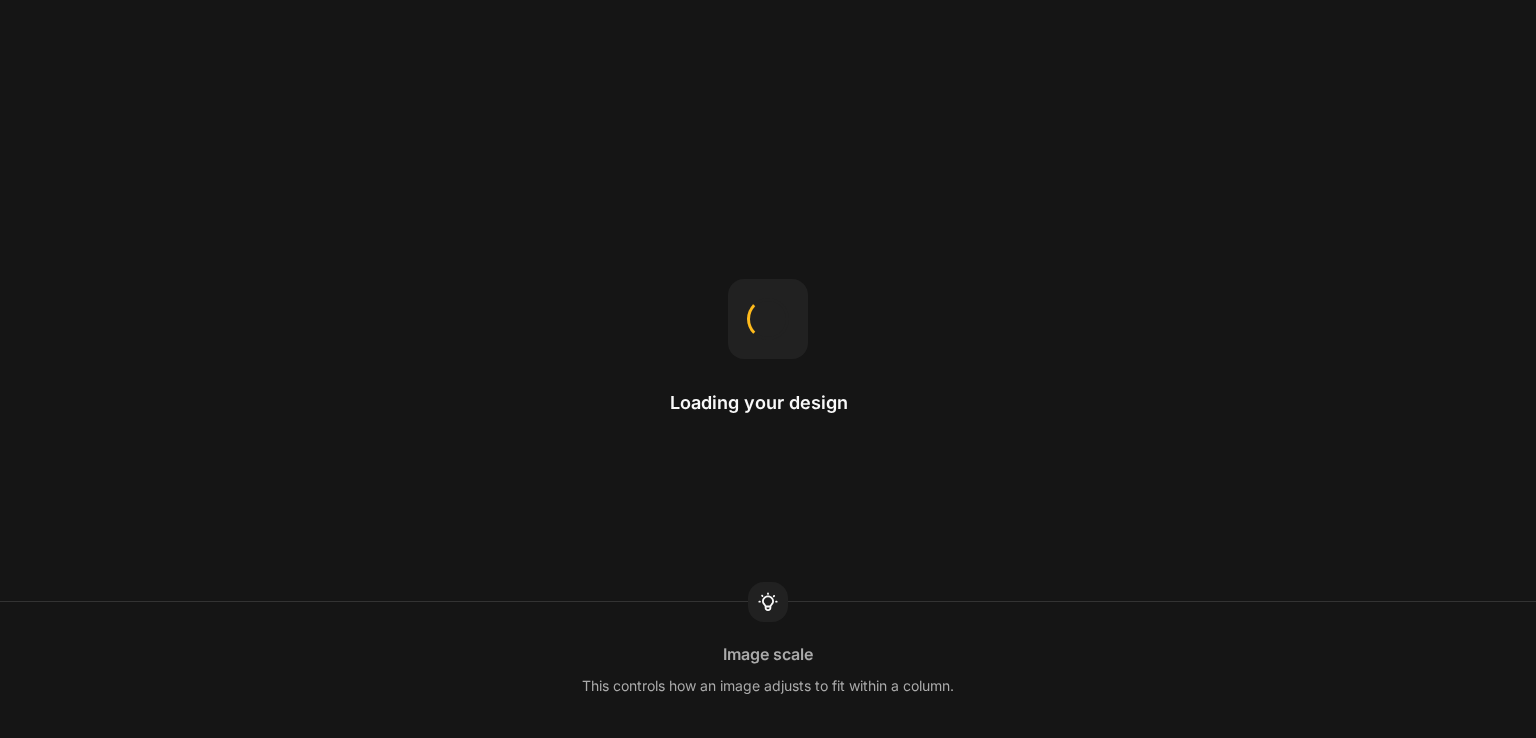 scroll, scrollTop: 0, scrollLeft: 0, axis: both 